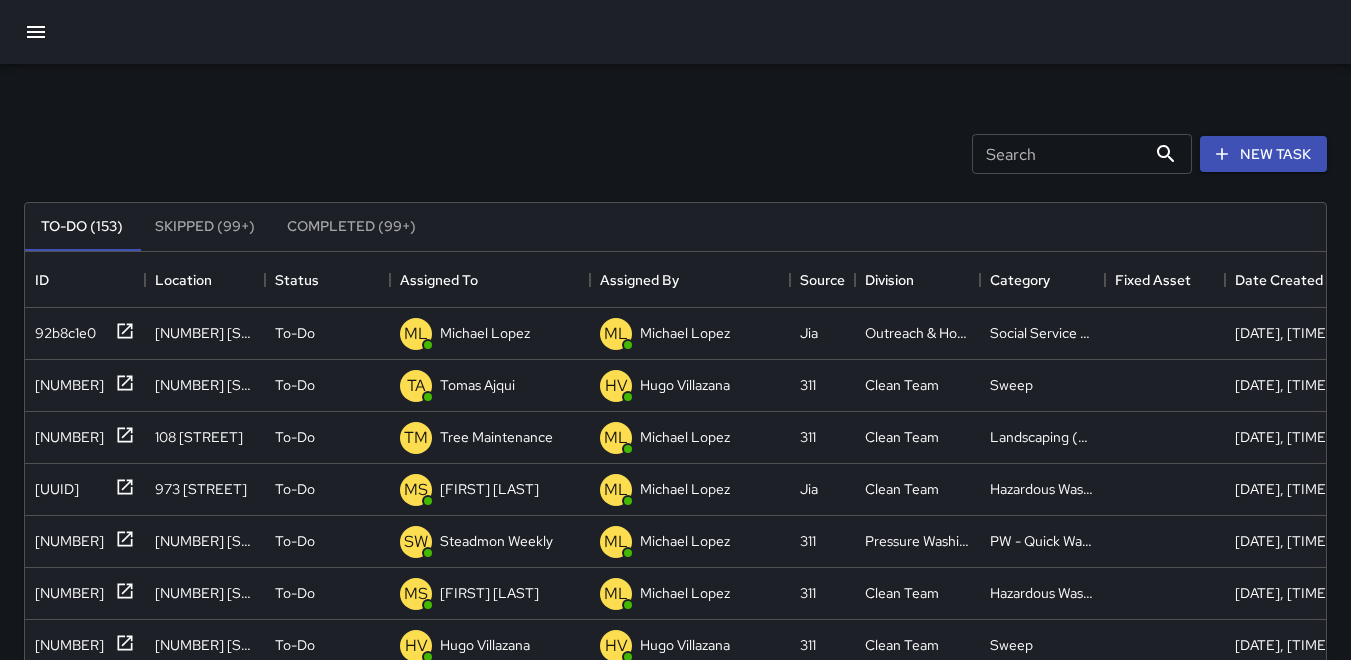 scroll, scrollTop: 47, scrollLeft: 0, axis: vertical 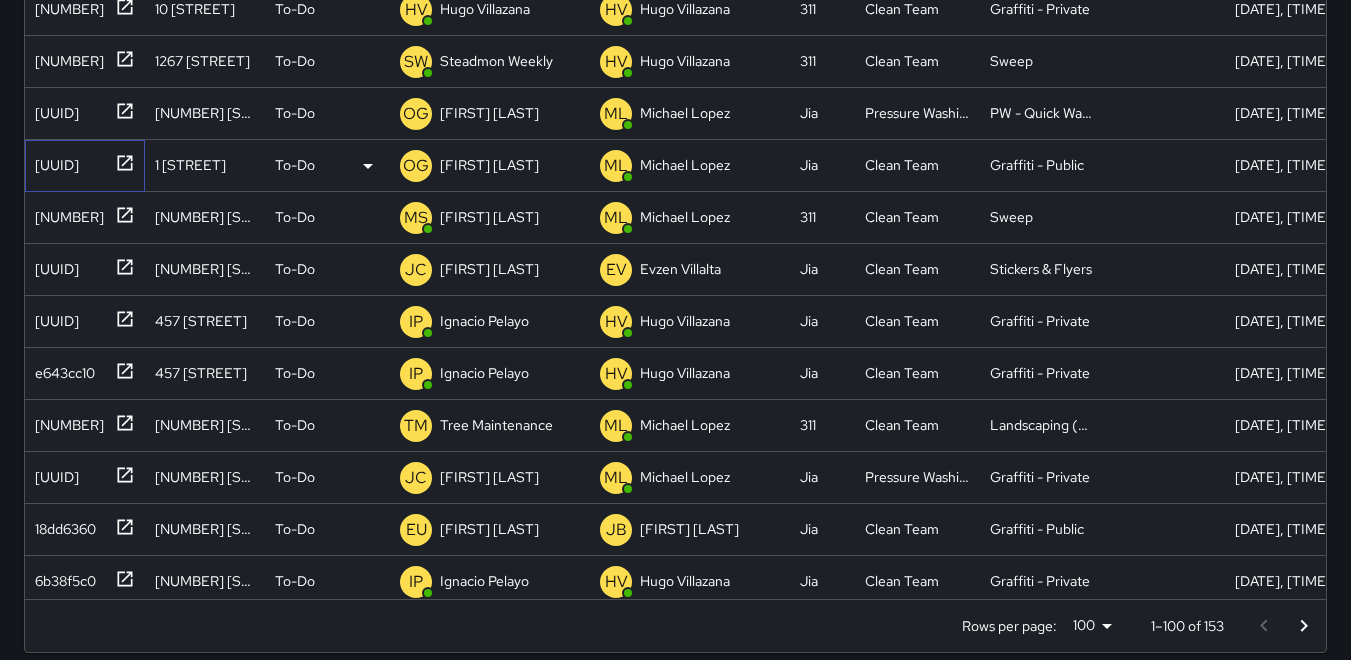 click on "[UUID]" at bounding box center [53, 161] 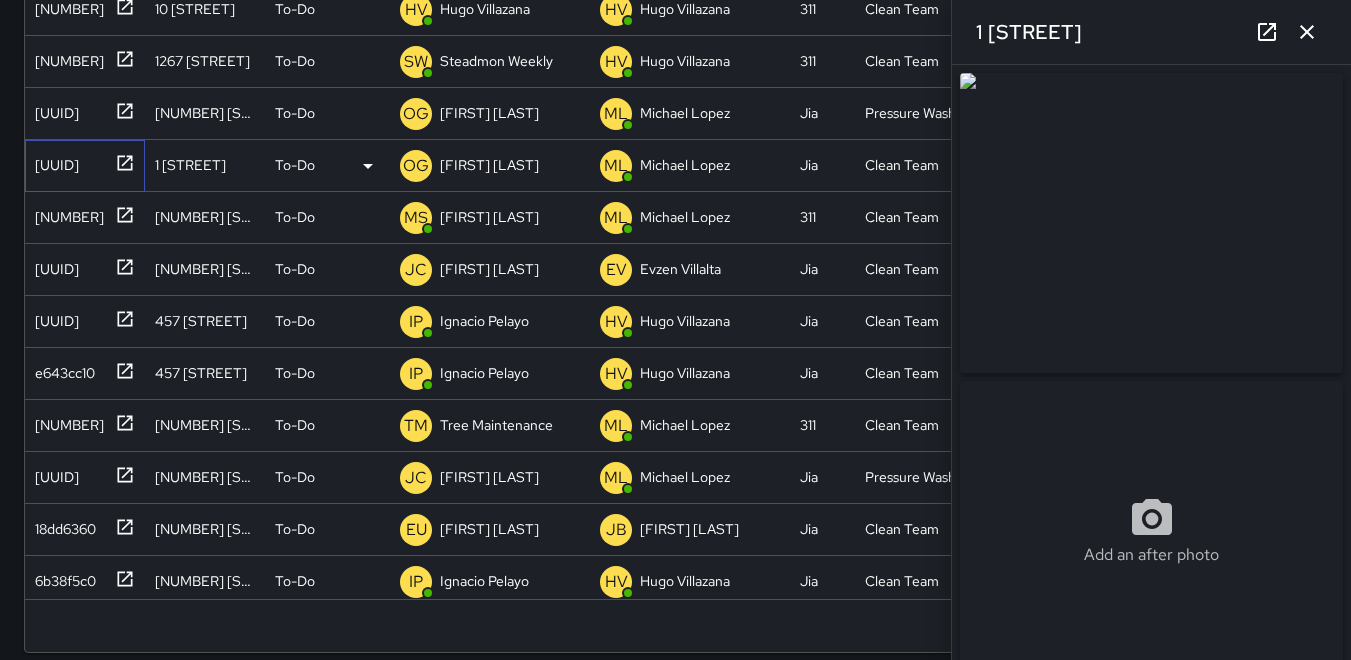 type on "**********" 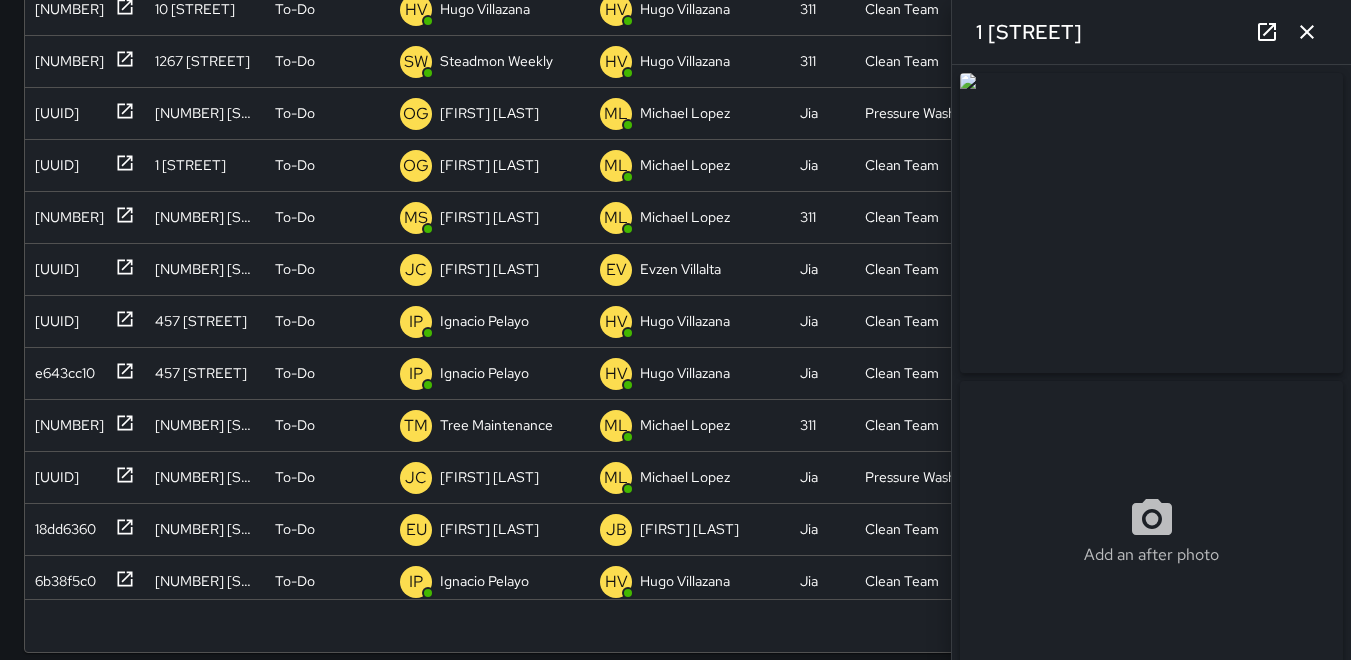click at bounding box center (1151, 223) 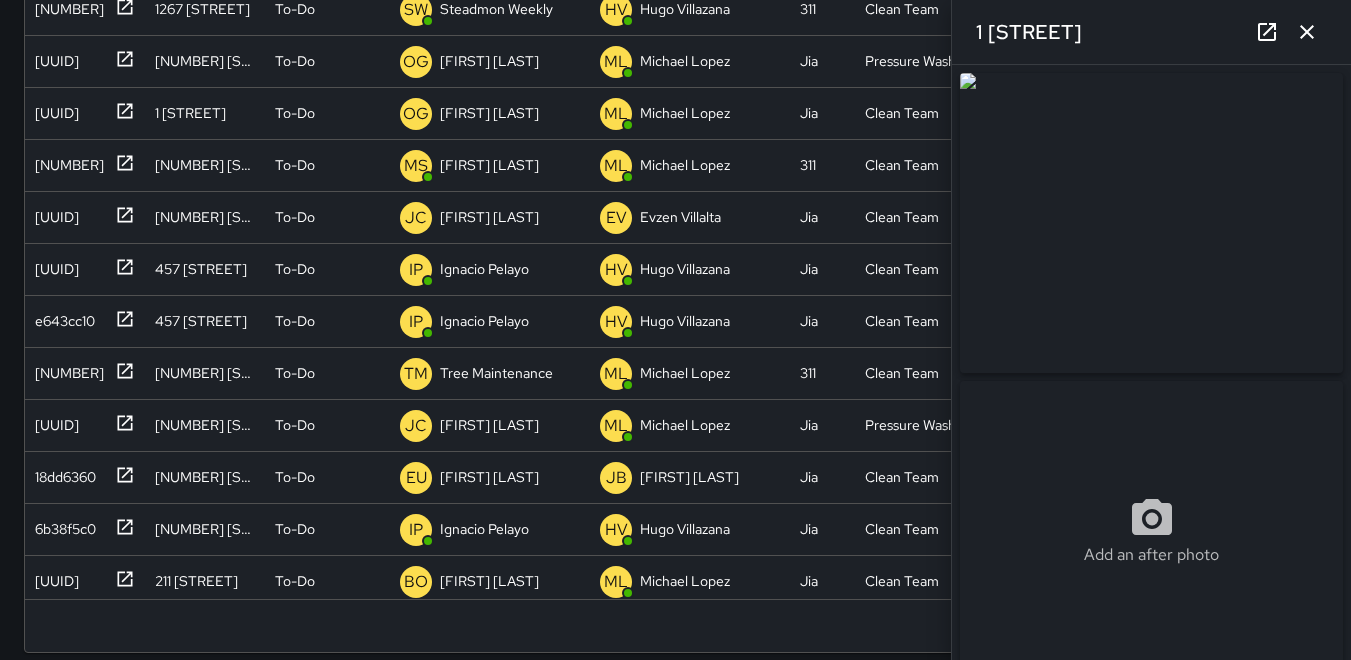 scroll, scrollTop: 448, scrollLeft: 0, axis: vertical 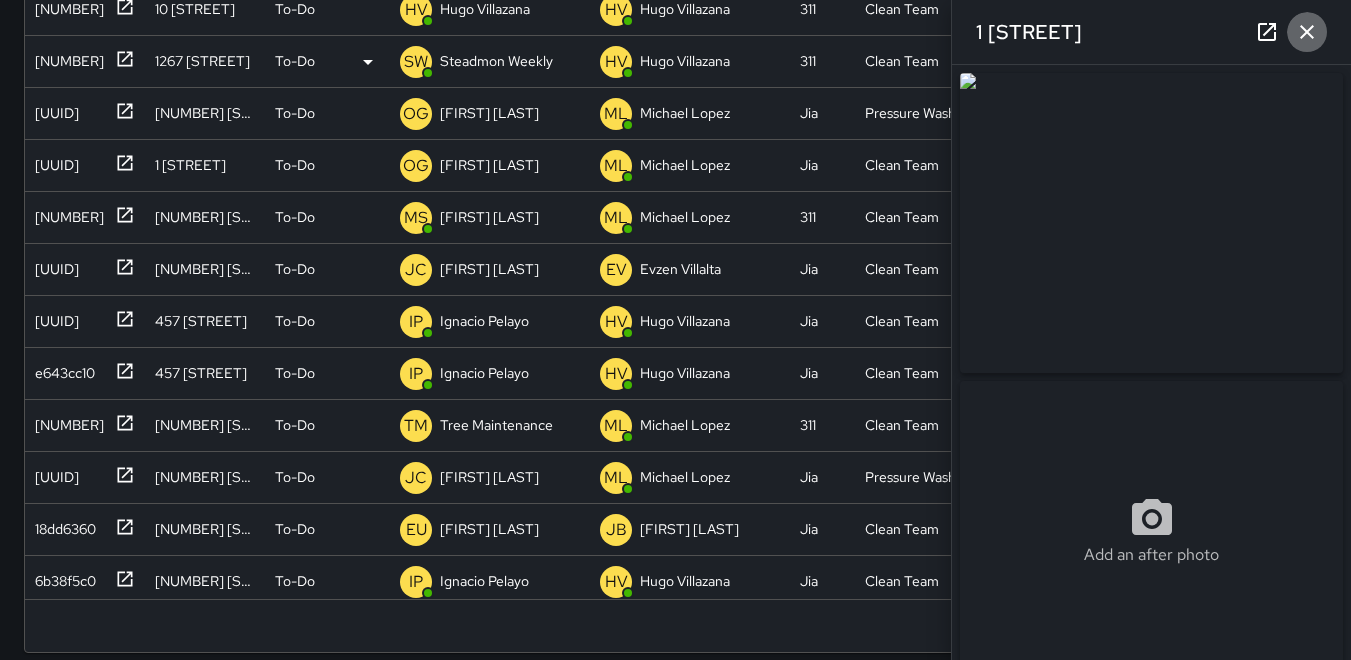 drag, startPoint x: 1325, startPoint y: 25, endPoint x: 1292, endPoint y: 51, distance: 42.0119 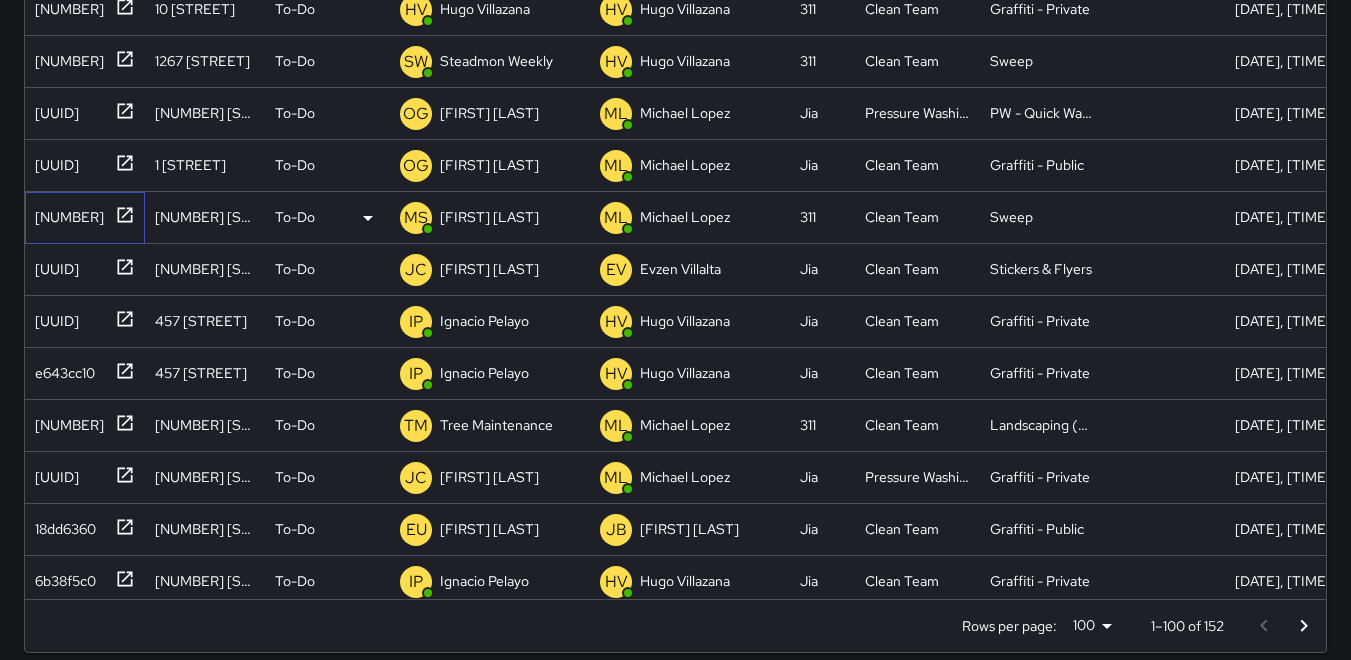 click on "[NUMBER]" at bounding box center [65, 213] 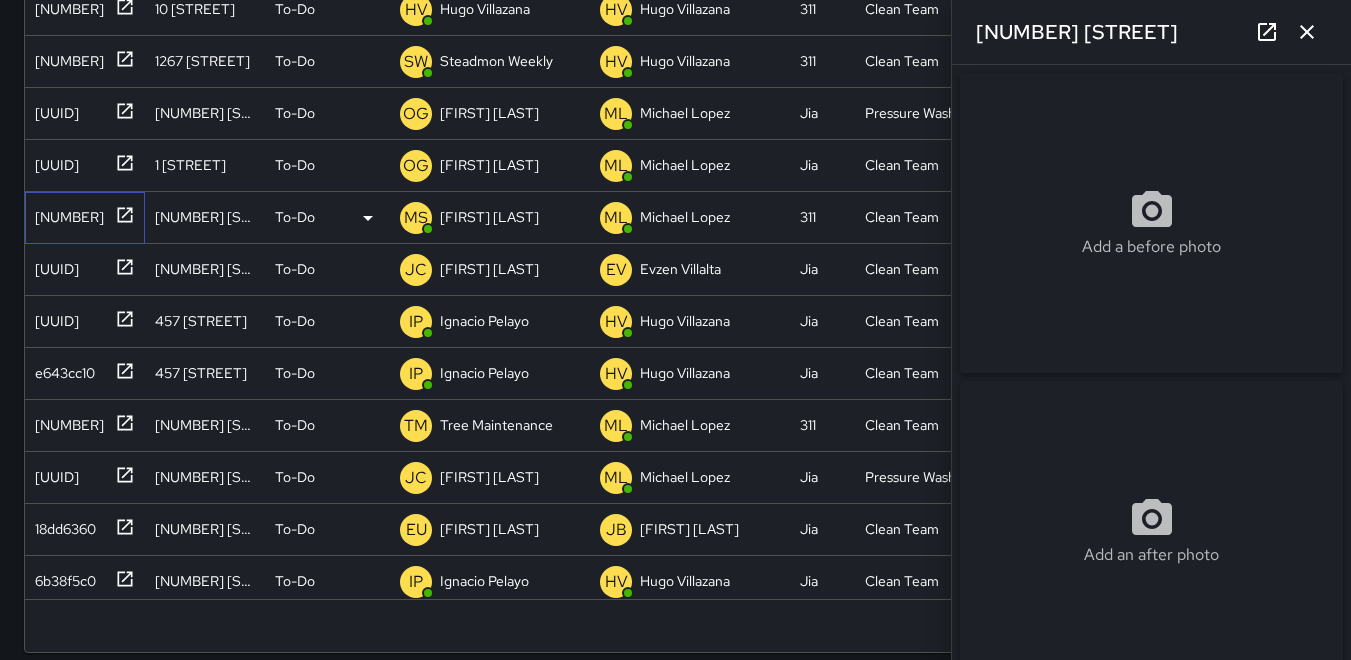 type on "**********" 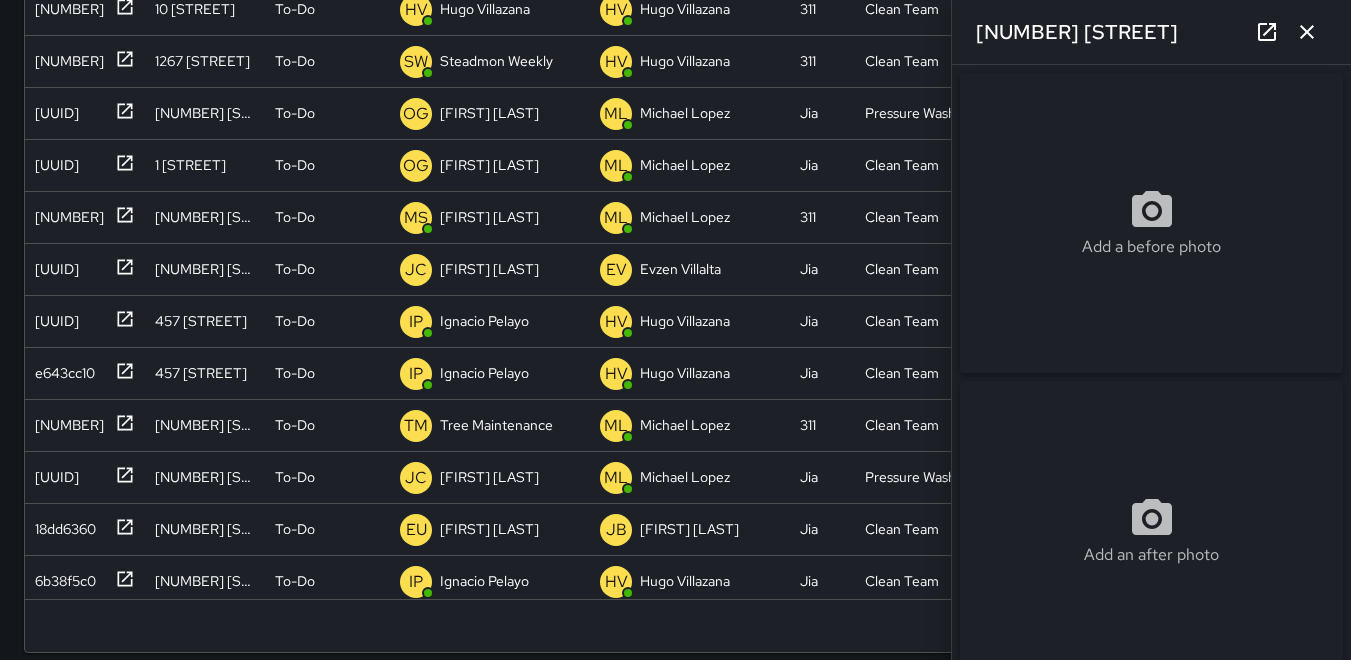 click 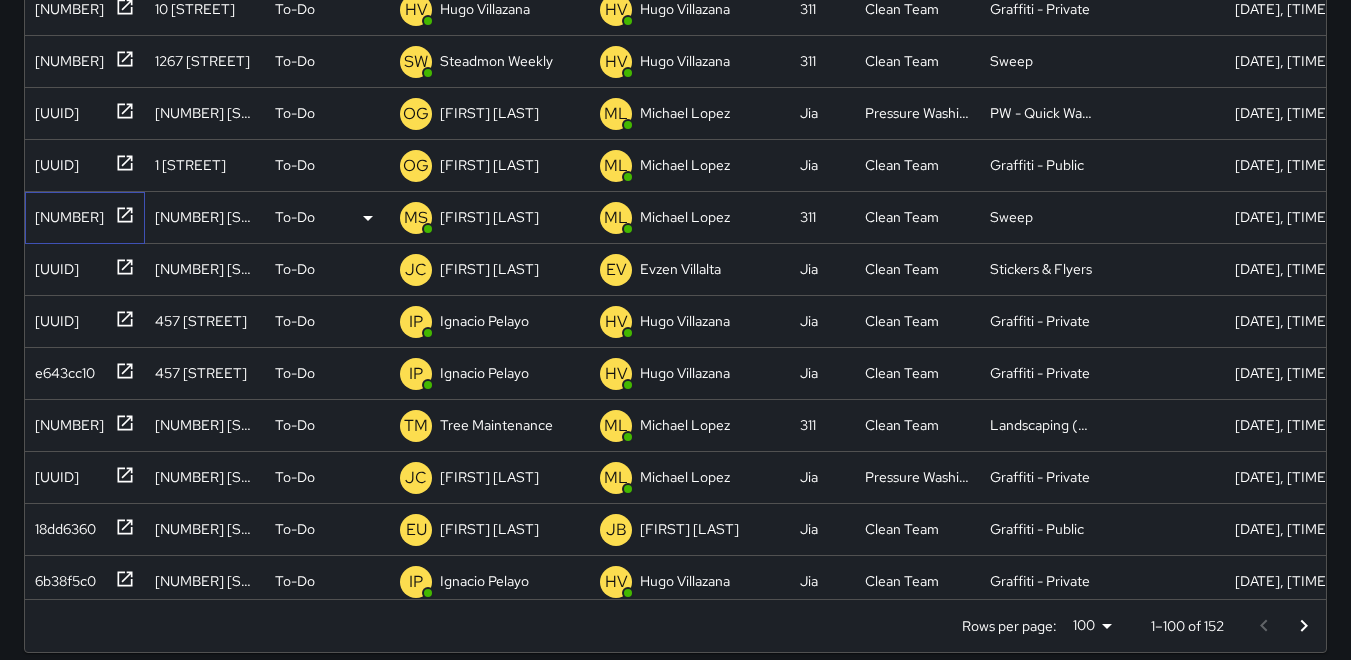 click on "[NUMBER]" at bounding box center [65, 213] 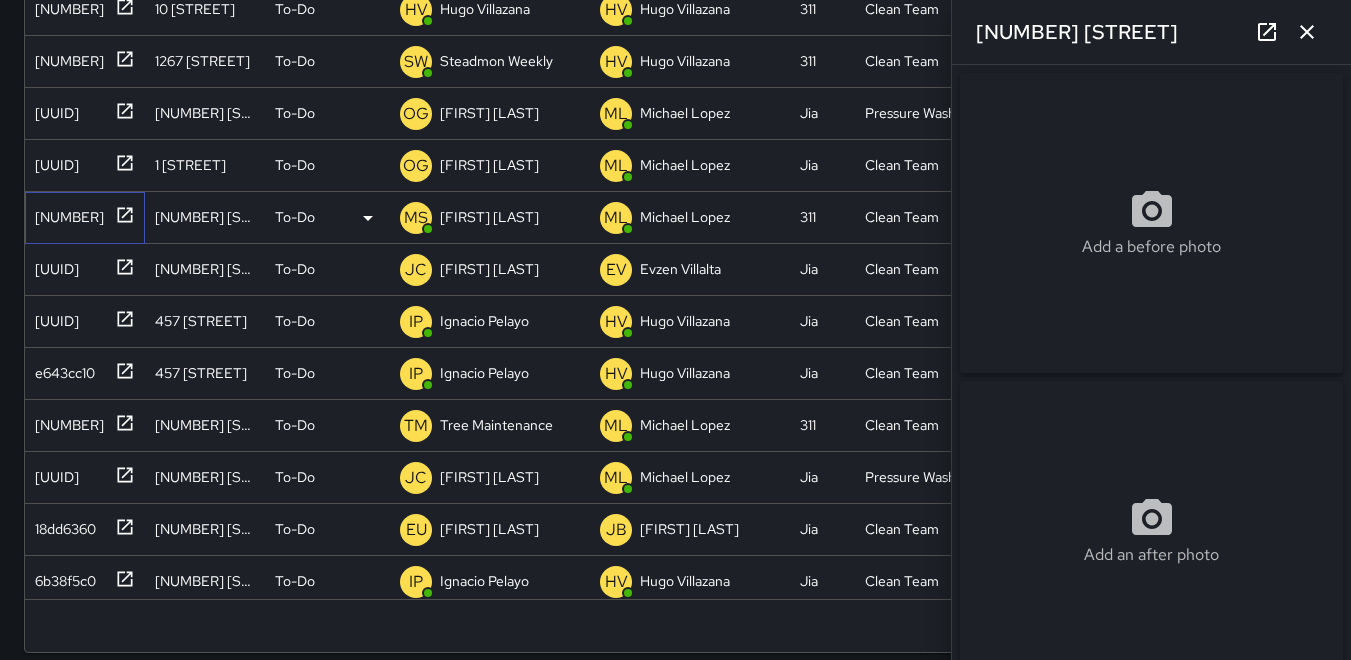 type on "**********" 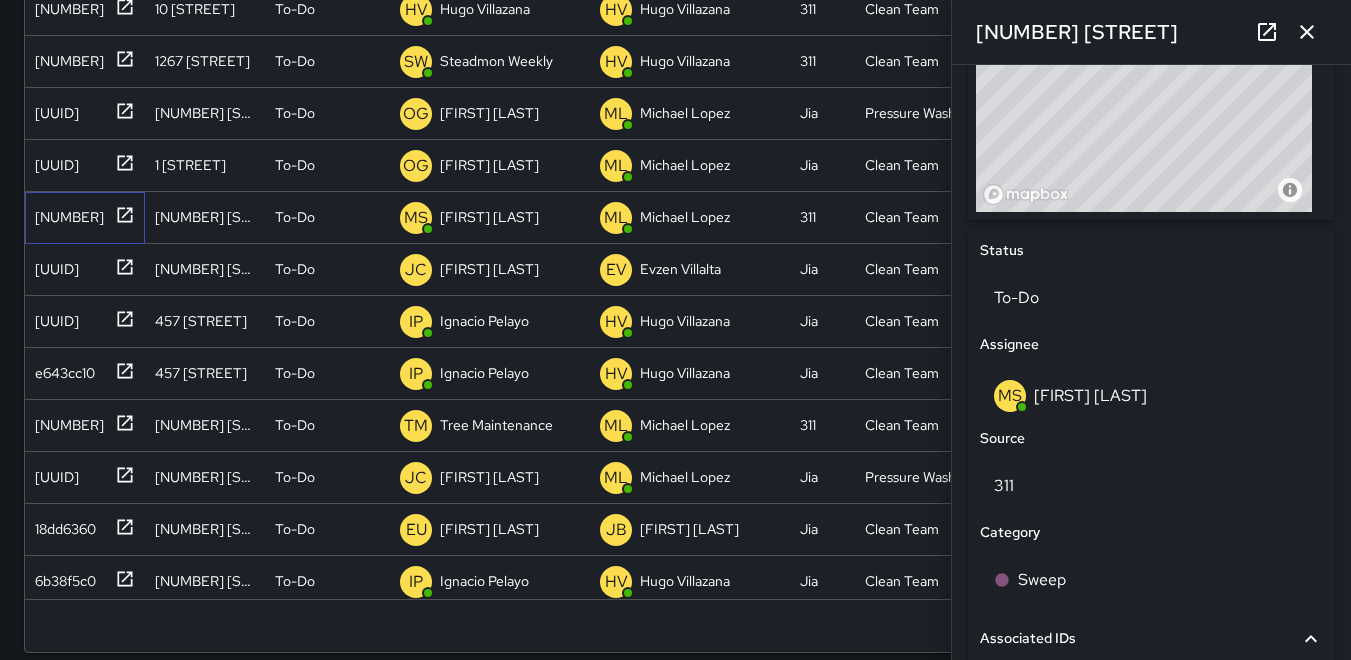 scroll, scrollTop: 374, scrollLeft: 0, axis: vertical 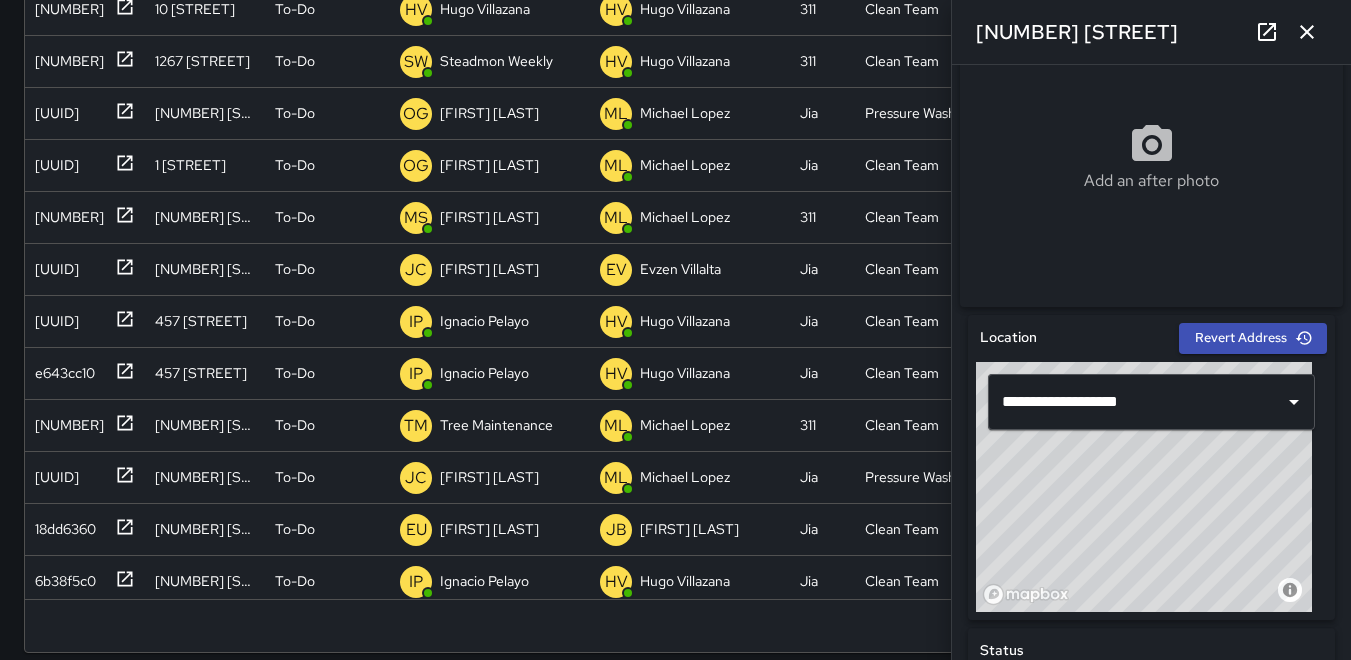 click 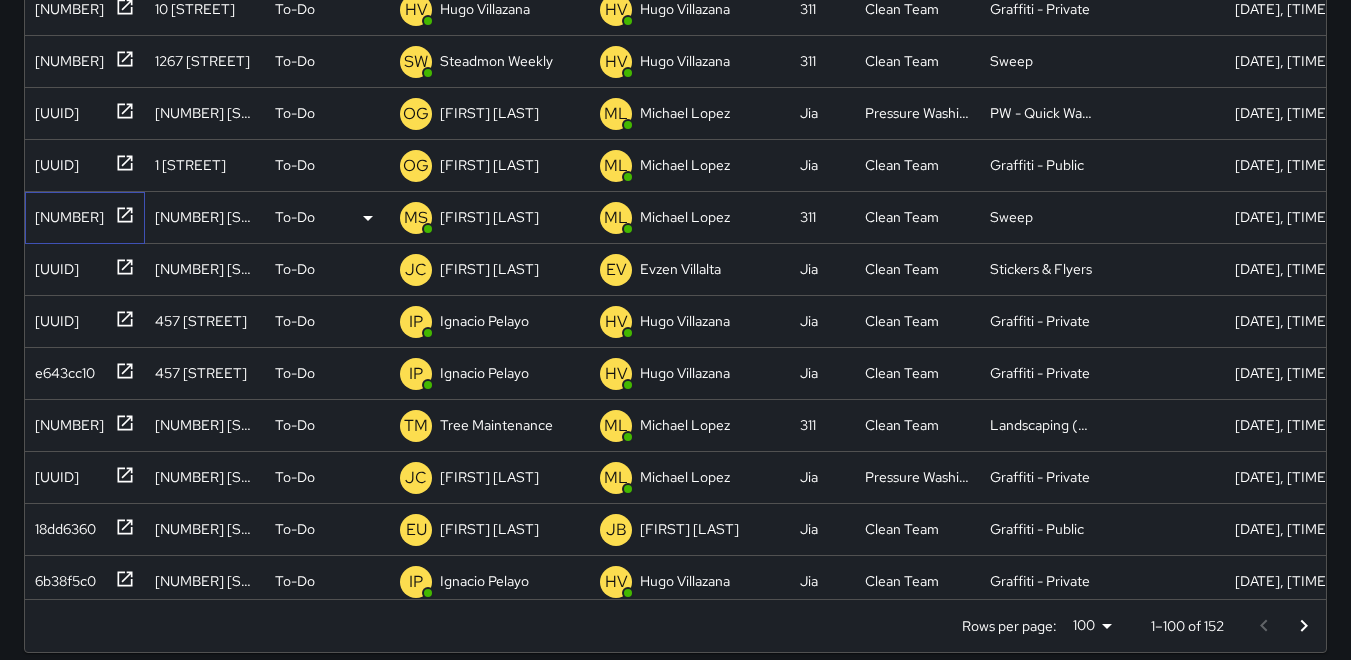 click on "[NUMBER]" at bounding box center (65, 213) 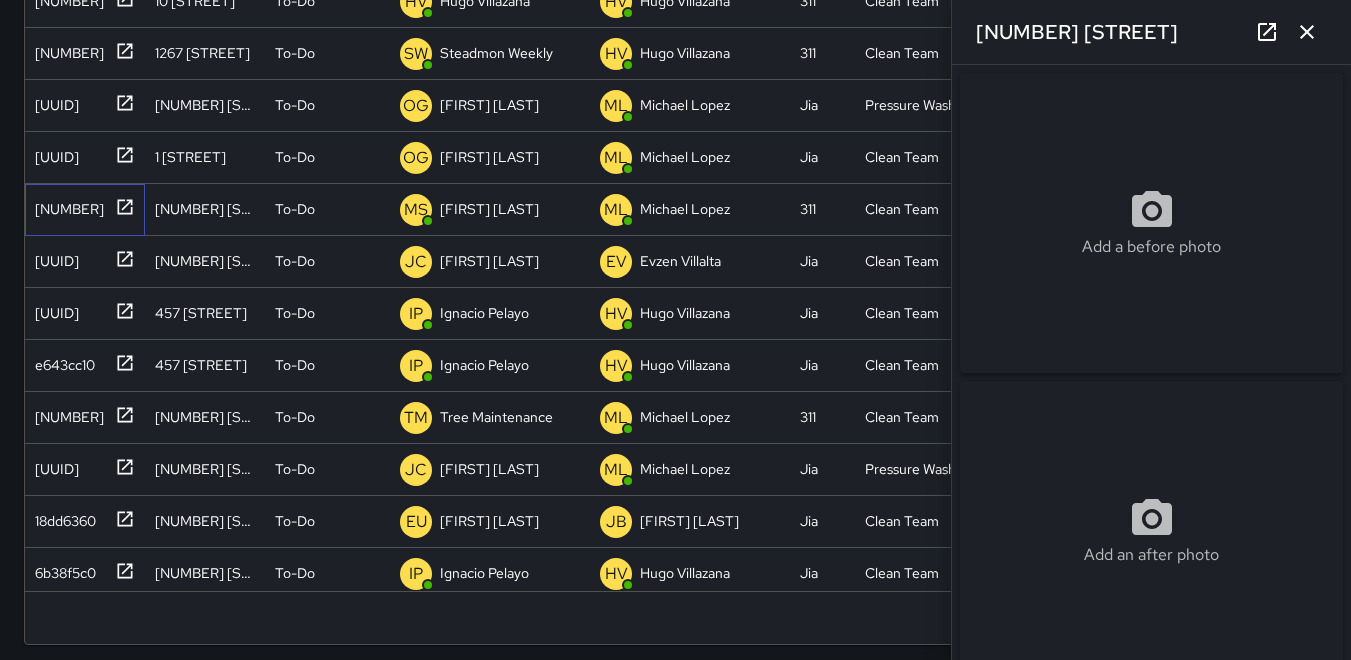 scroll, scrollTop: 521, scrollLeft: 0, axis: vertical 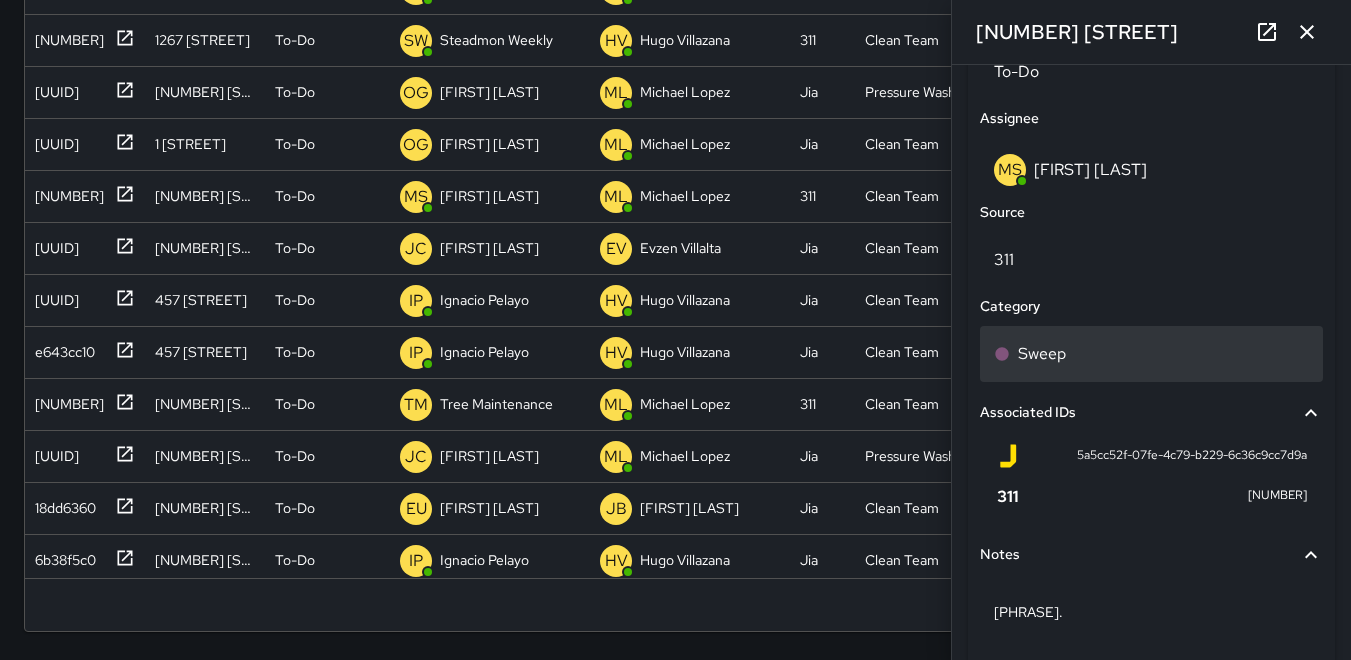 click on "Sweep" at bounding box center [1042, 354] 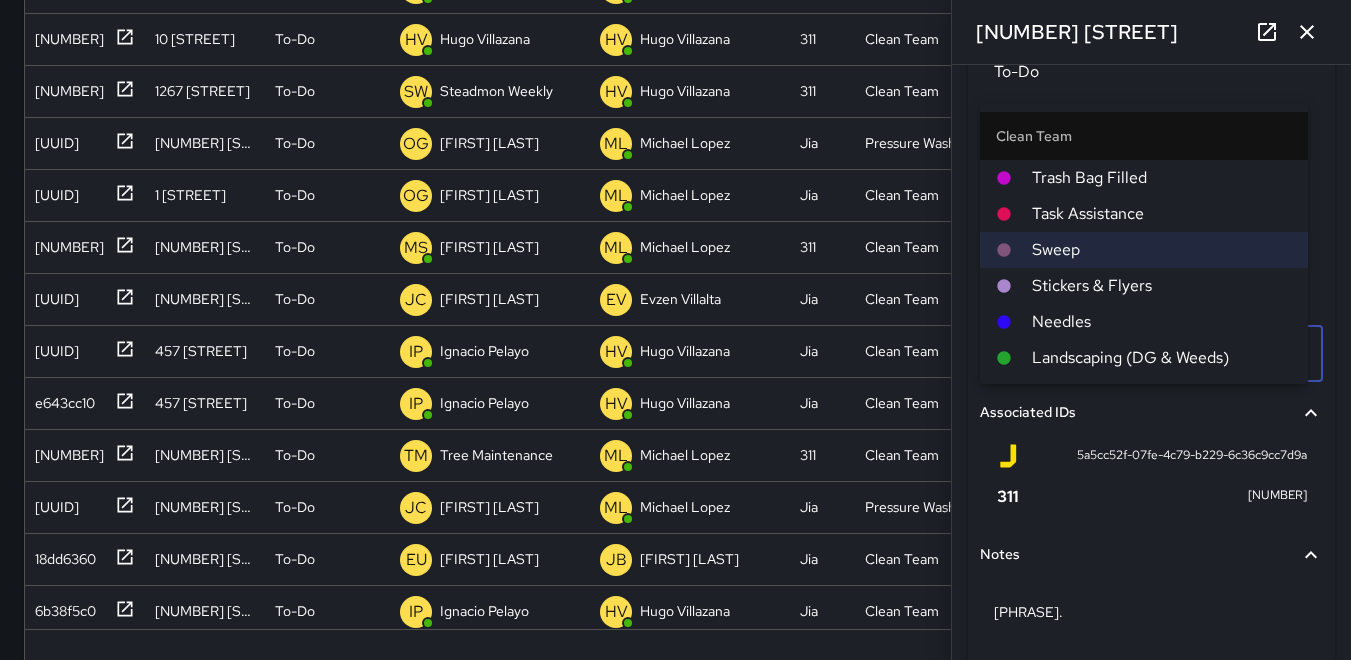 scroll, scrollTop: 521, scrollLeft: 0, axis: vertical 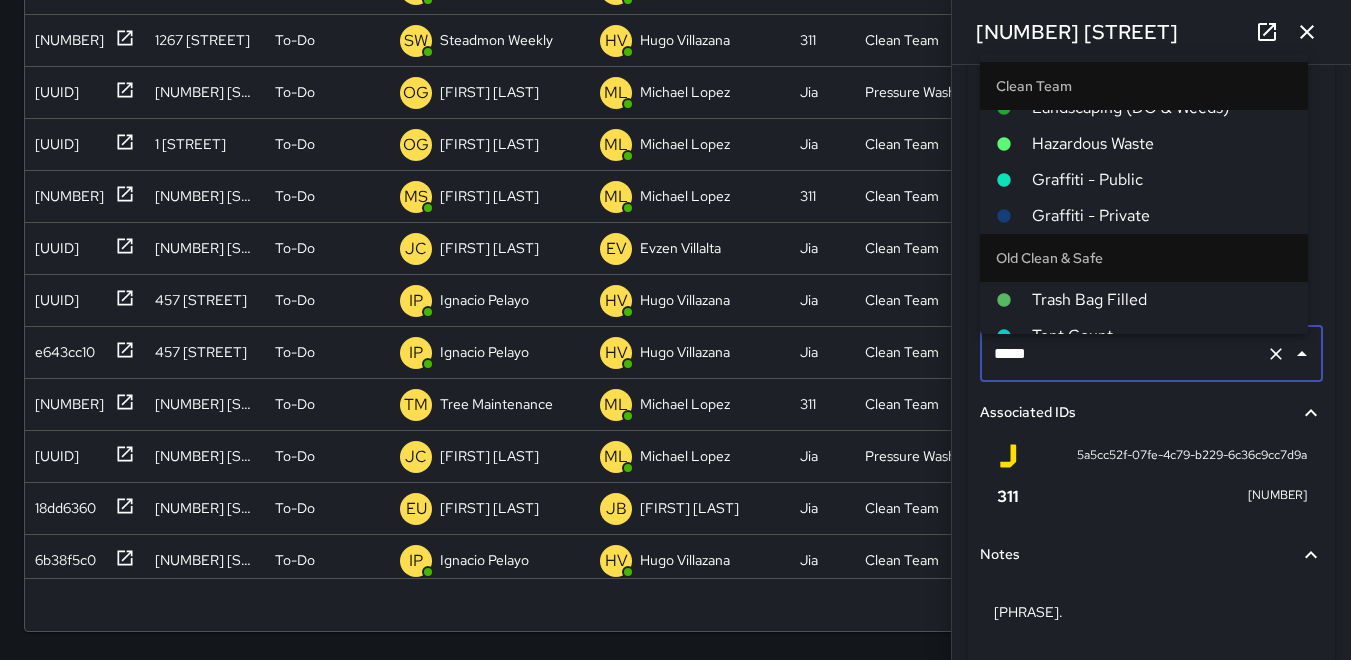 click on "Hazardous Waste" at bounding box center [1162, 144] 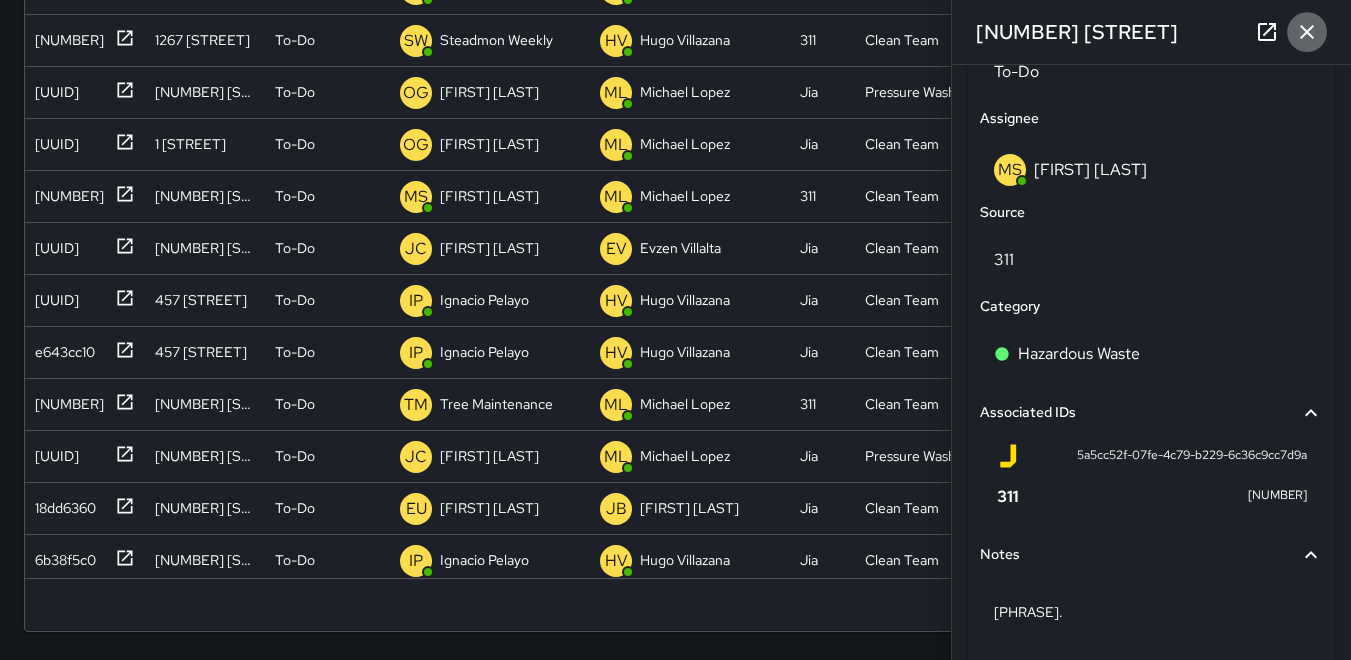 click 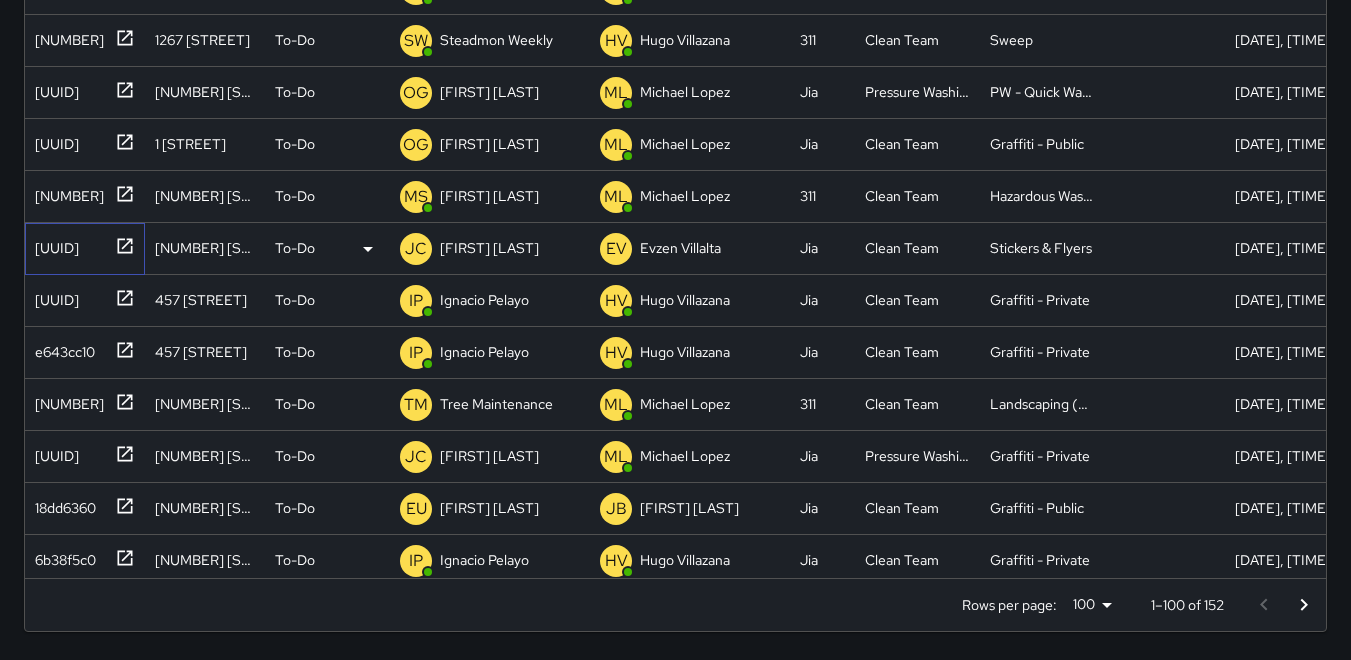click on "[UUID]" at bounding box center (53, 244) 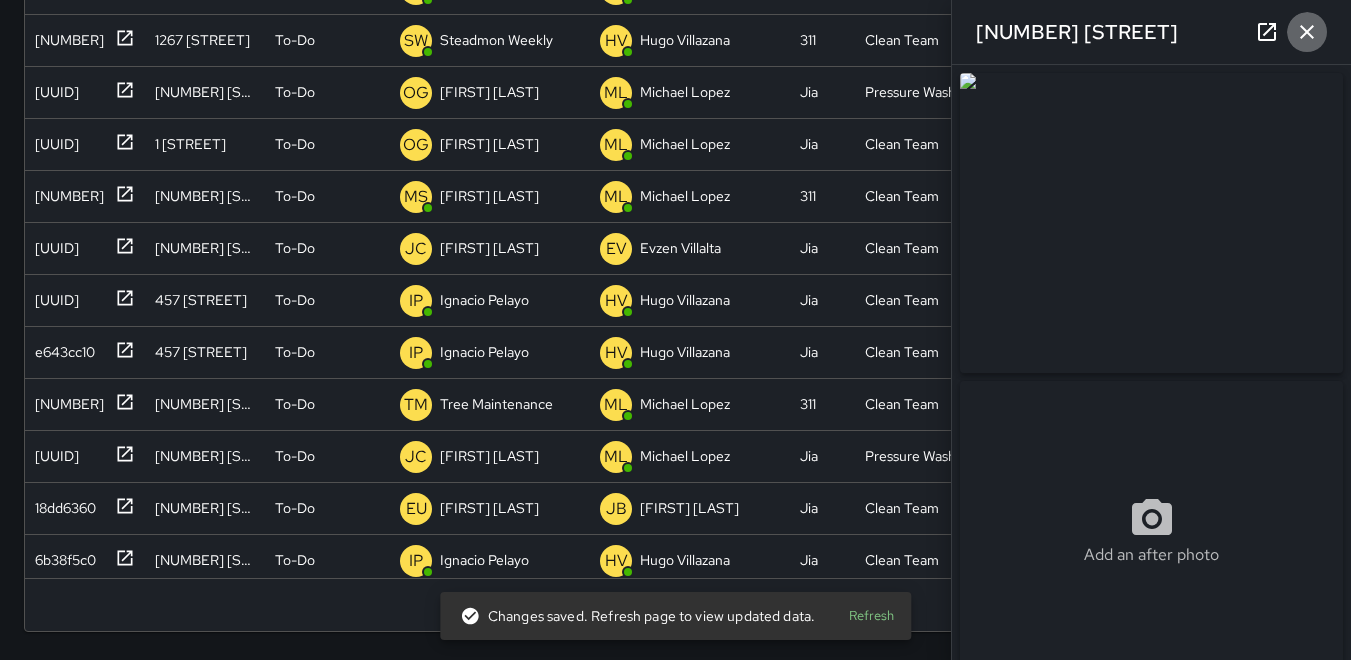 click 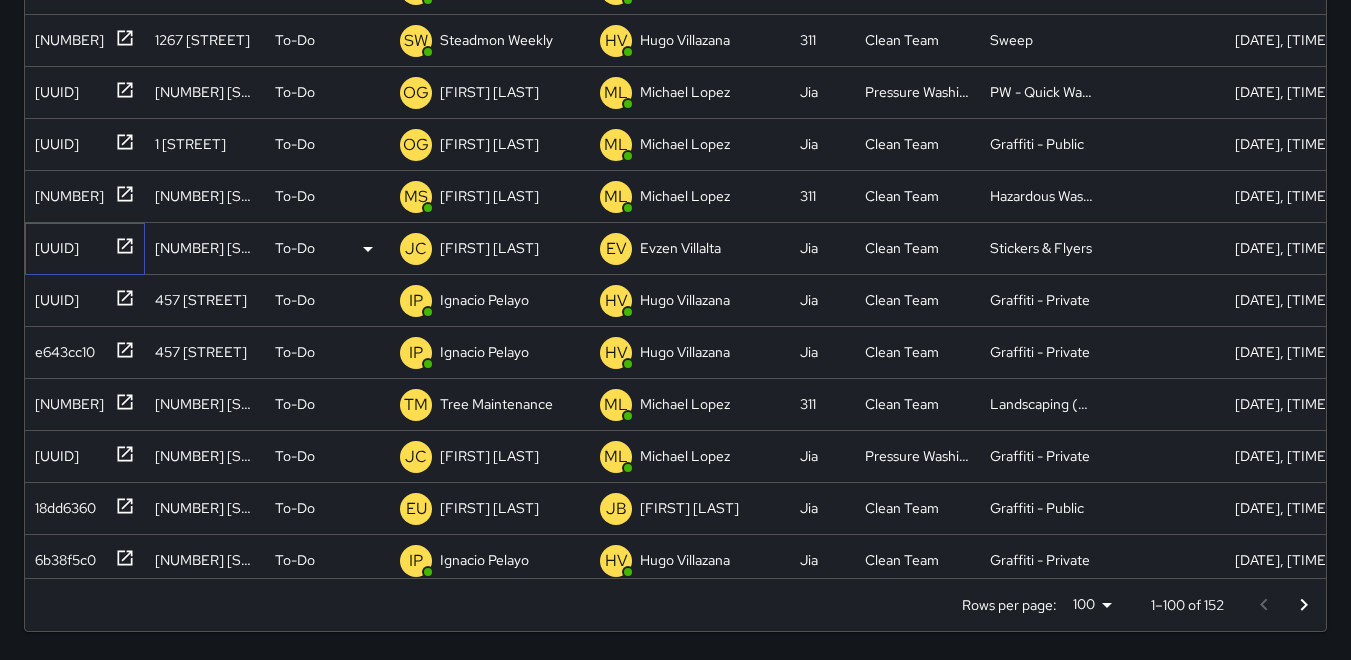 click on "[UUID]" at bounding box center (53, 244) 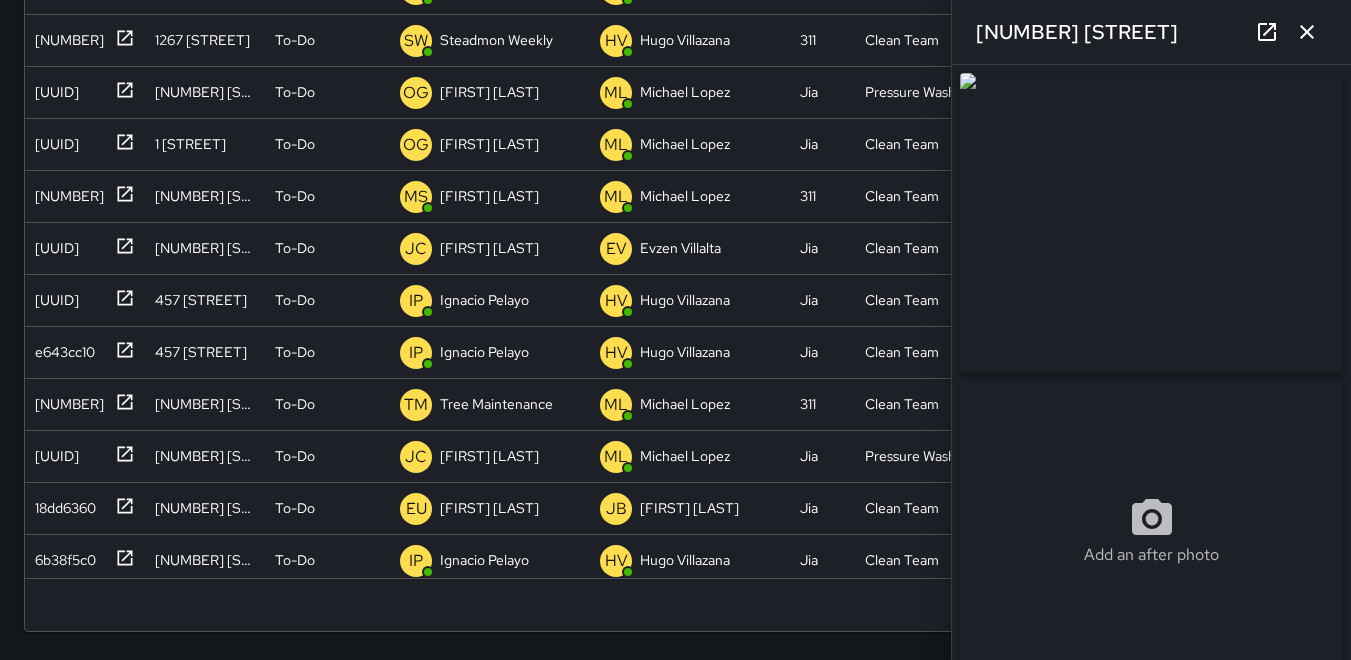 click at bounding box center (1151, 223) 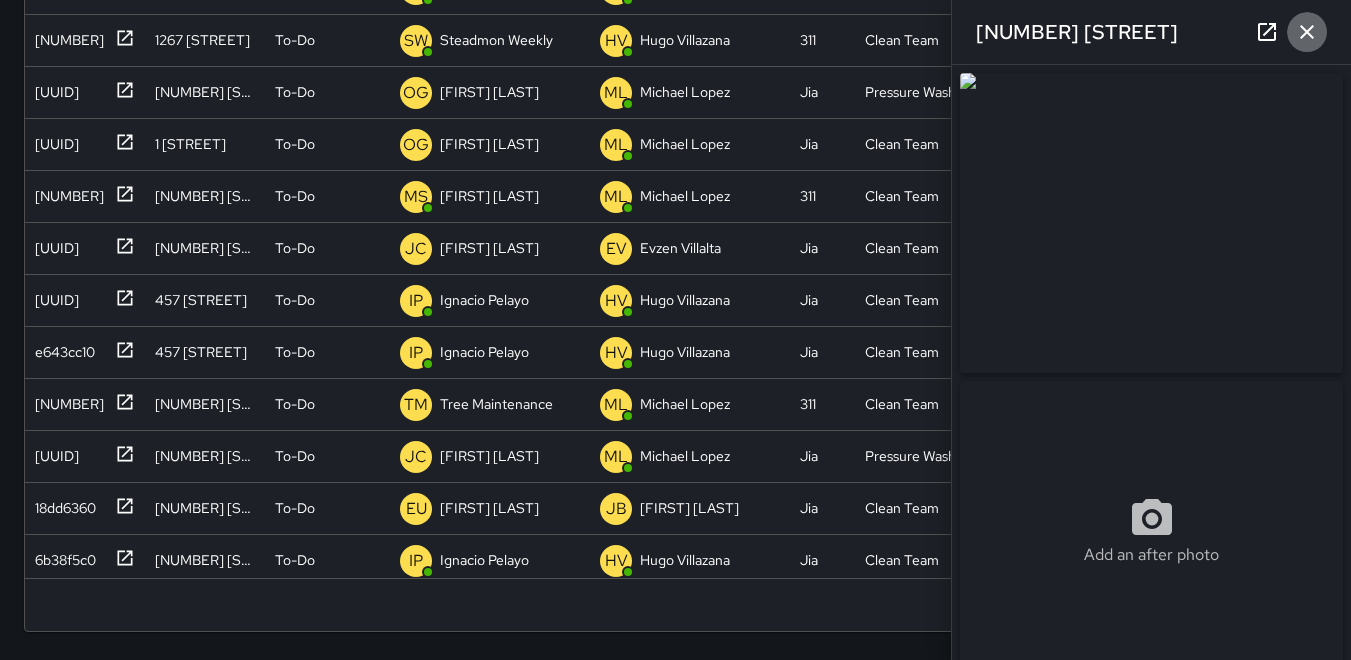 click at bounding box center (1307, 32) 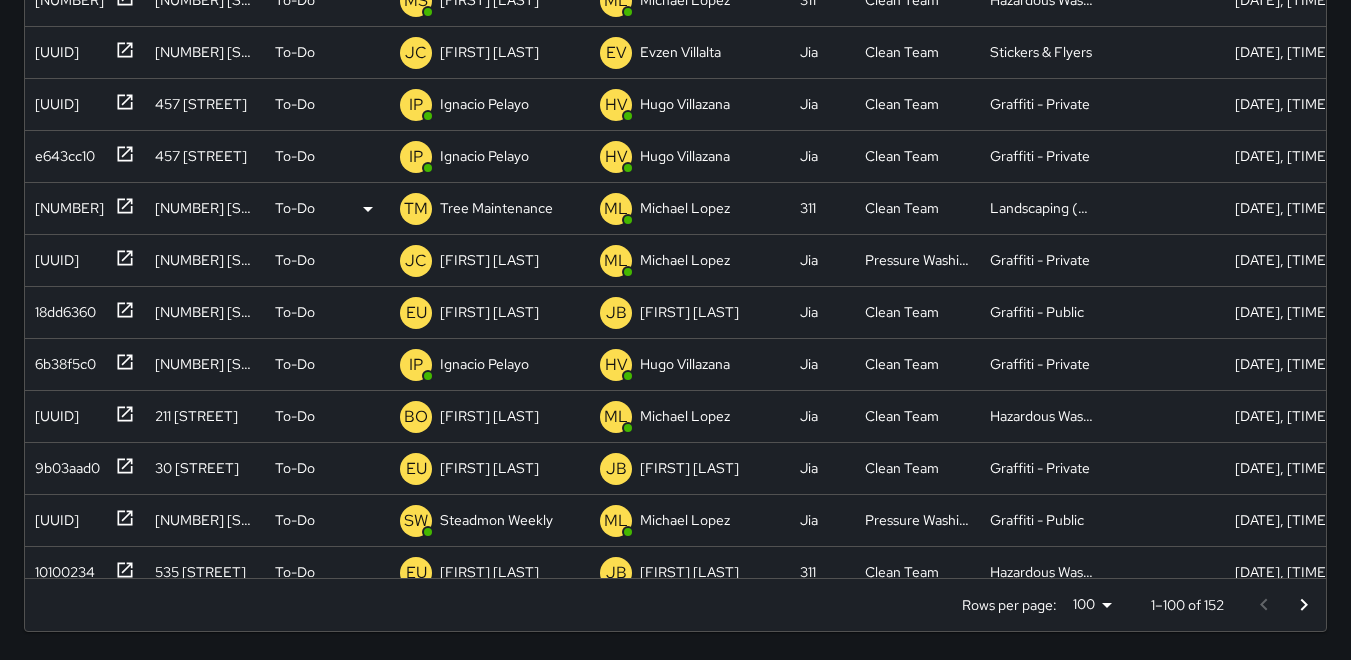 scroll, scrollTop: 648, scrollLeft: 0, axis: vertical 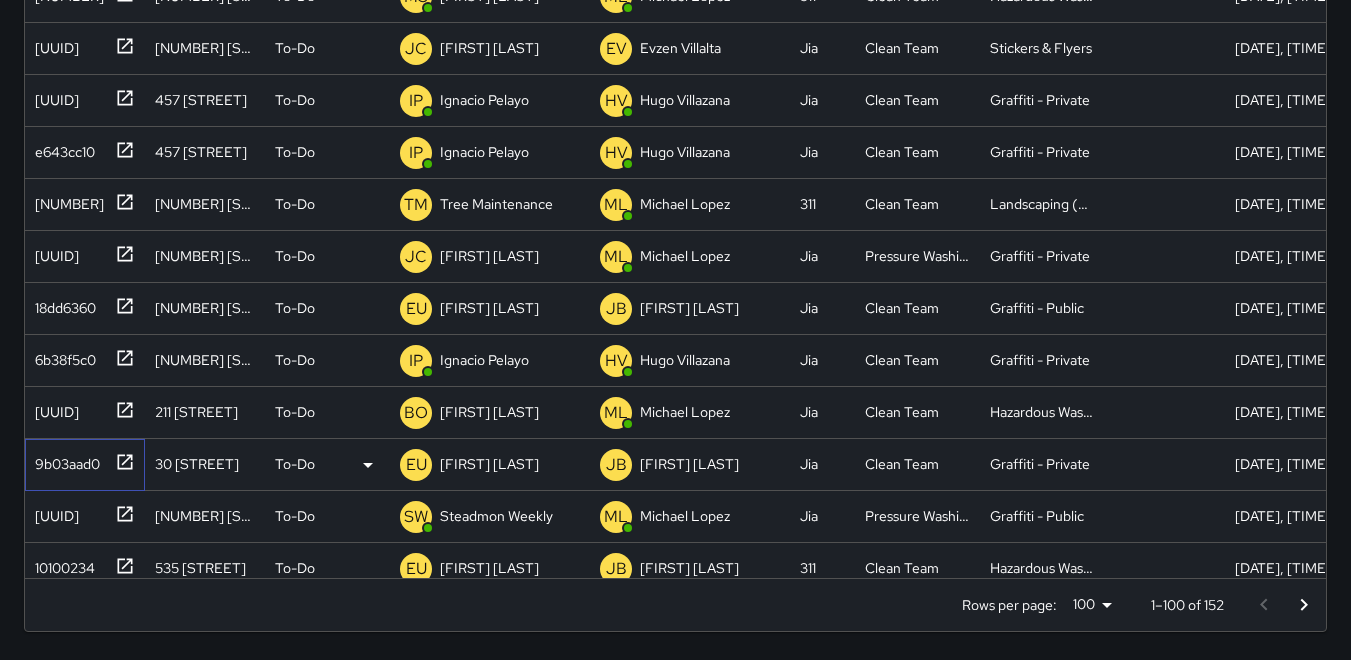 click on "9b03aad0" at bounding box center (63, 460) 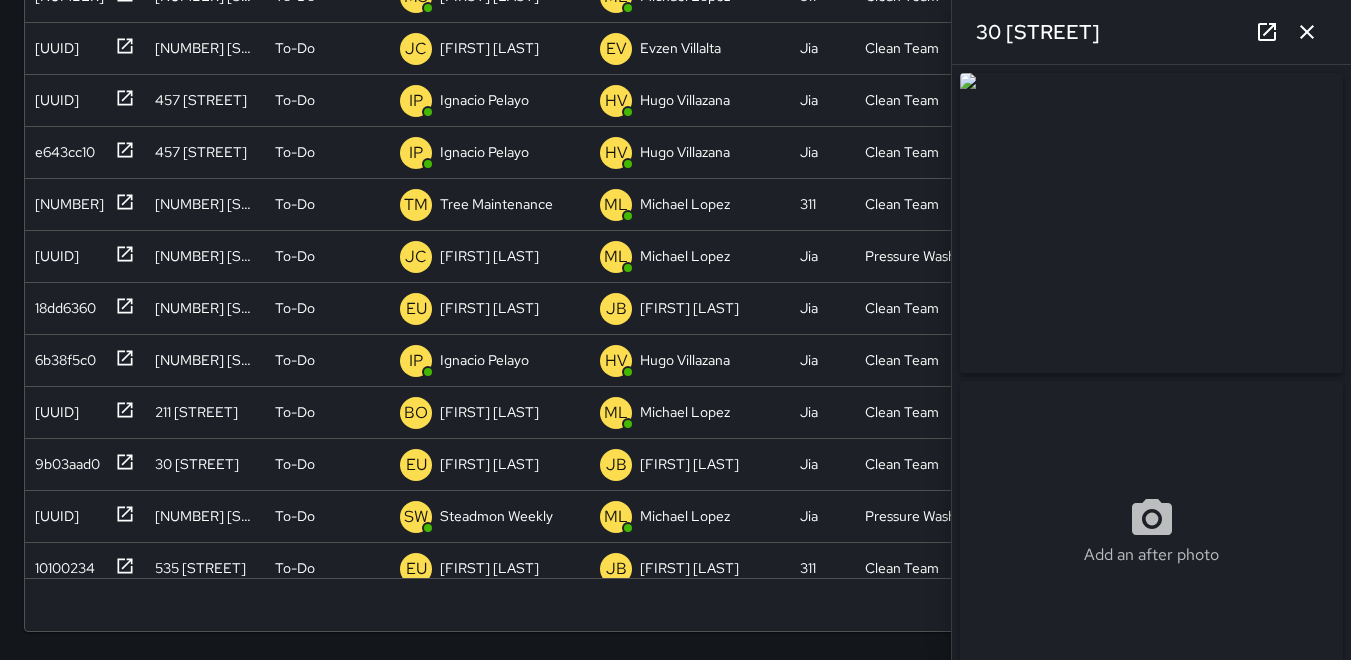 click at bounding box center [1151, 223] 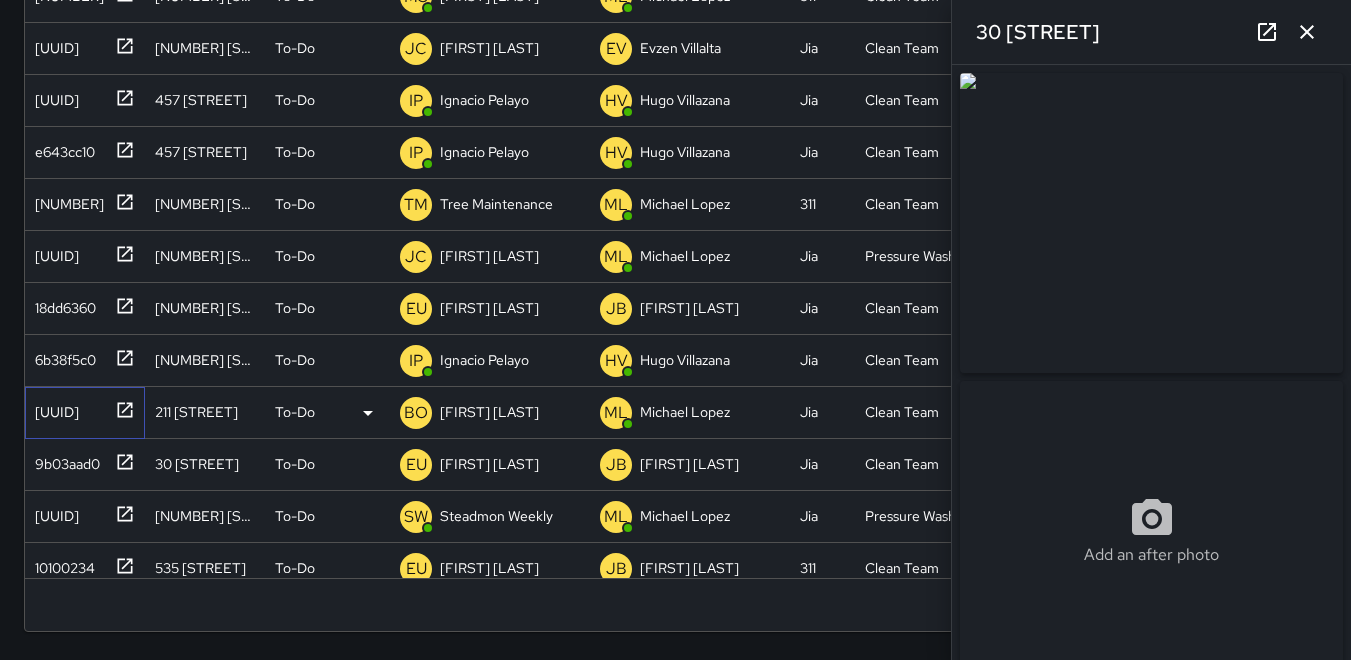 click on "[UUID]" at bounding box center (53, 408) 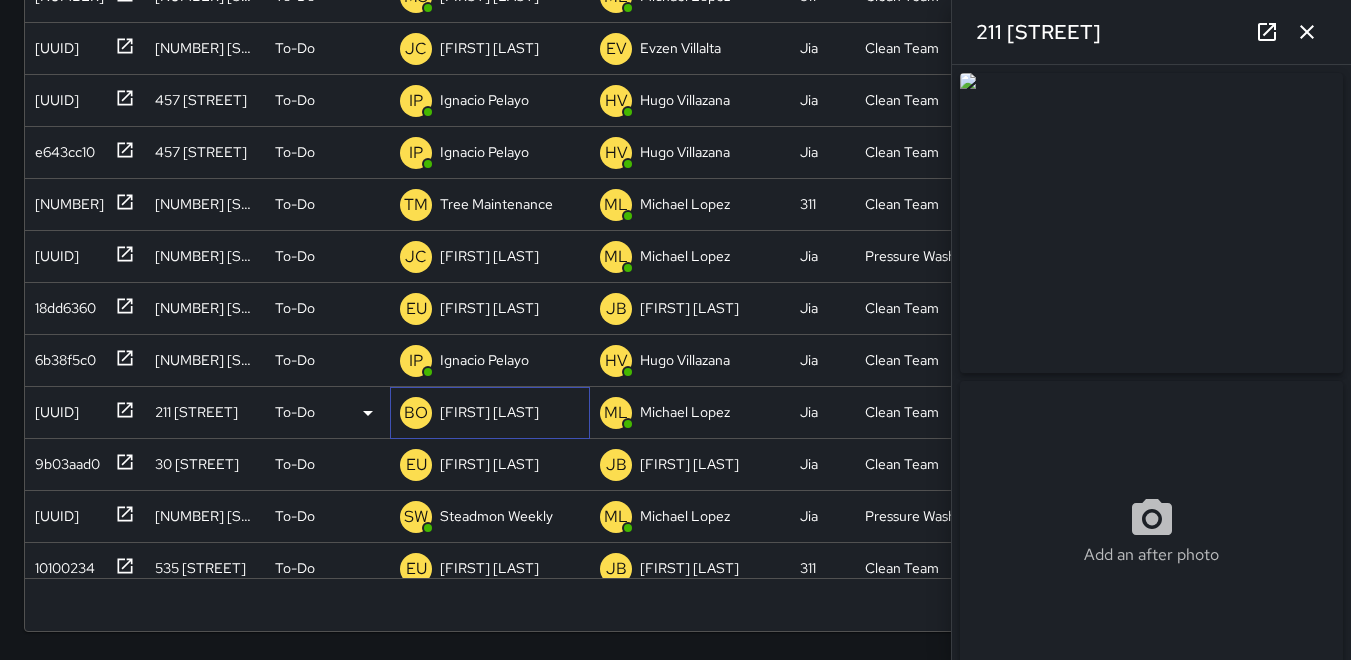 click on "BO" at bounding box center [416, 413] 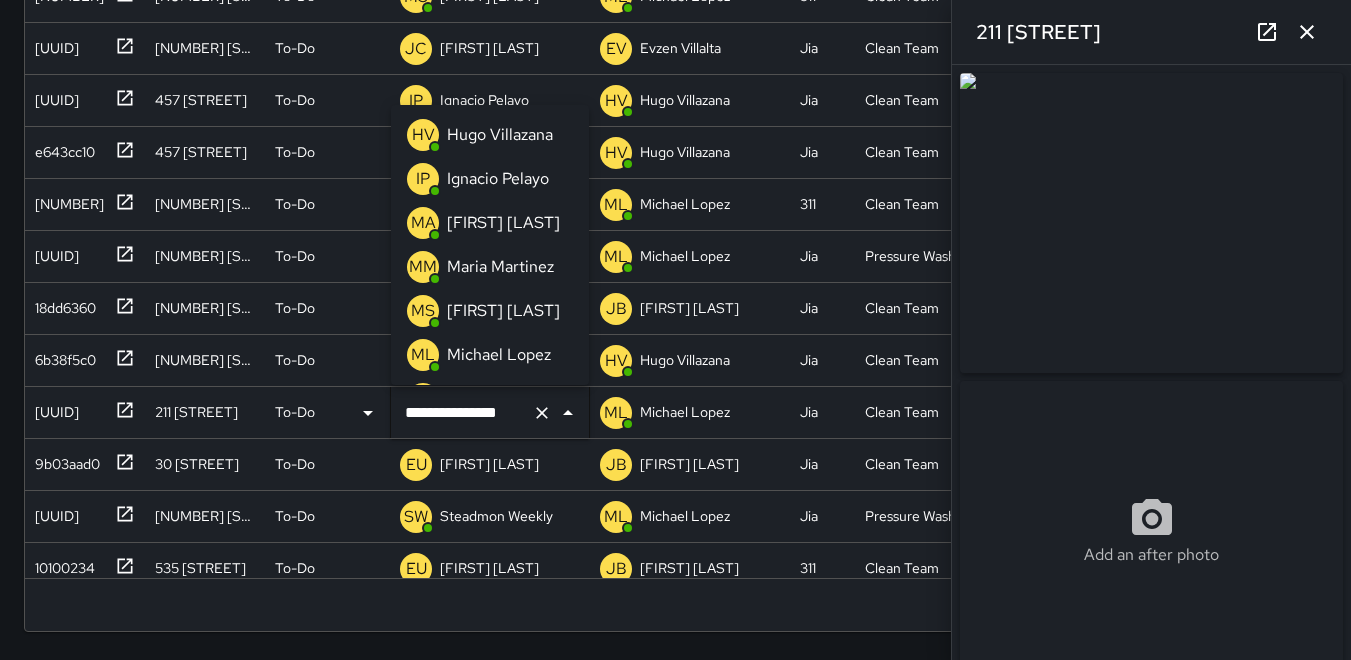 scroll, scrollTop: 124, scrollLeft: 0, axis: vertical 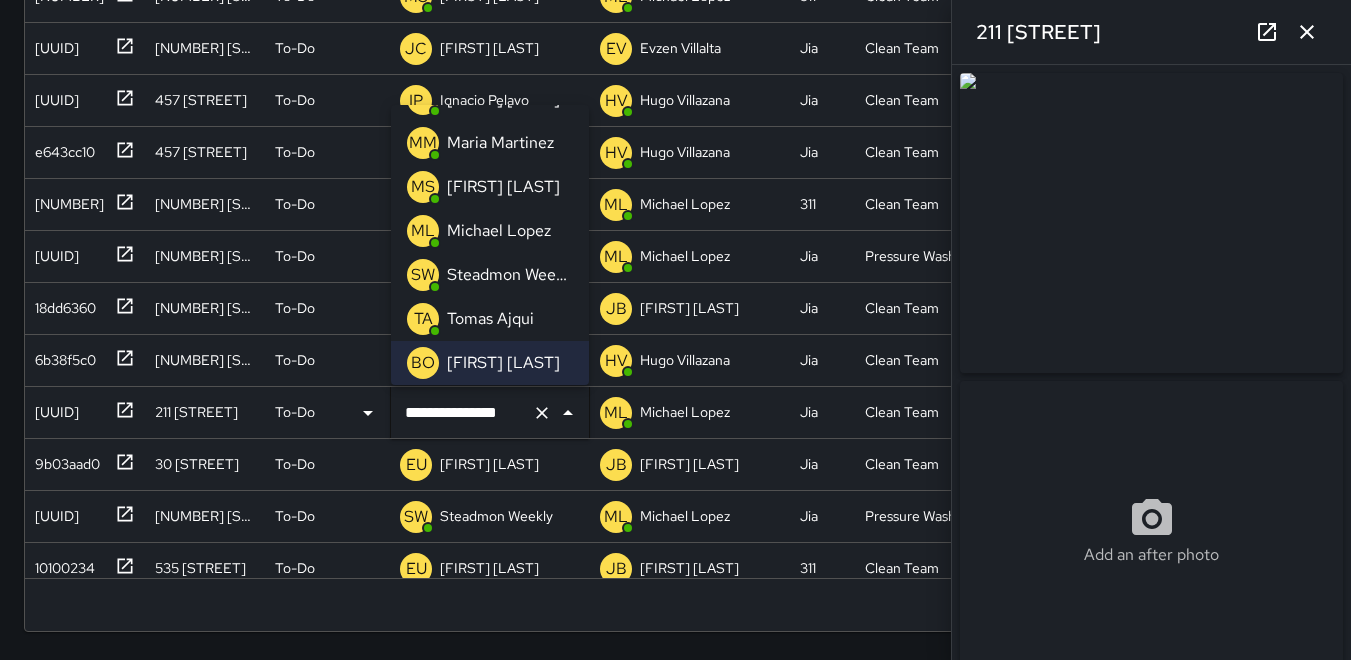 click on "MM" at bounding box center [423, 143] 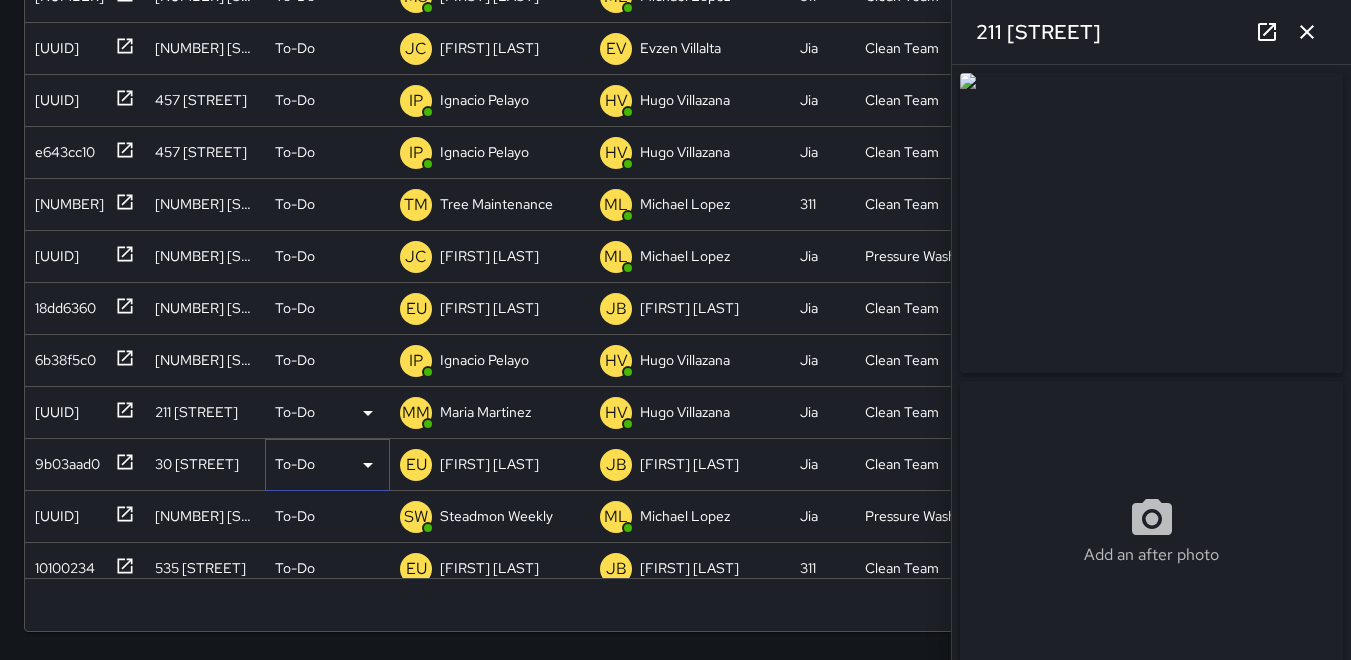click 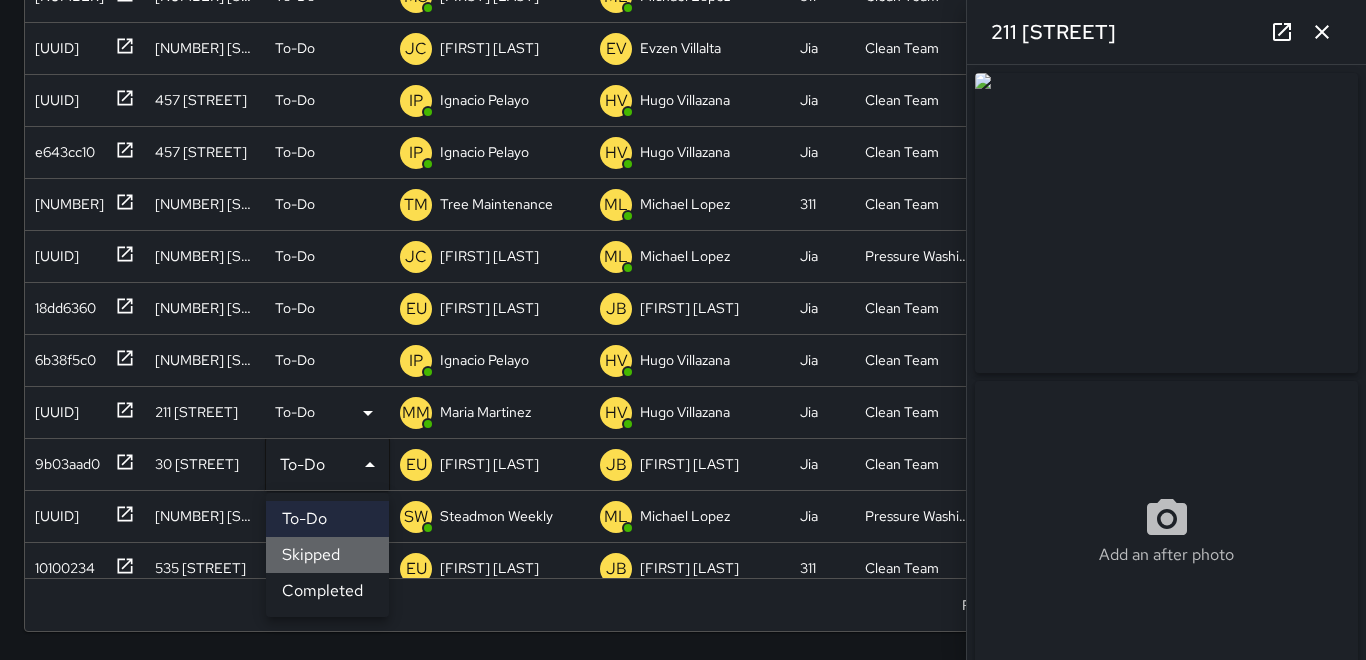 click on "Skipped" at bounding box center (327, 555) 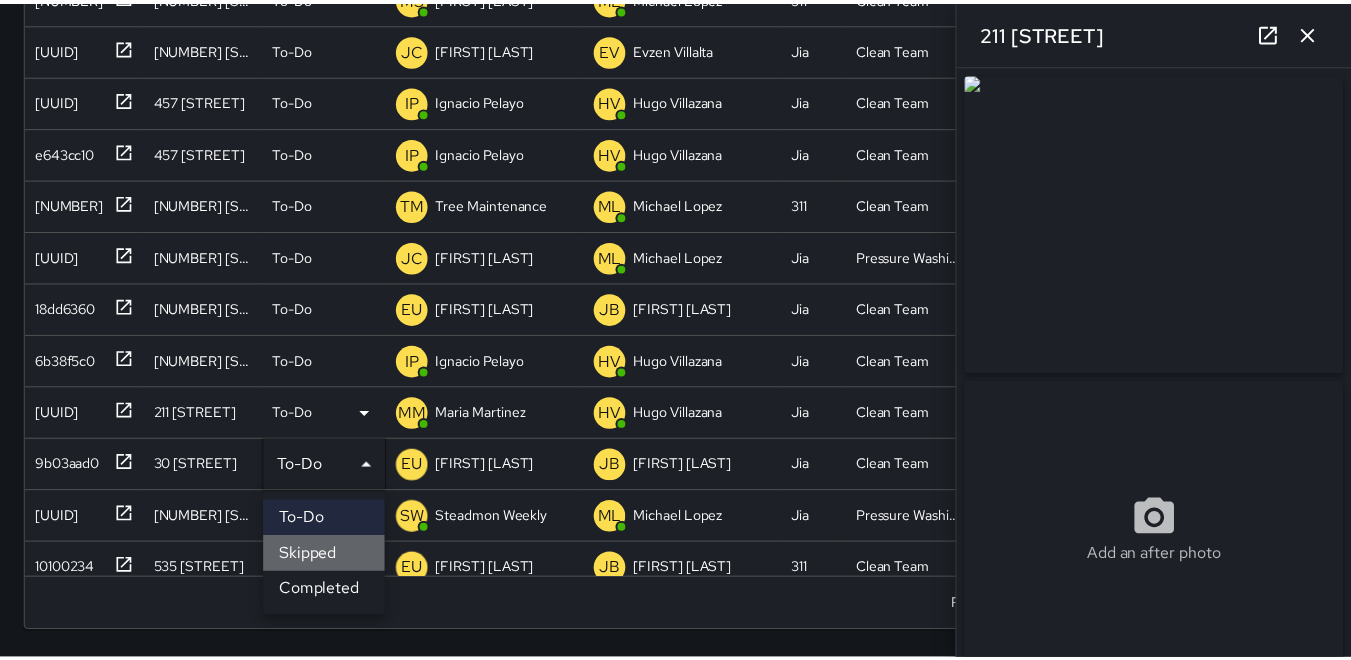 scroll, scrollTop: 16, scrollLeft: 16, axis: both 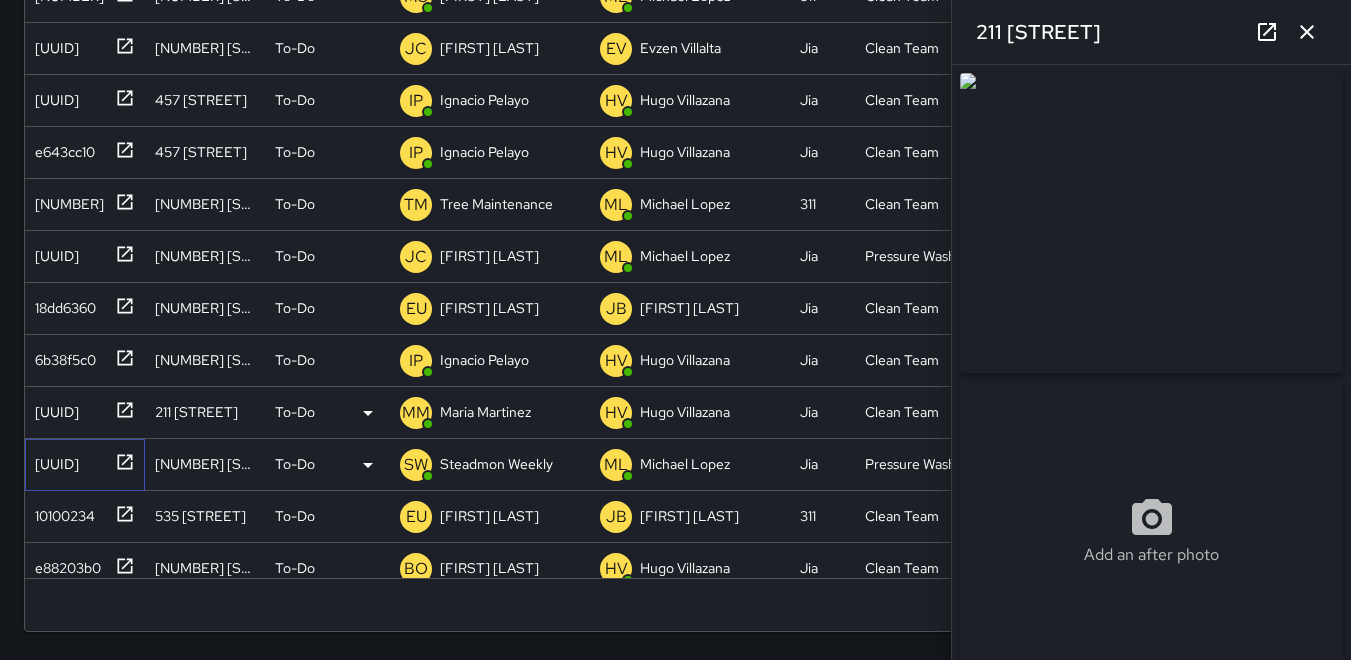 click on "[UUID]" at bounding box center (53, 460) 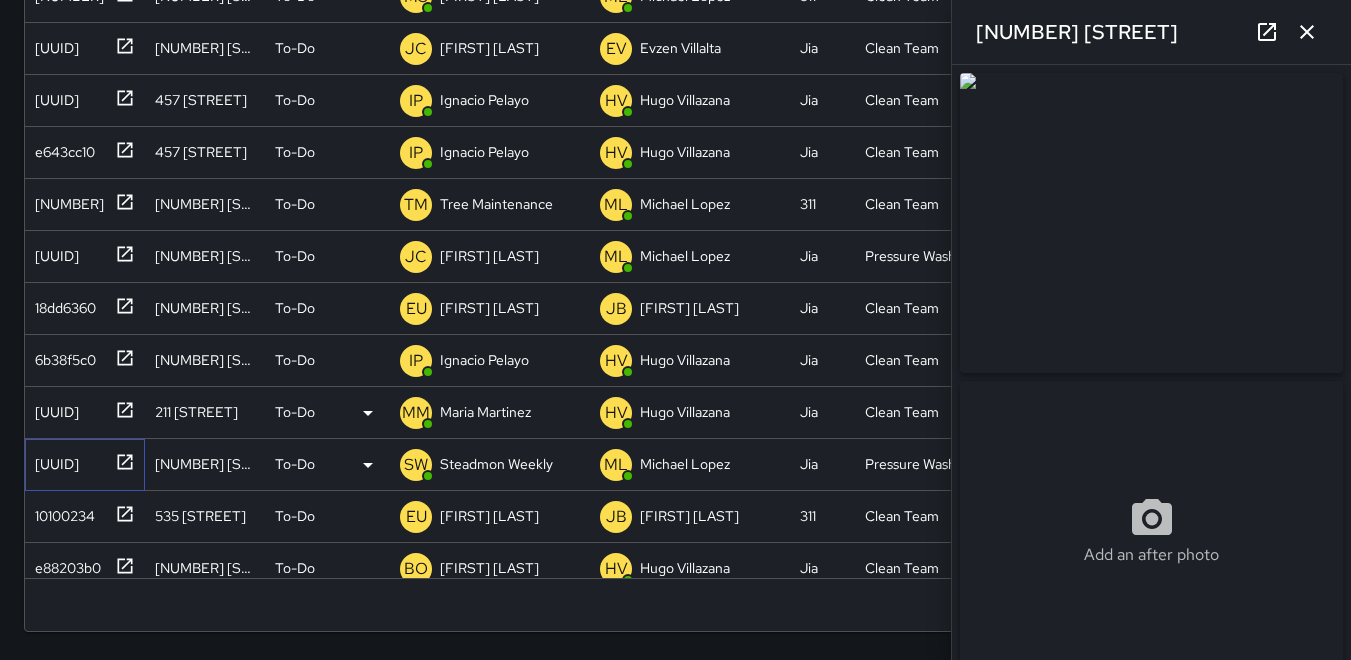 type on "**********" 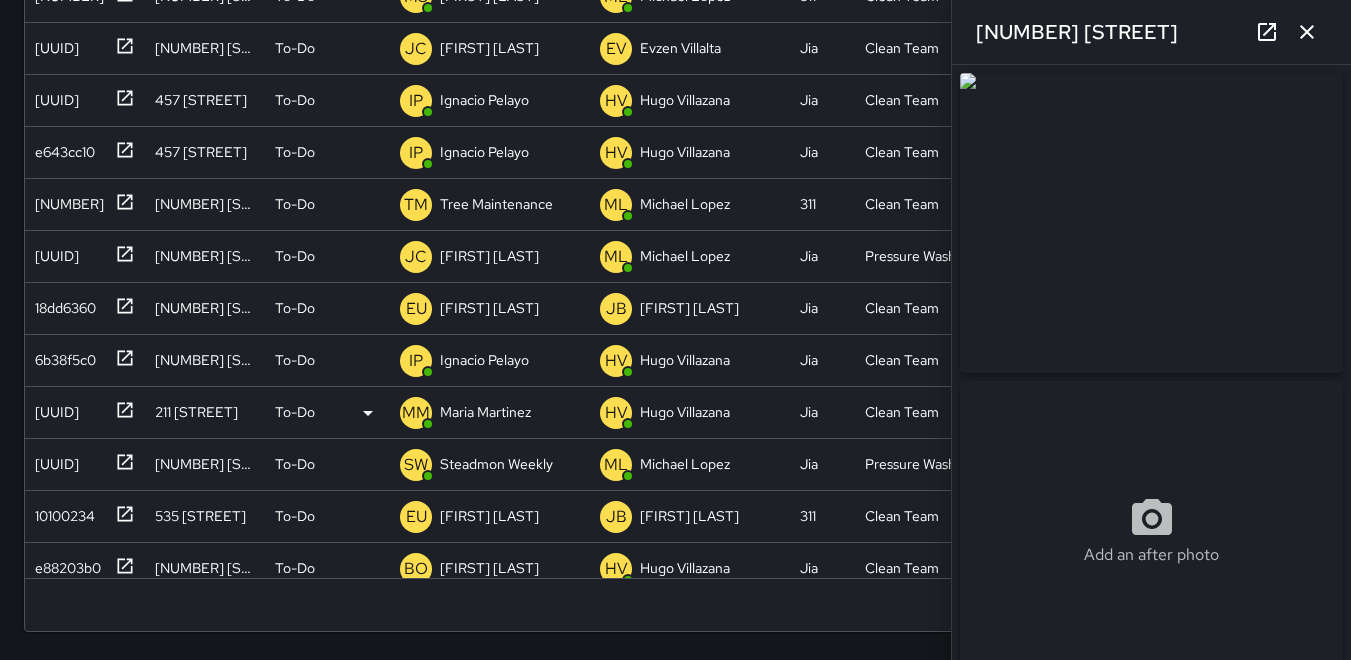 click at bounding box center (1151, 223) 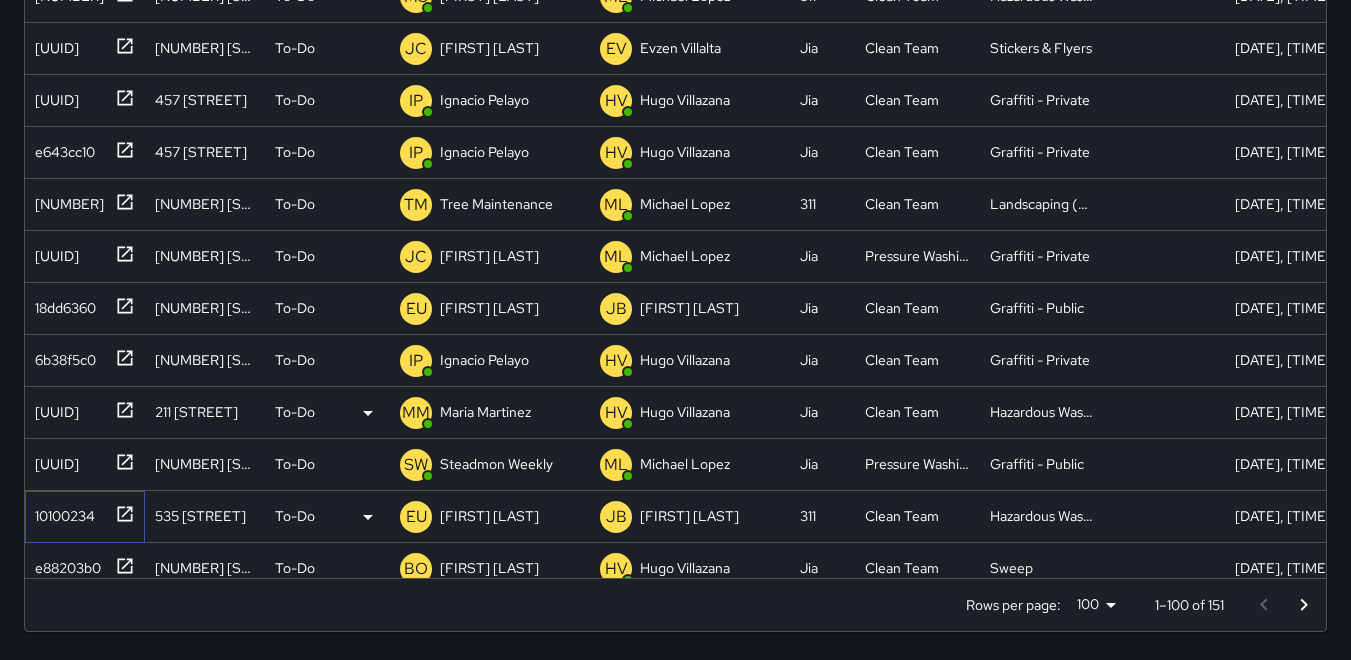 click on "10100234" at bounding box center [61, 512] 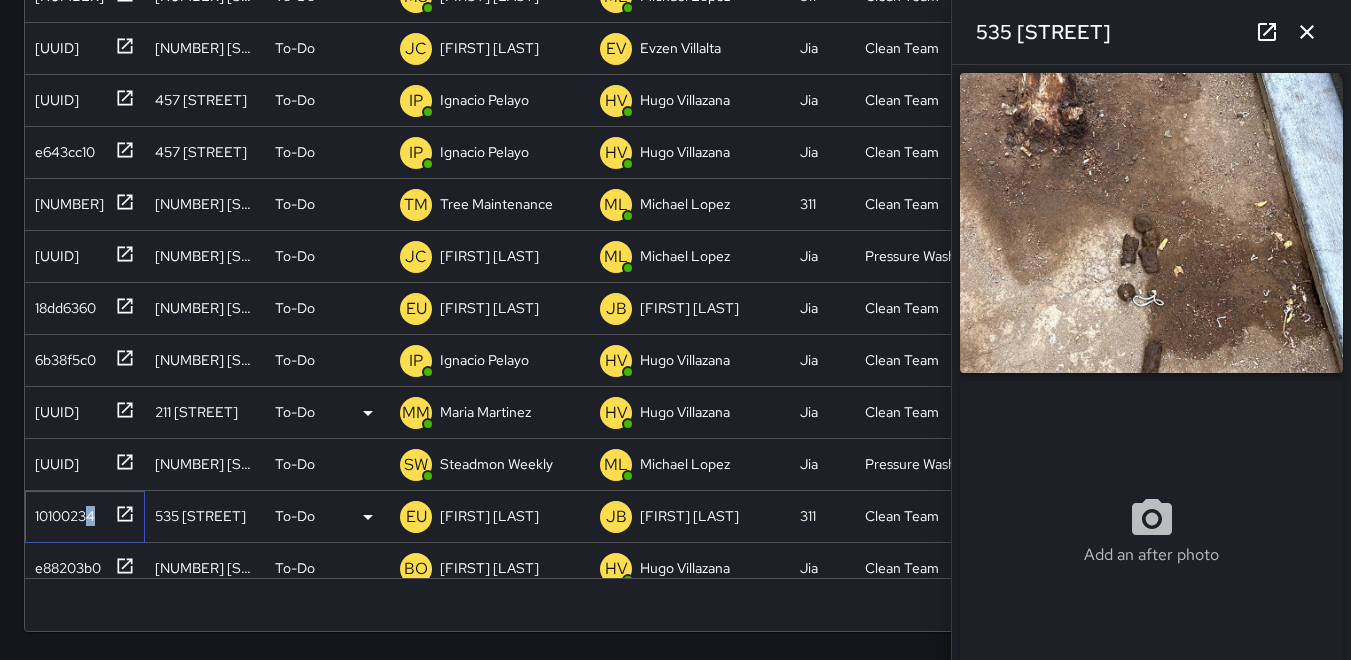 type on "**********" 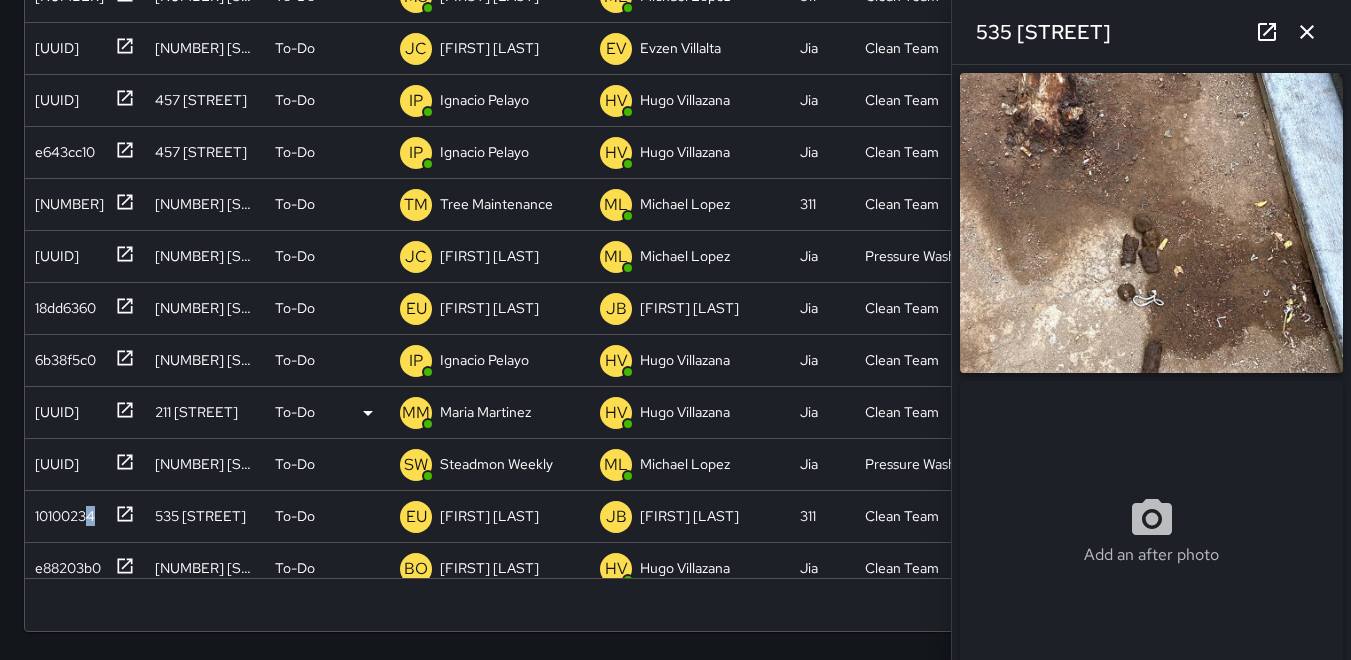 click 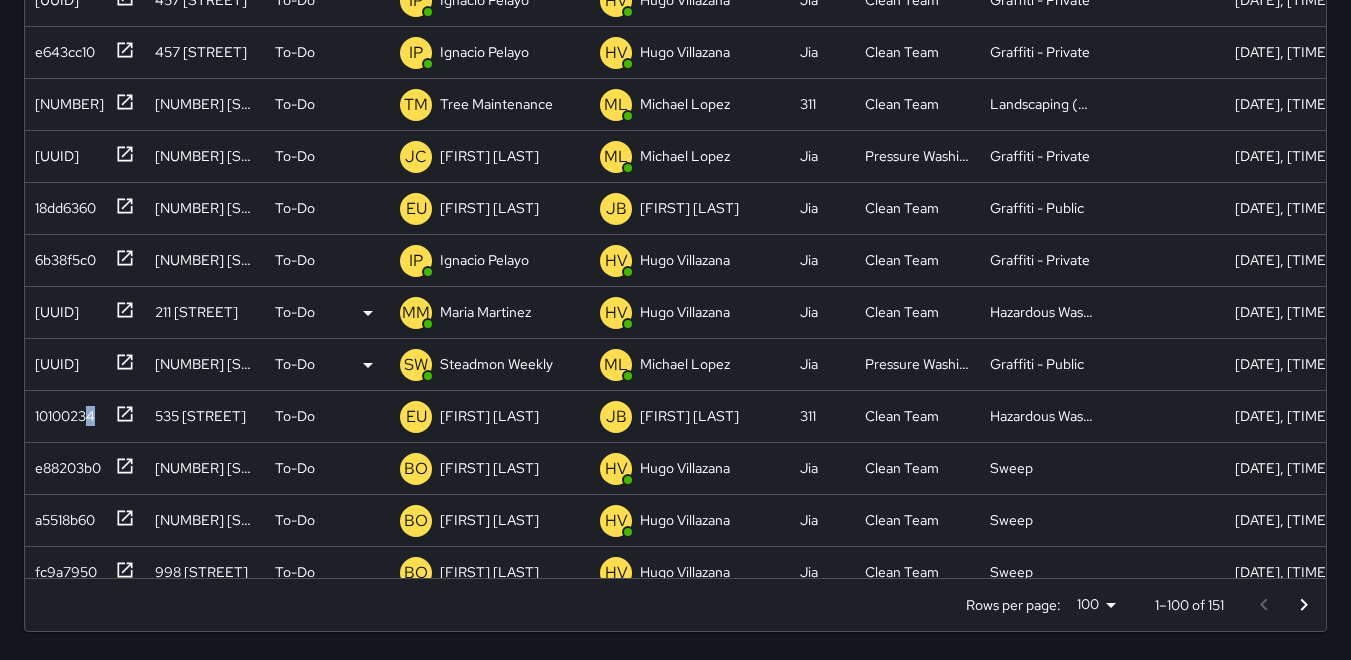 scroll, scrollTop: 848, scrollLeft: 0, axis: vertical 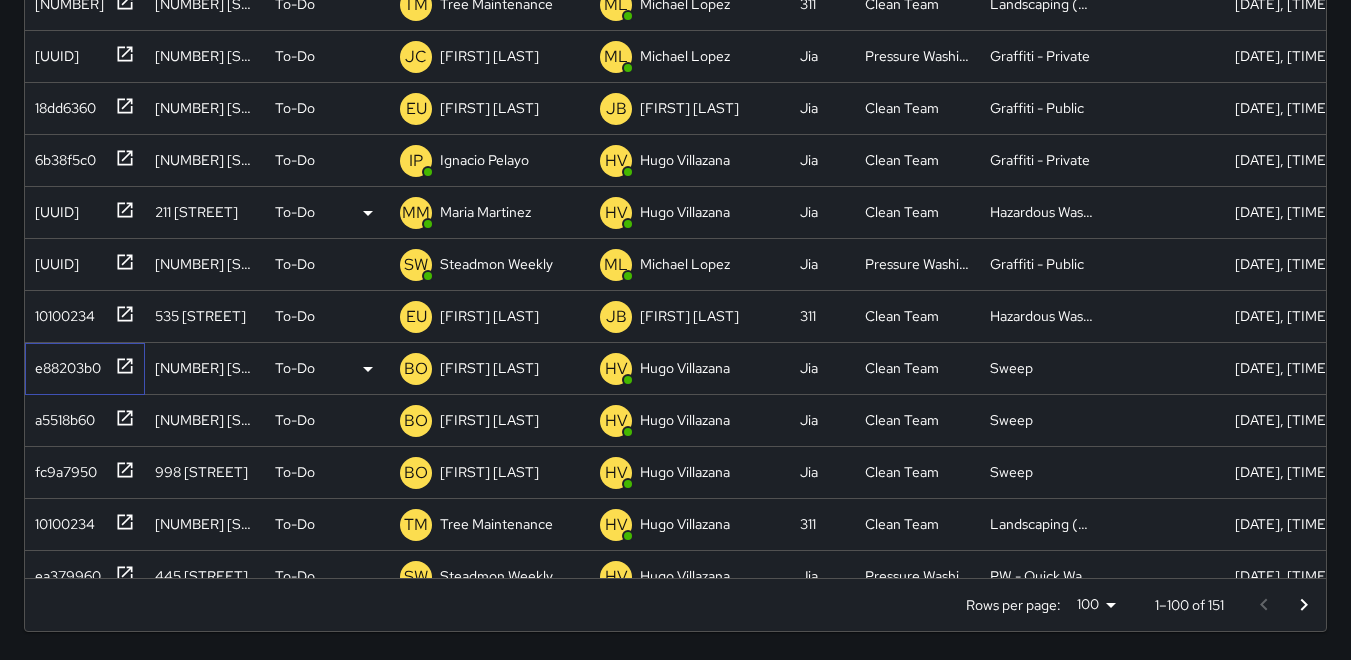 click on "e88203b0" at bounding box center (64, 364) 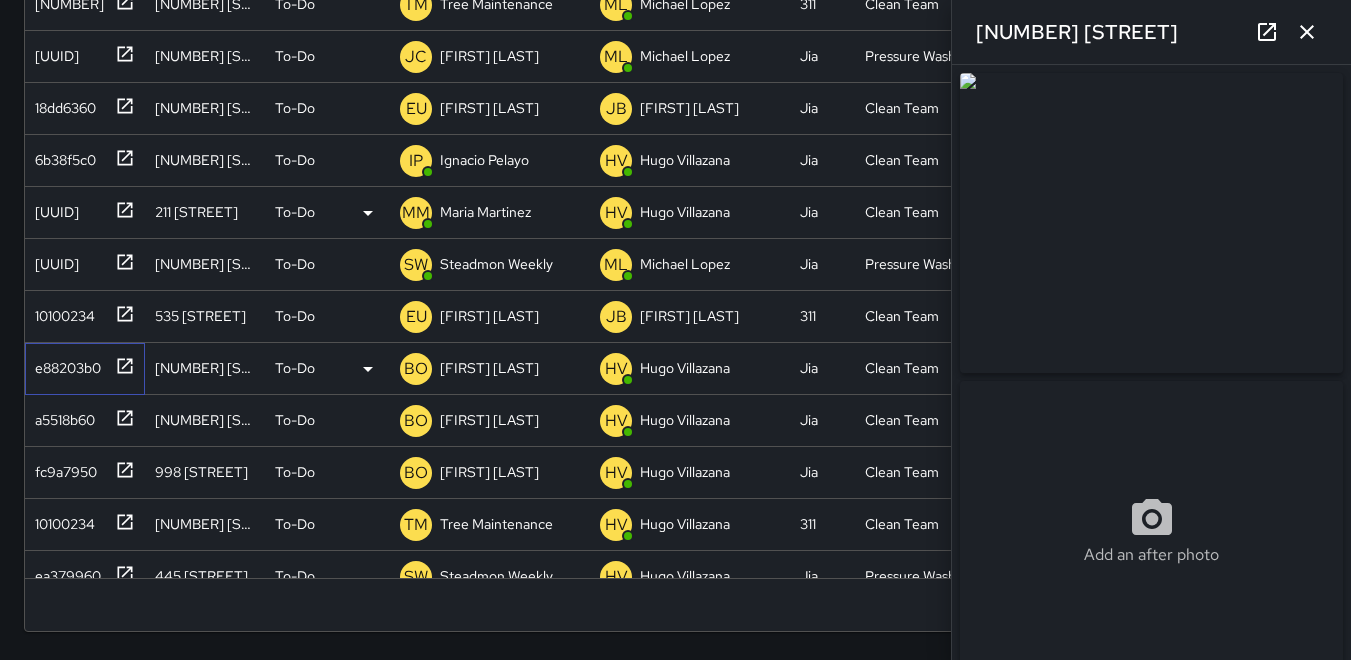 type on "**********" 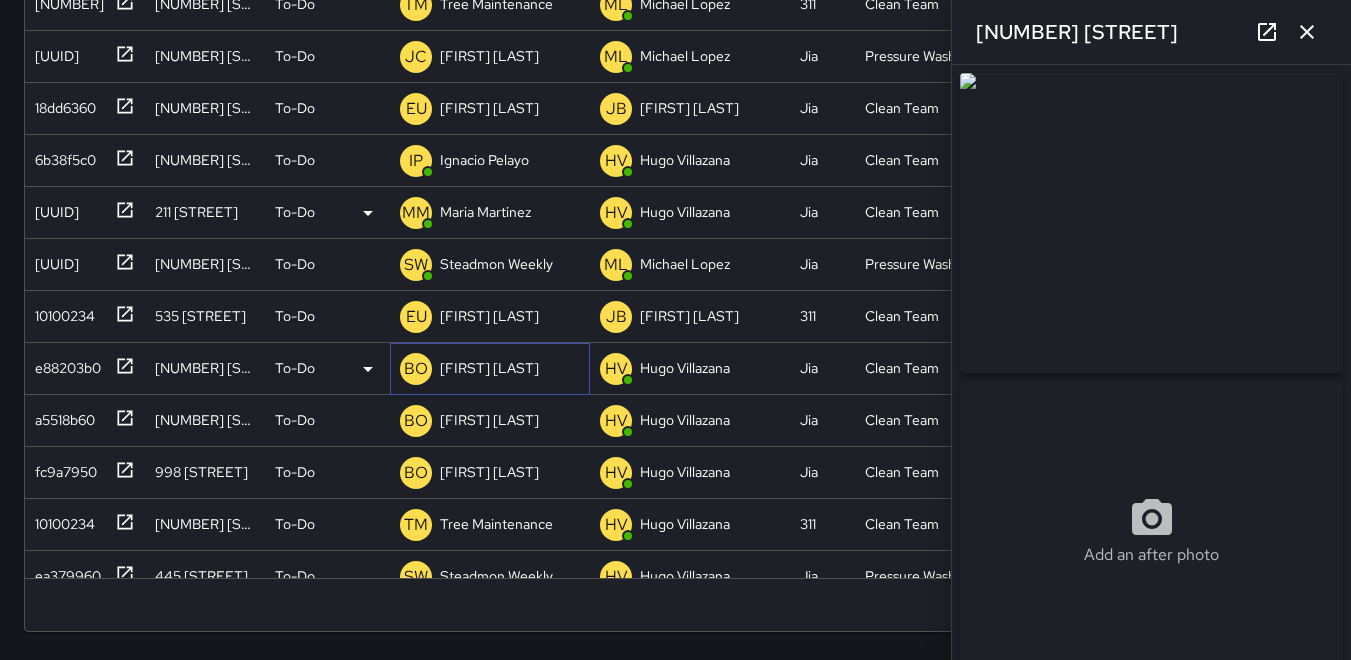 click on "BO" at bounding box center [416, 369] 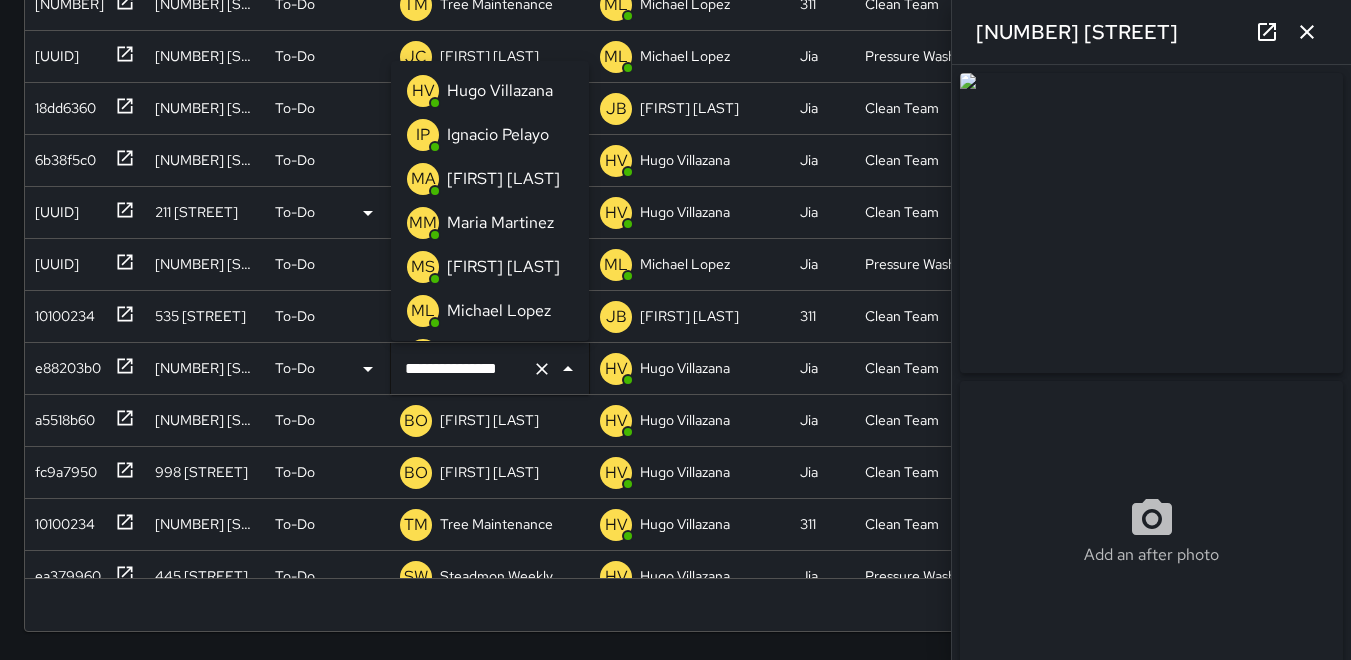 scroll, scrollTop: 124, scrollLeft: 0, axis: vertical 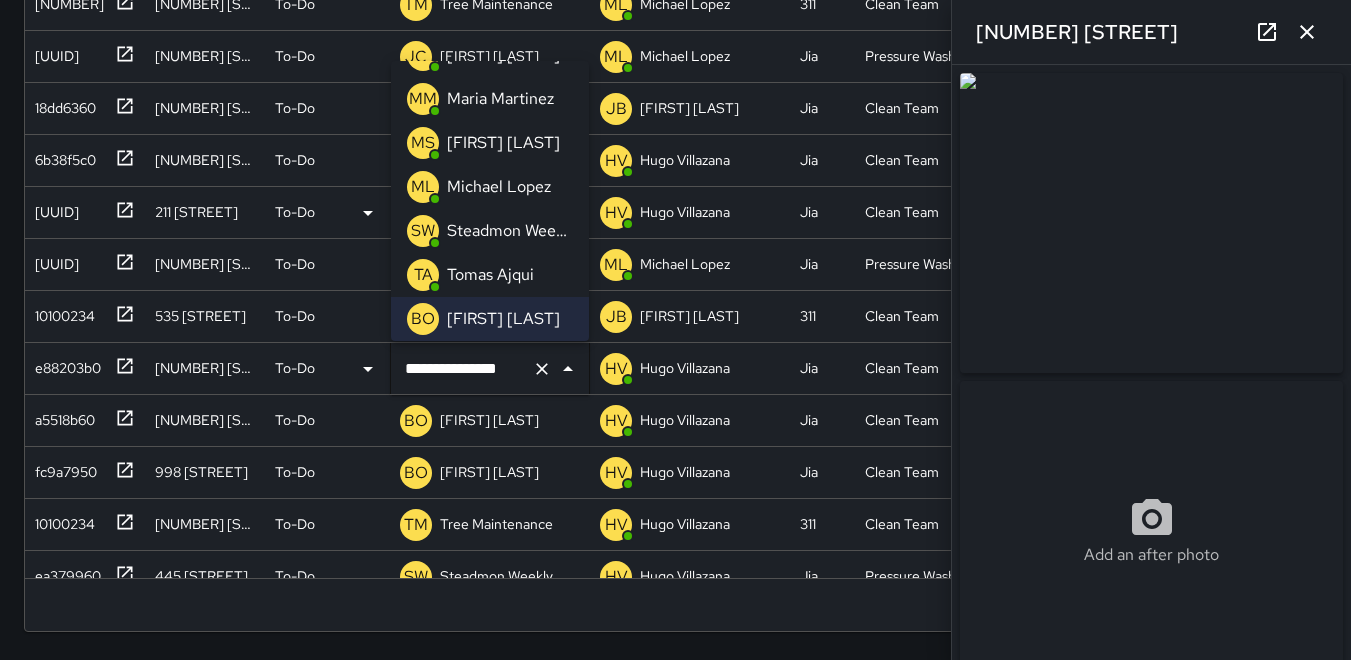 click on "MM" at bounding box center [423, 99] 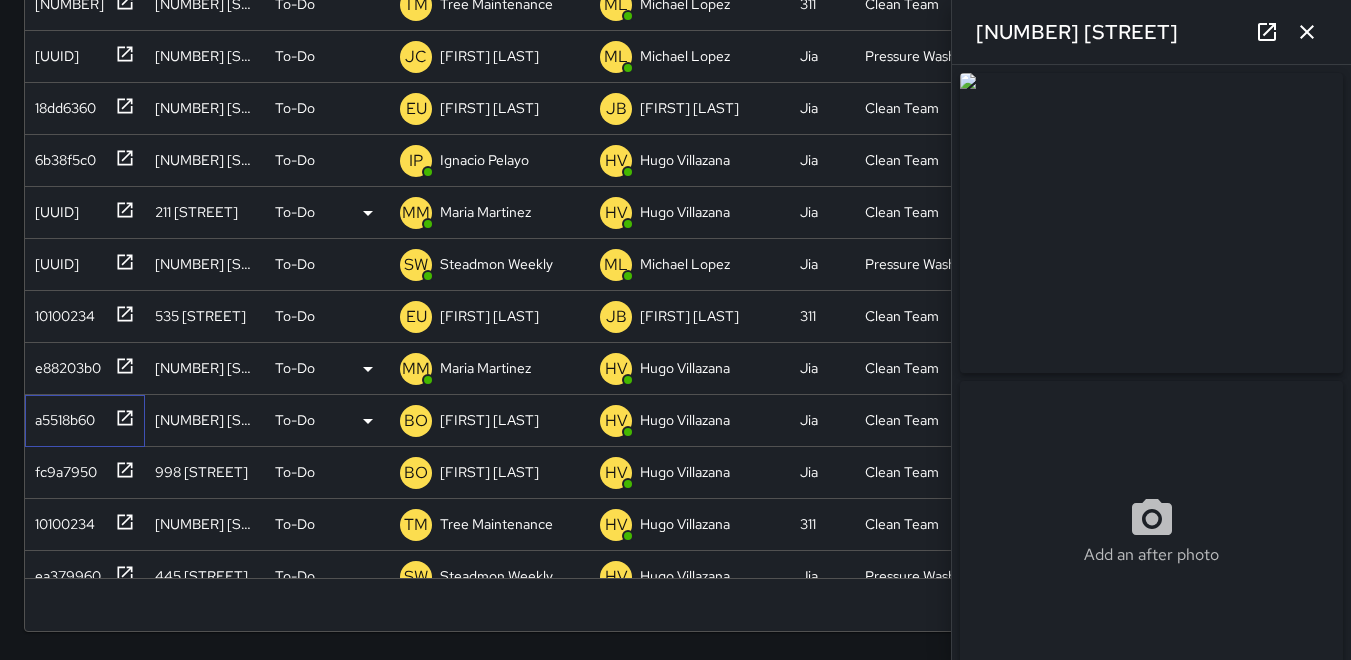 click on "a5518b60" at bounding box center [85, 421] 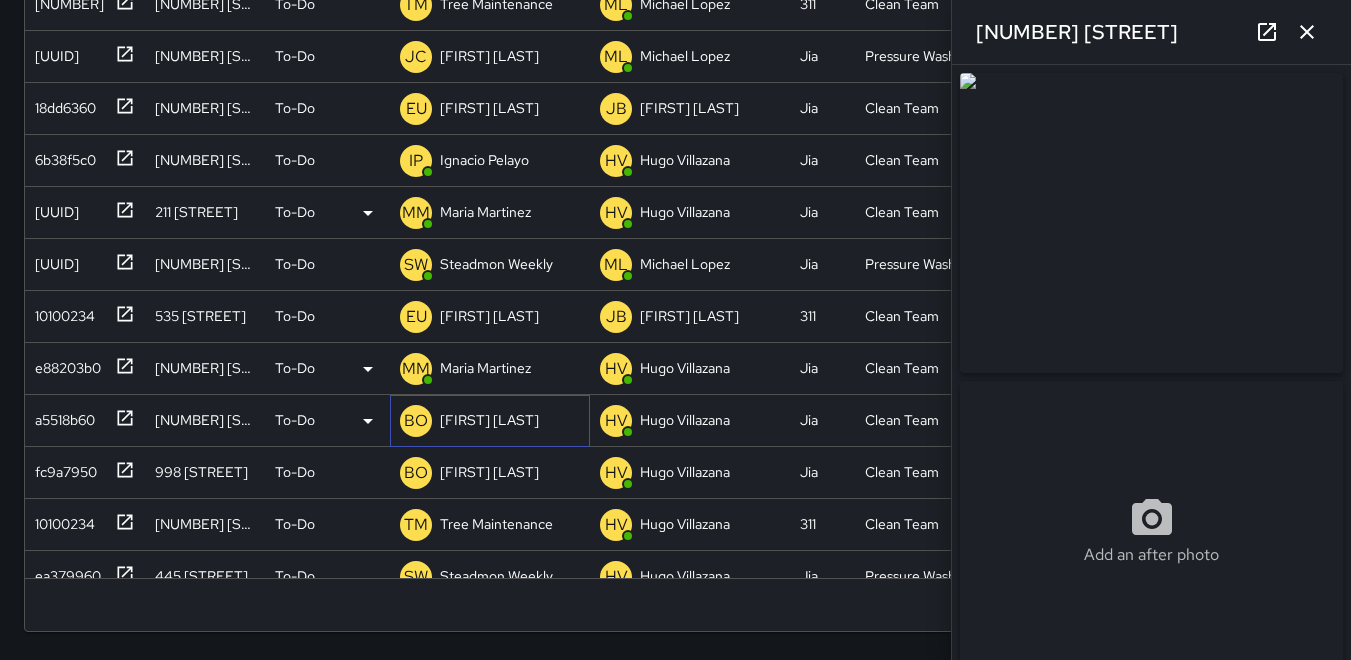 click on "BO" at bounding box center [416, 421] 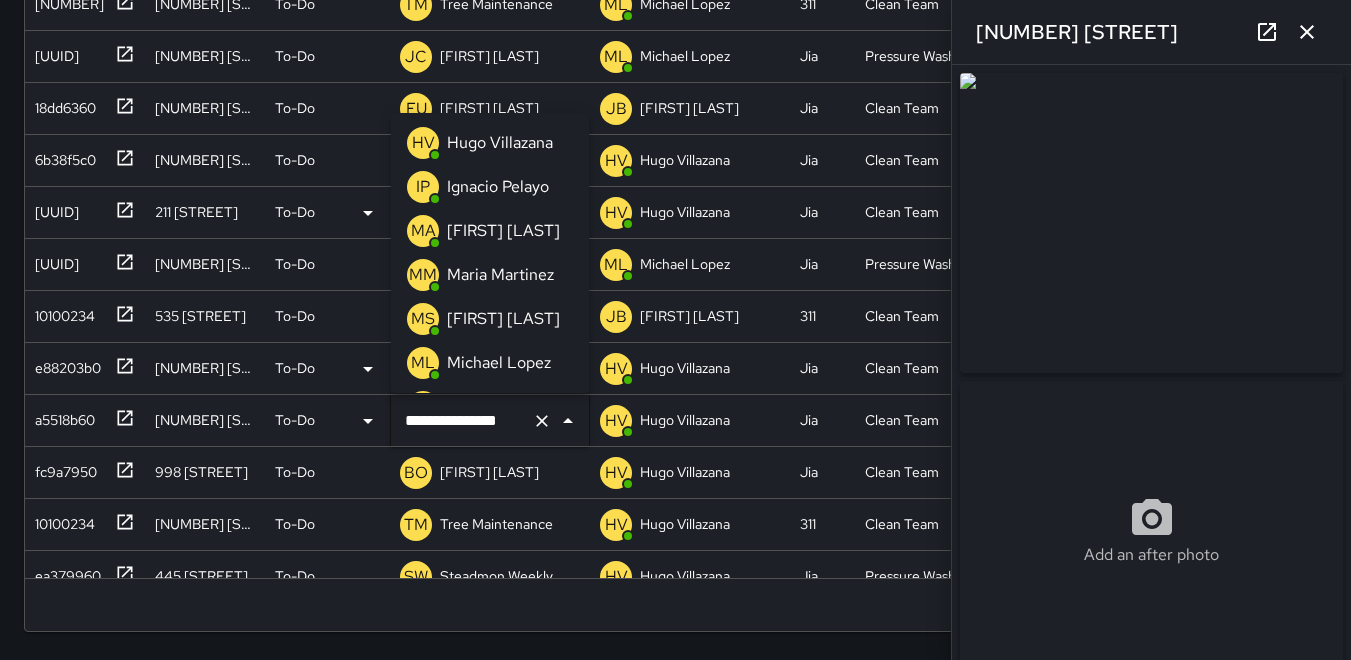 scroll, scrollTop: 124, scrollLeft: 0, axis: vertical 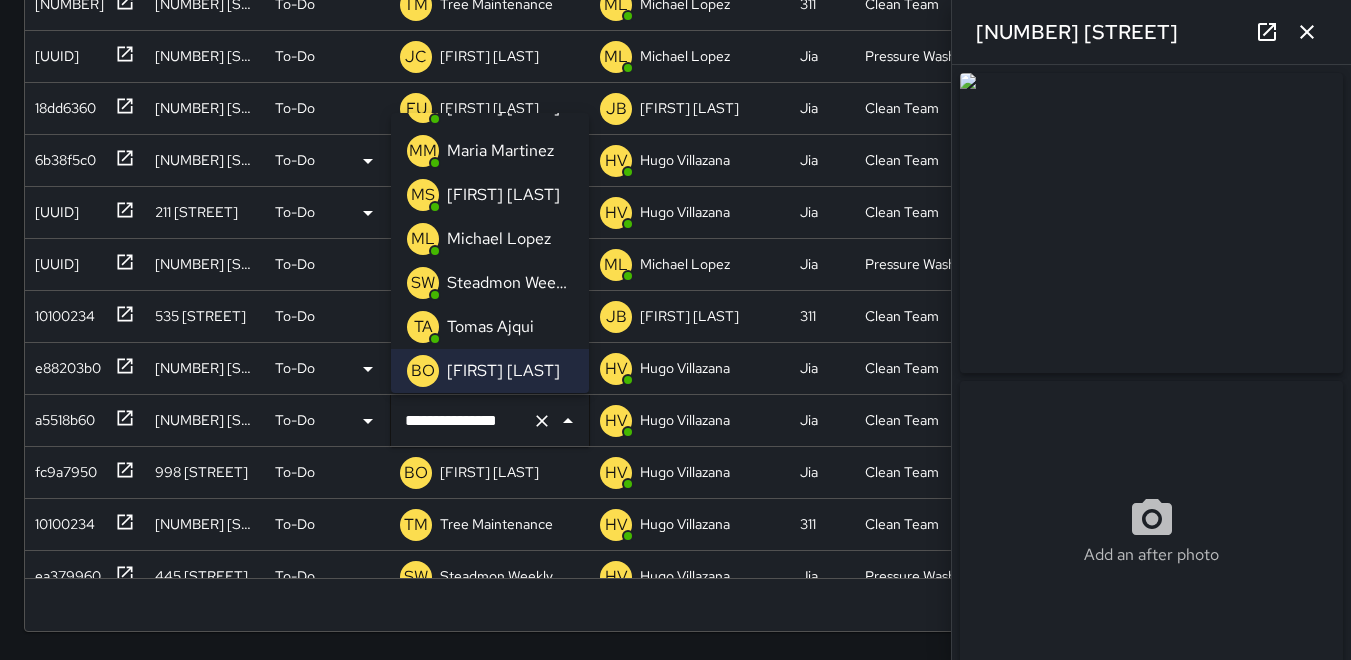 drag, startPoint x: 431, startPoint y: 148, endPoint x: 411, endPoint y: 163, distance: 25 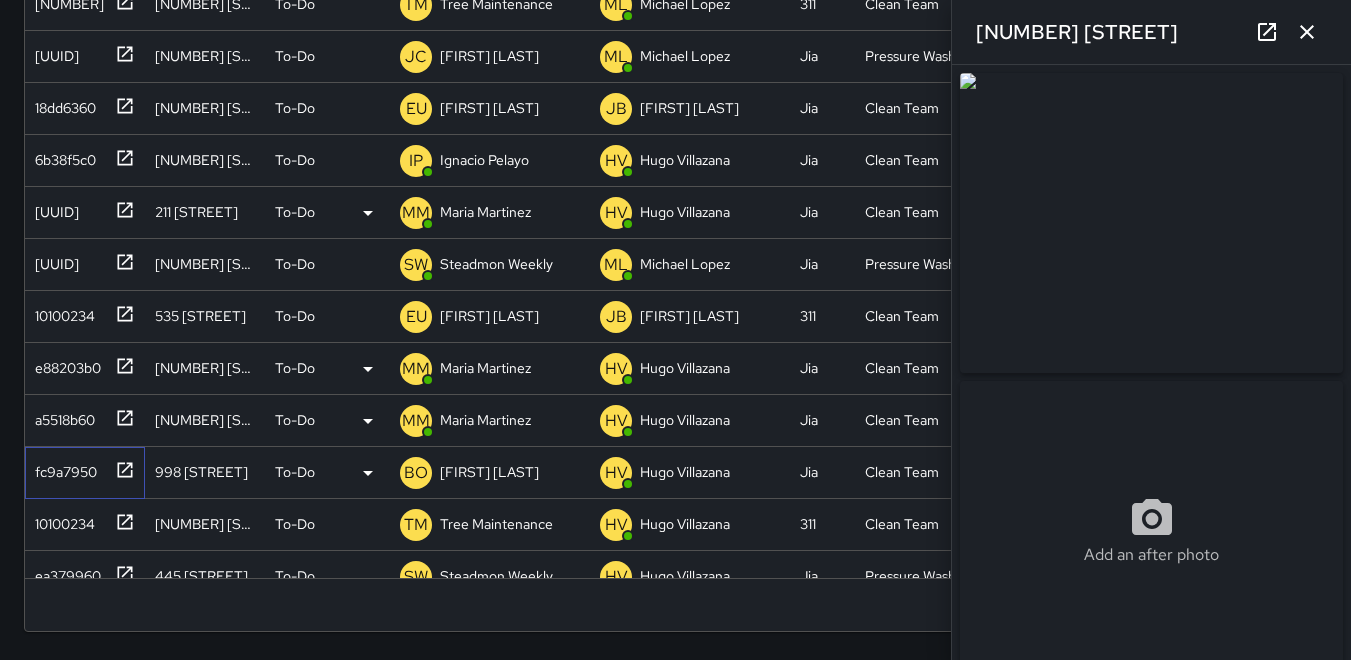 click on "fc9a7950" at bounding box center (62, 468) 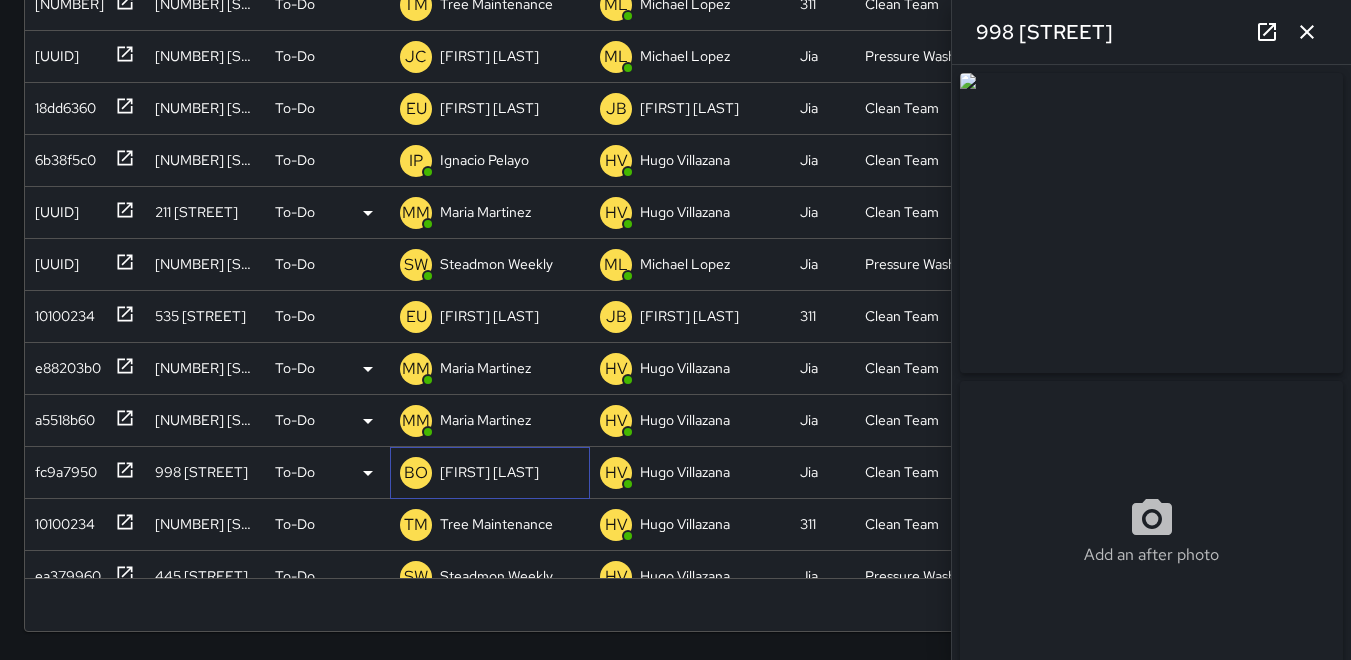 click on "BO" at bounding box center (416, 473) 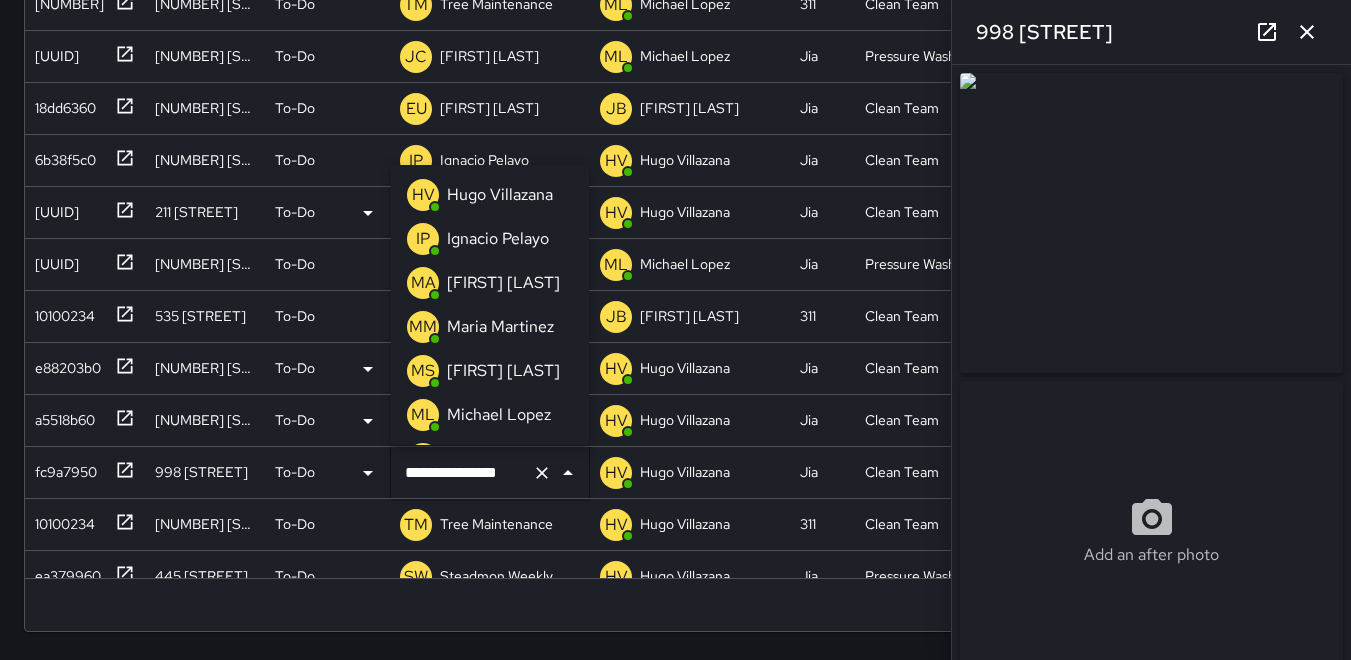 scroll, scrollTop: 124, scrollLeft: 0, axis: vertical 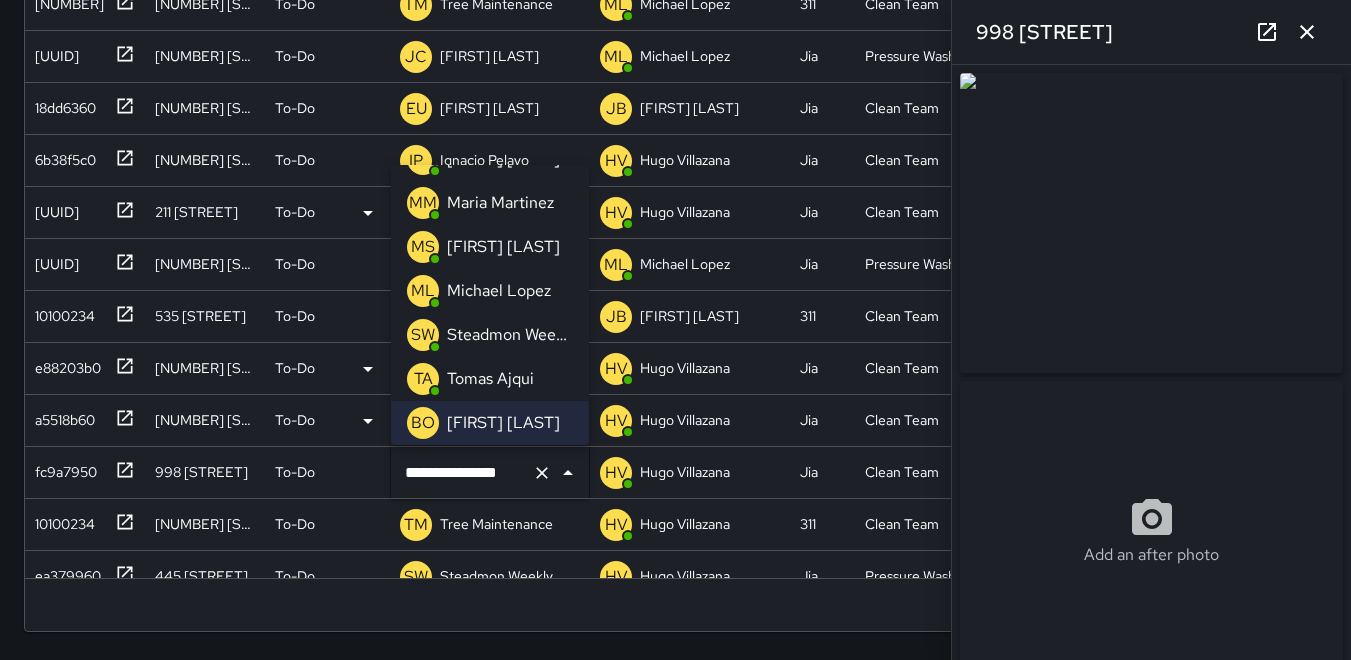click on "MM" at bounding box center (423, 203) 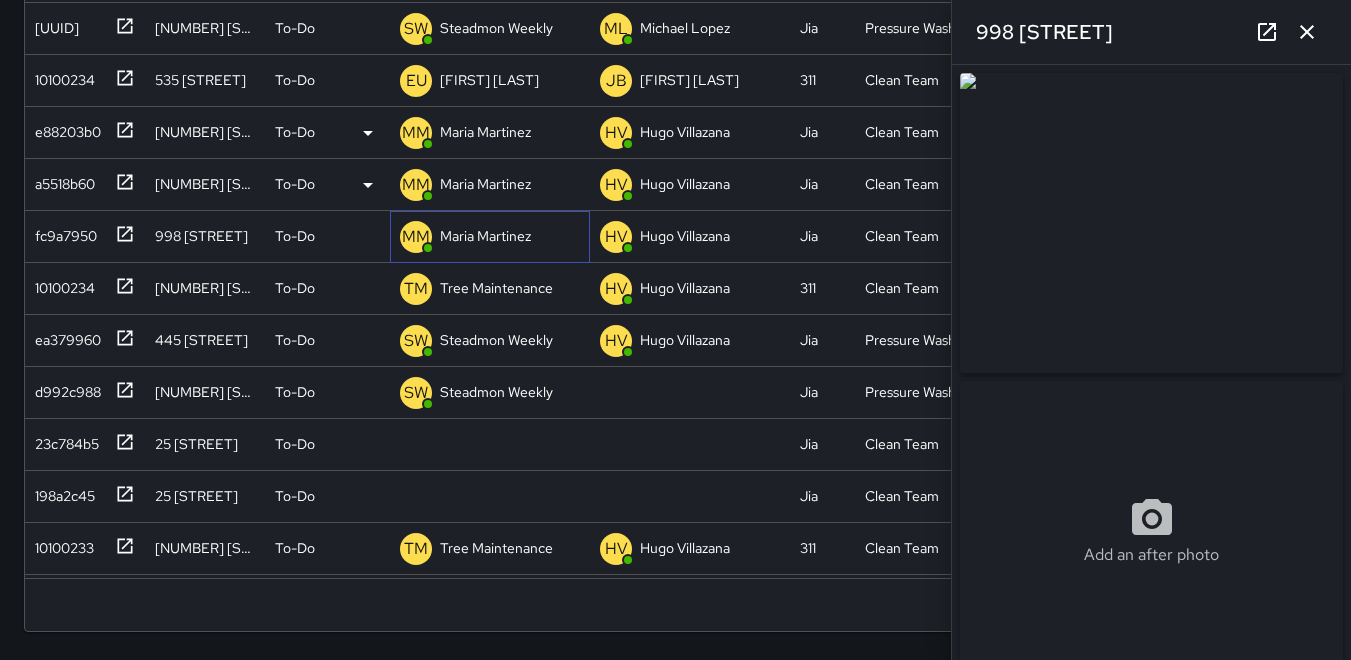 scroll, scrollTop: 1148, scrollLeft: 0, axis: vertical 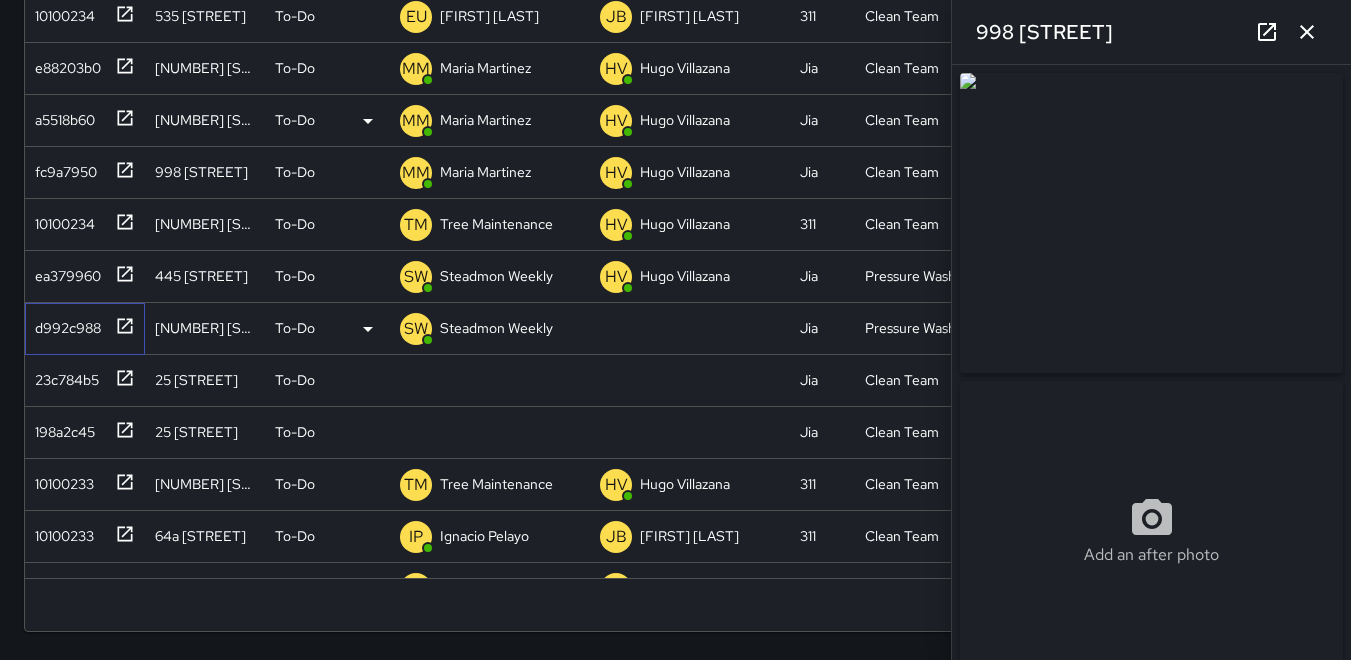click on "d992c988" at bounding box center (64, 324) 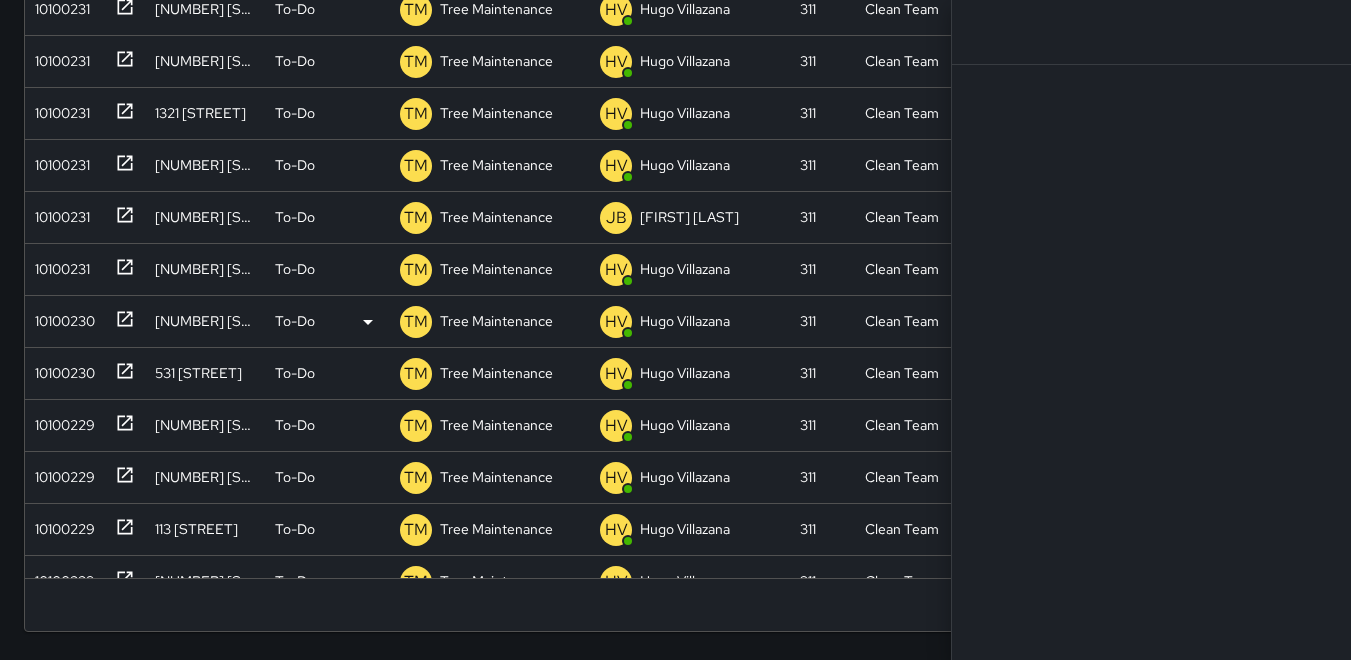 scroll, scrollTop: 2096, scrollLeft: 0, axis: vertical 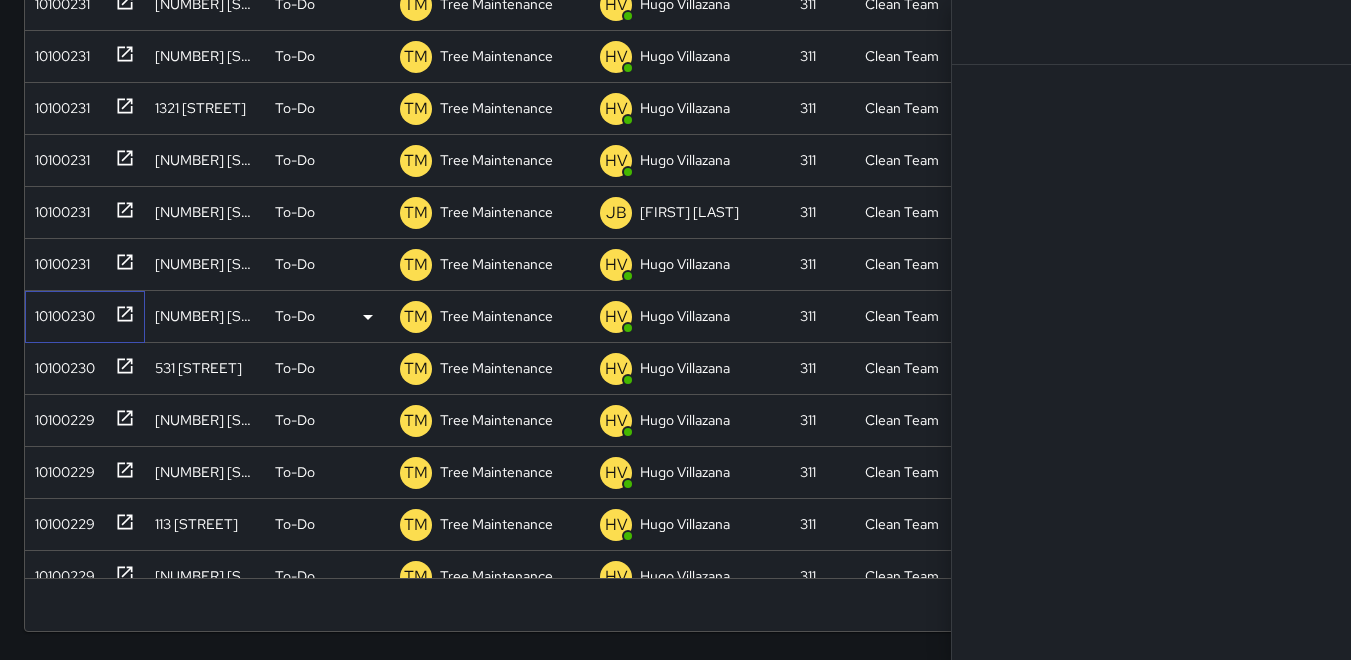 click on "10100230" at bounding box center [61, 312] 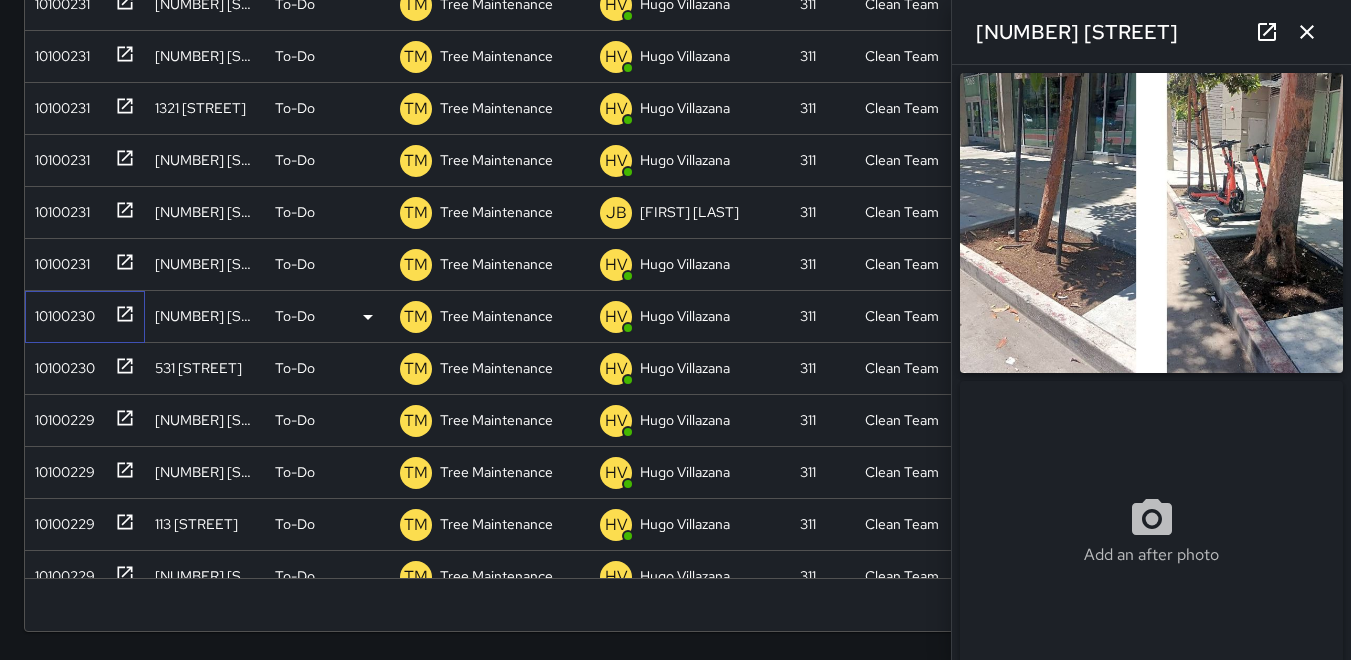 type on "**********" 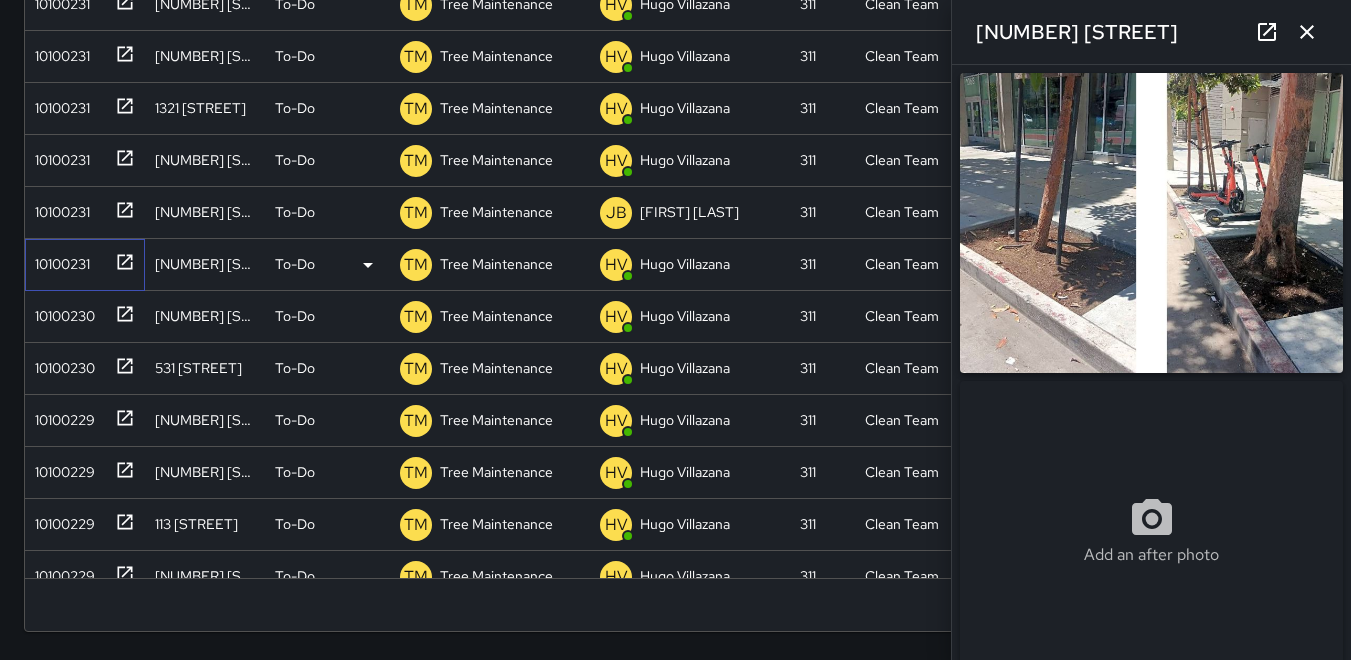 click on "10100231" at bounding box center [58, 260] 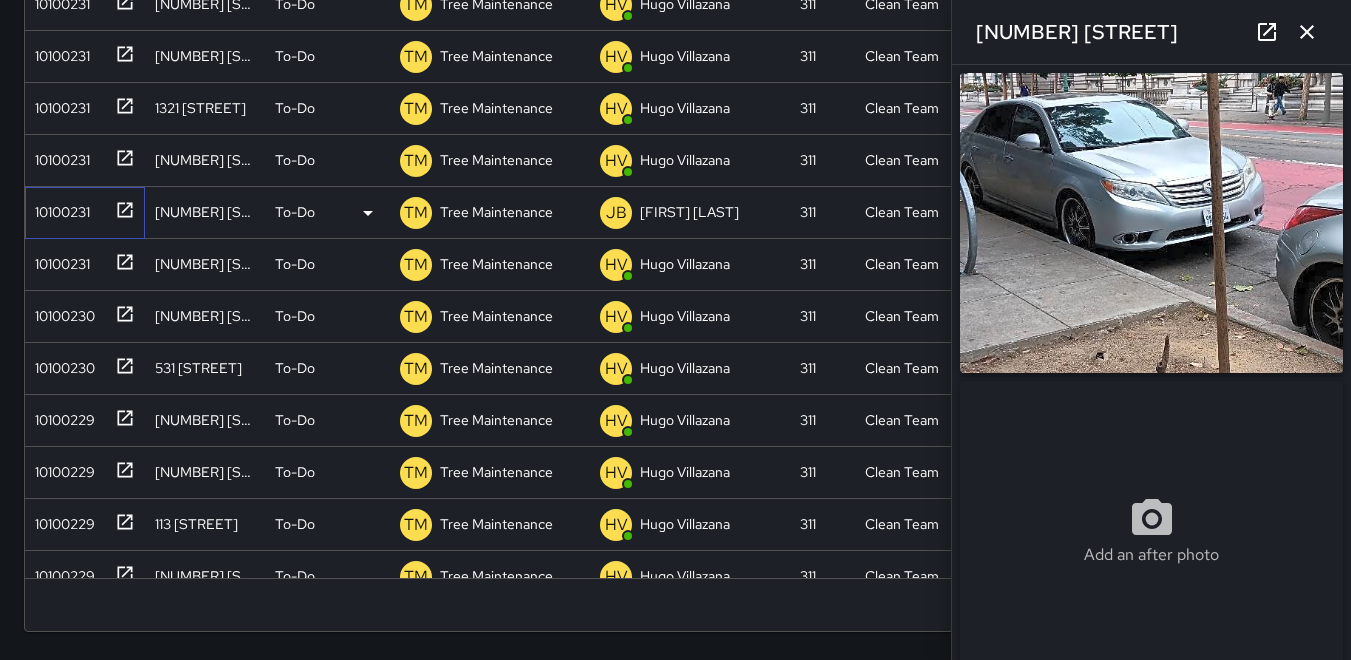 click on "10100231" at bounding box center (58, 208) 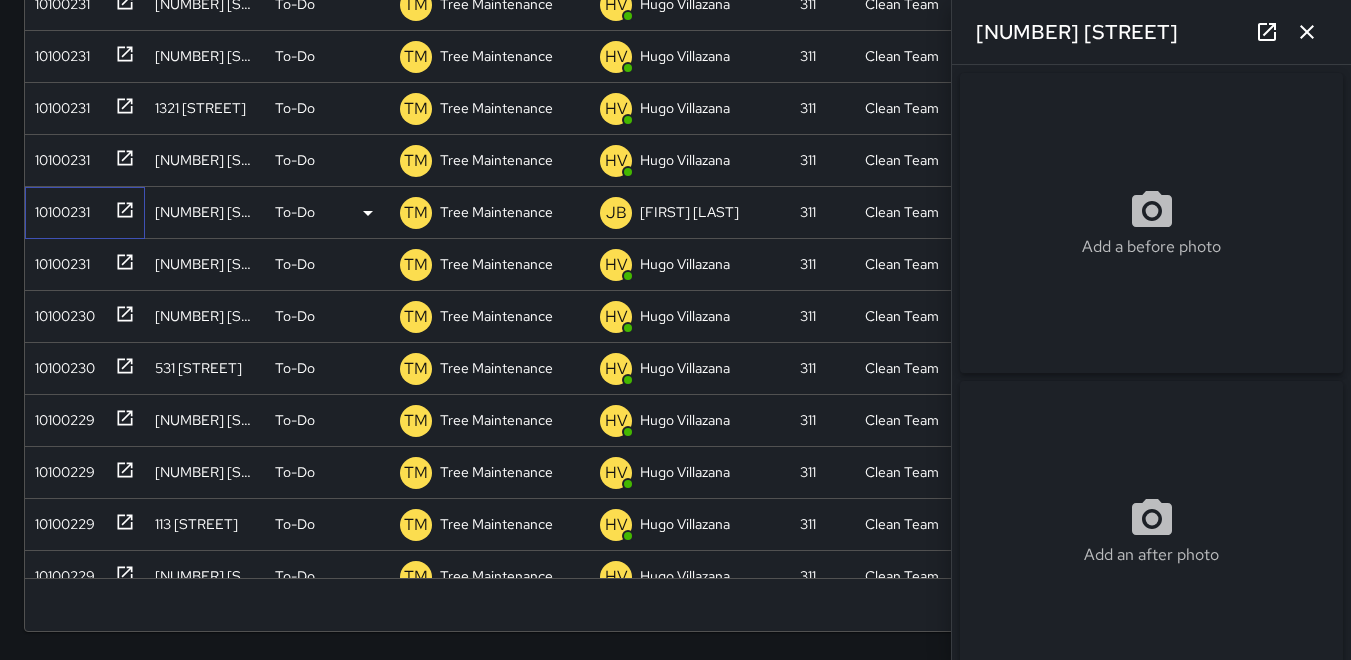 type on "**********" 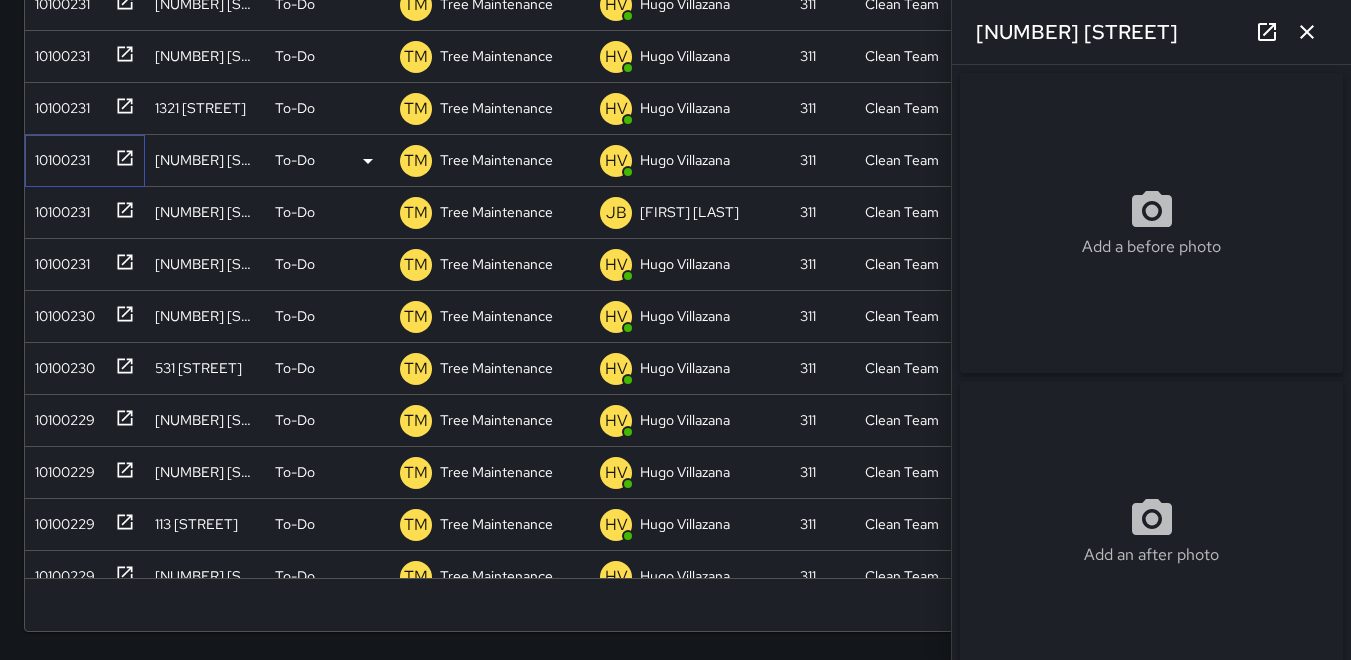 click on "10100231" at bounding box center (58, 156) 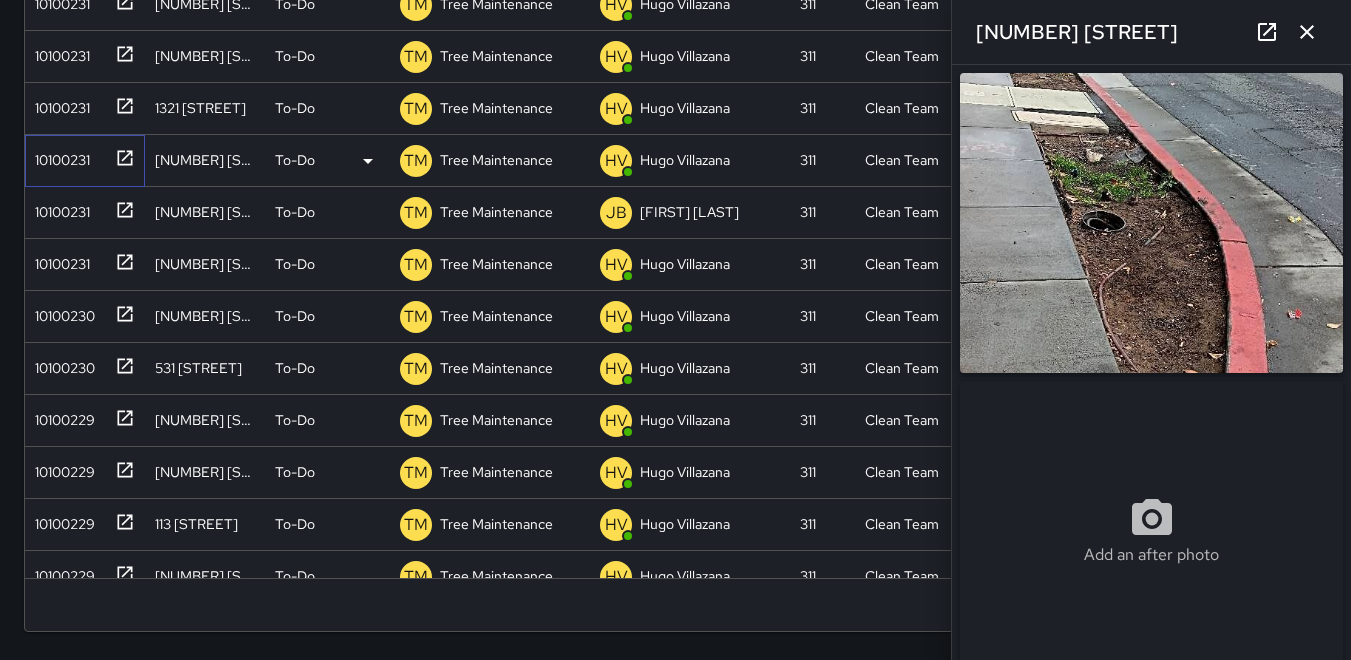 type on "**********" 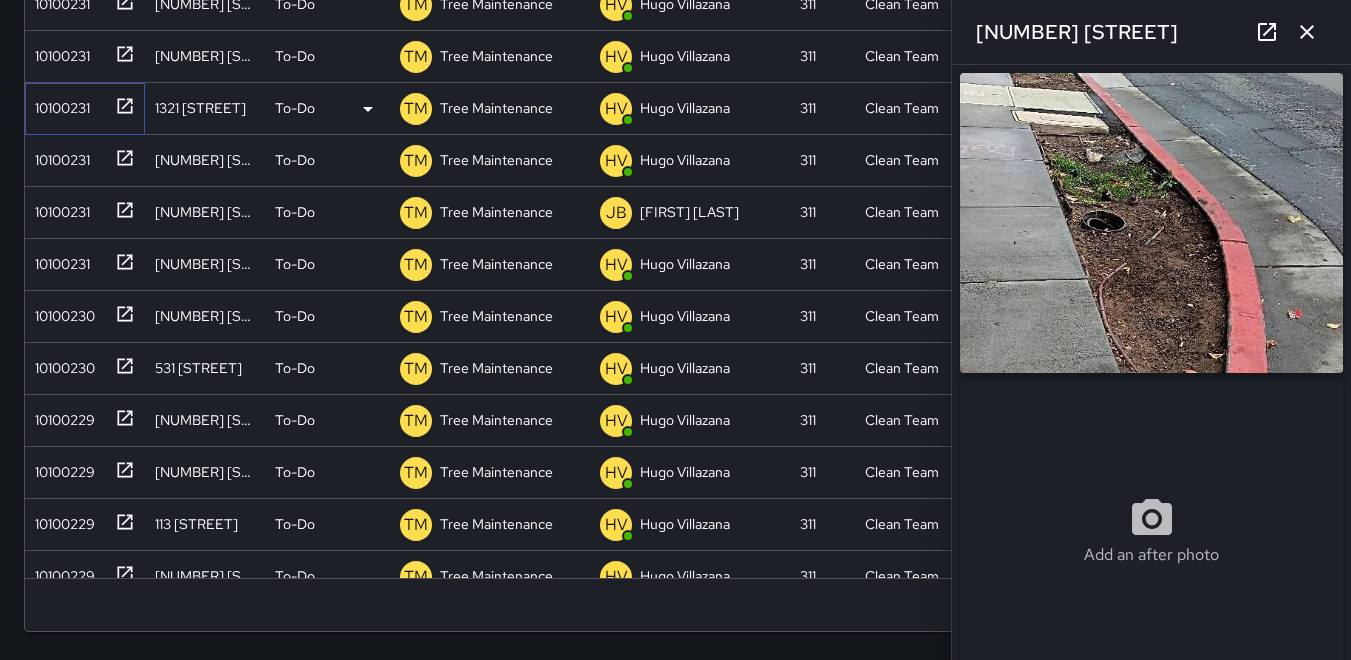 click on "10100231" at bounding box center (58, 104) 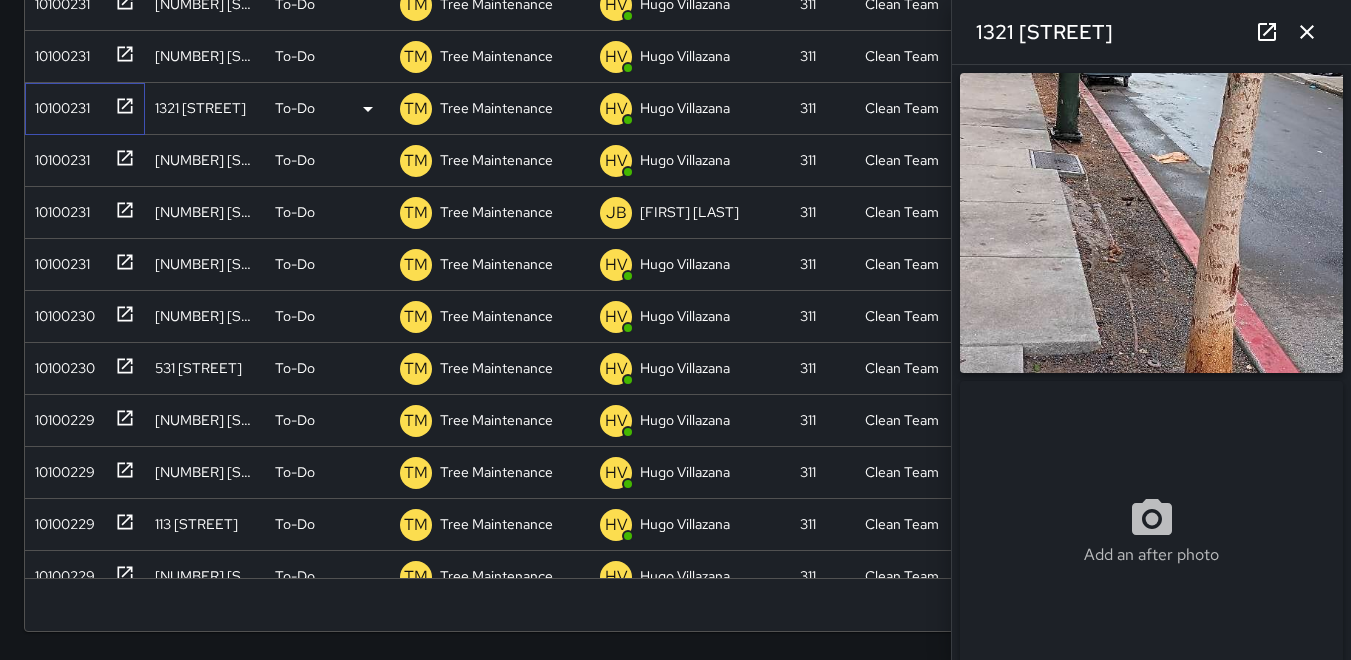 type on "**********" 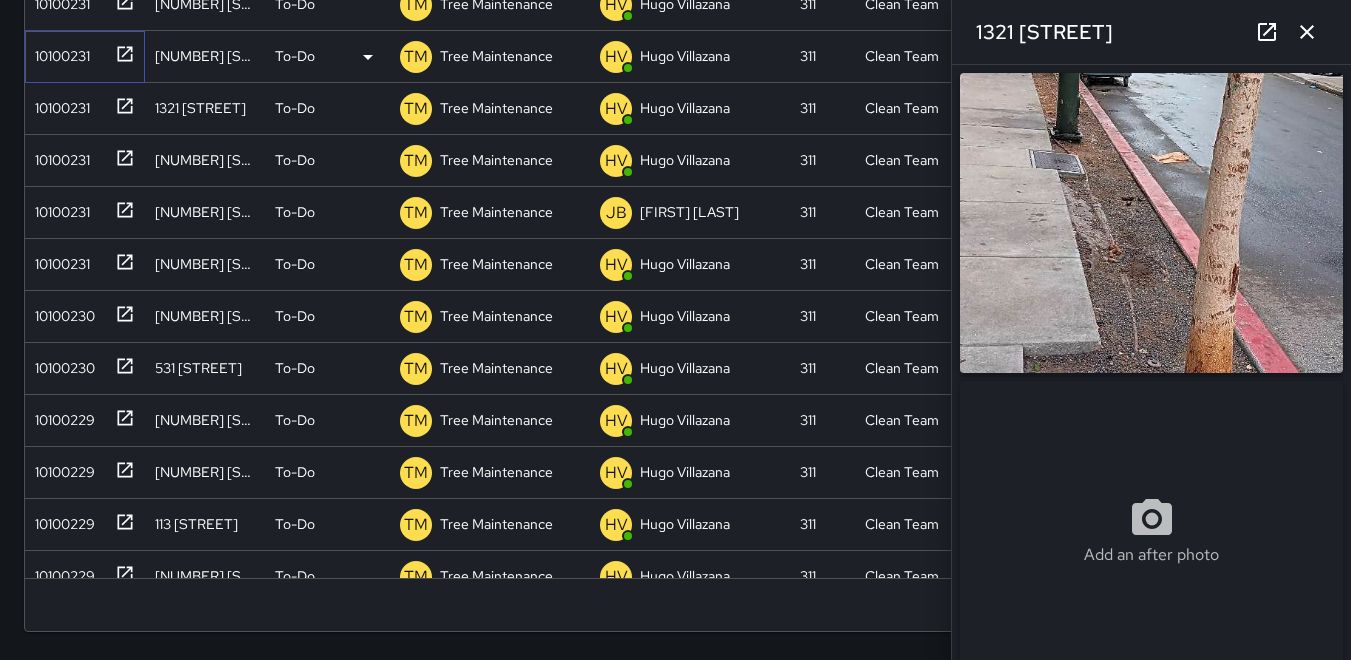 click on "10100231" at bounding box center [58, 52] 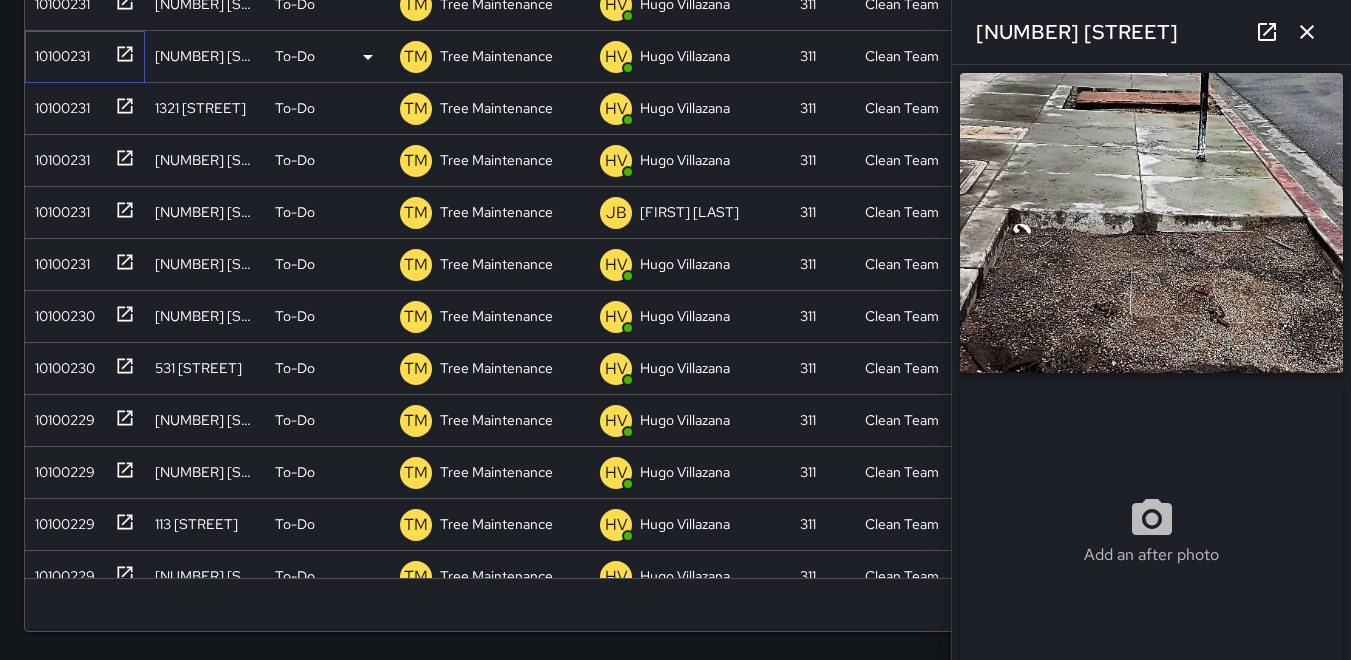type on "**********" 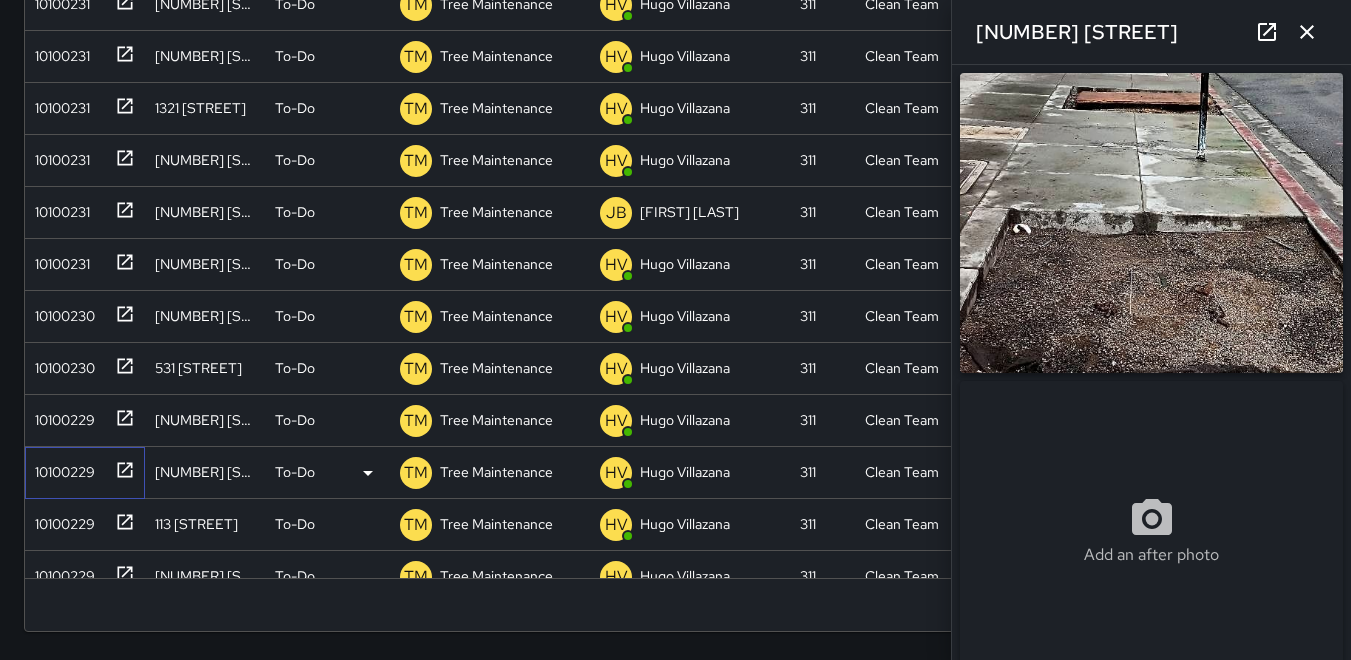 click on "10100229" at bounding box center [85, 473] 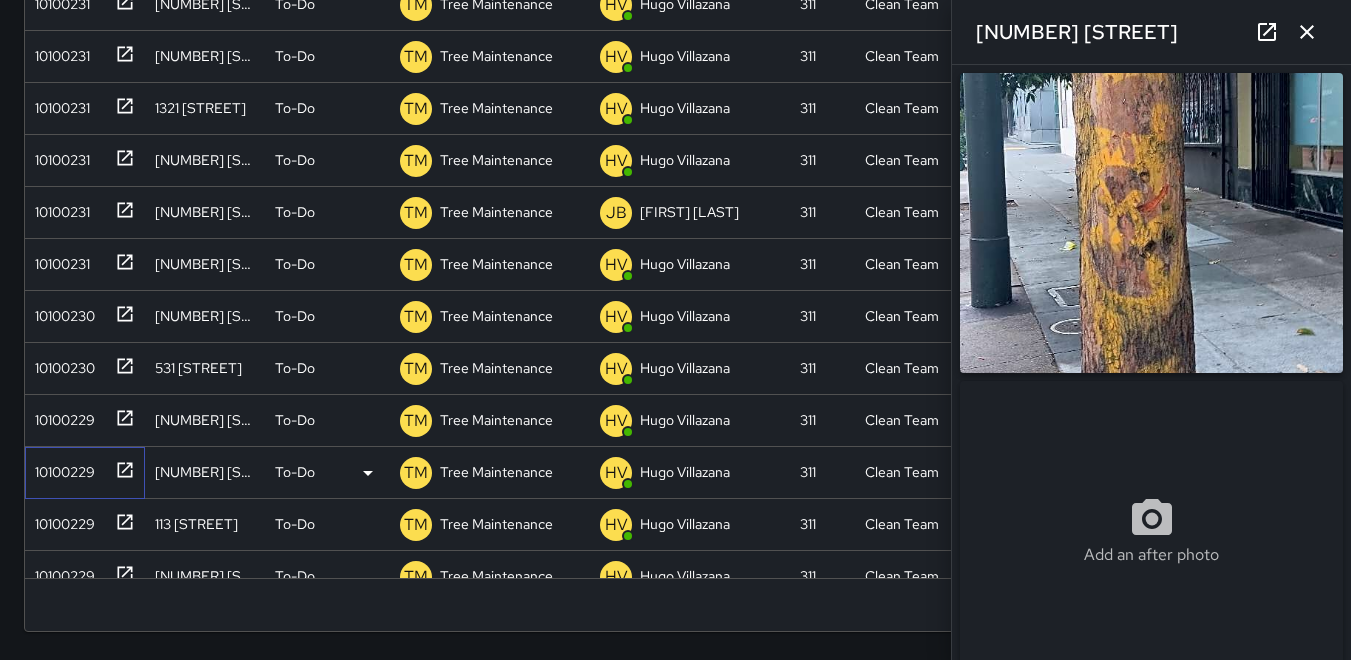type on "**********" 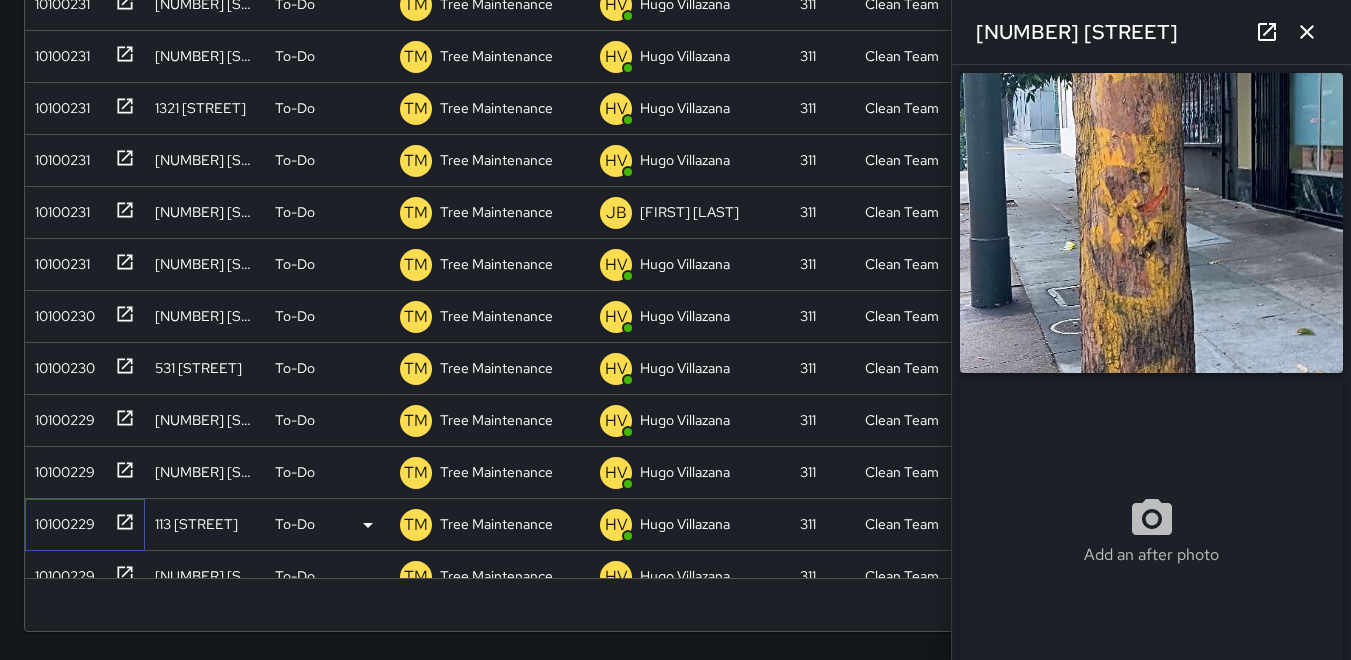 click on "10100229" at bounding box center [61, 520] 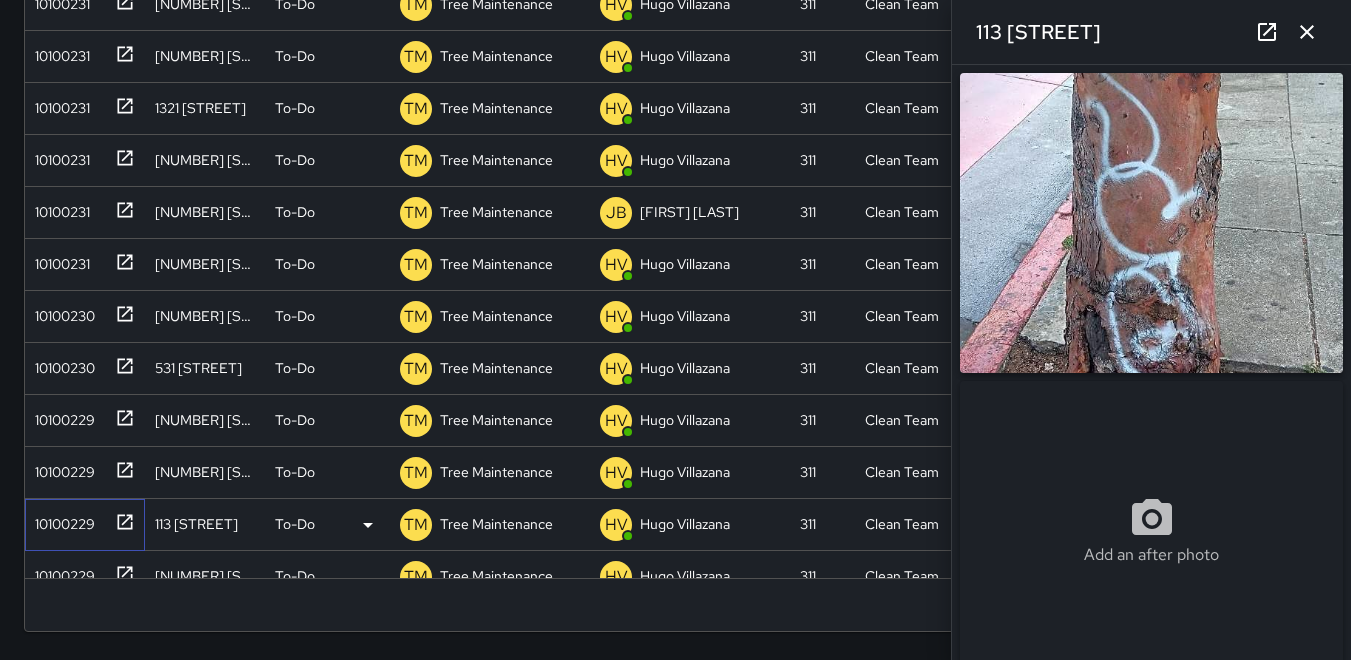 type on "**********" 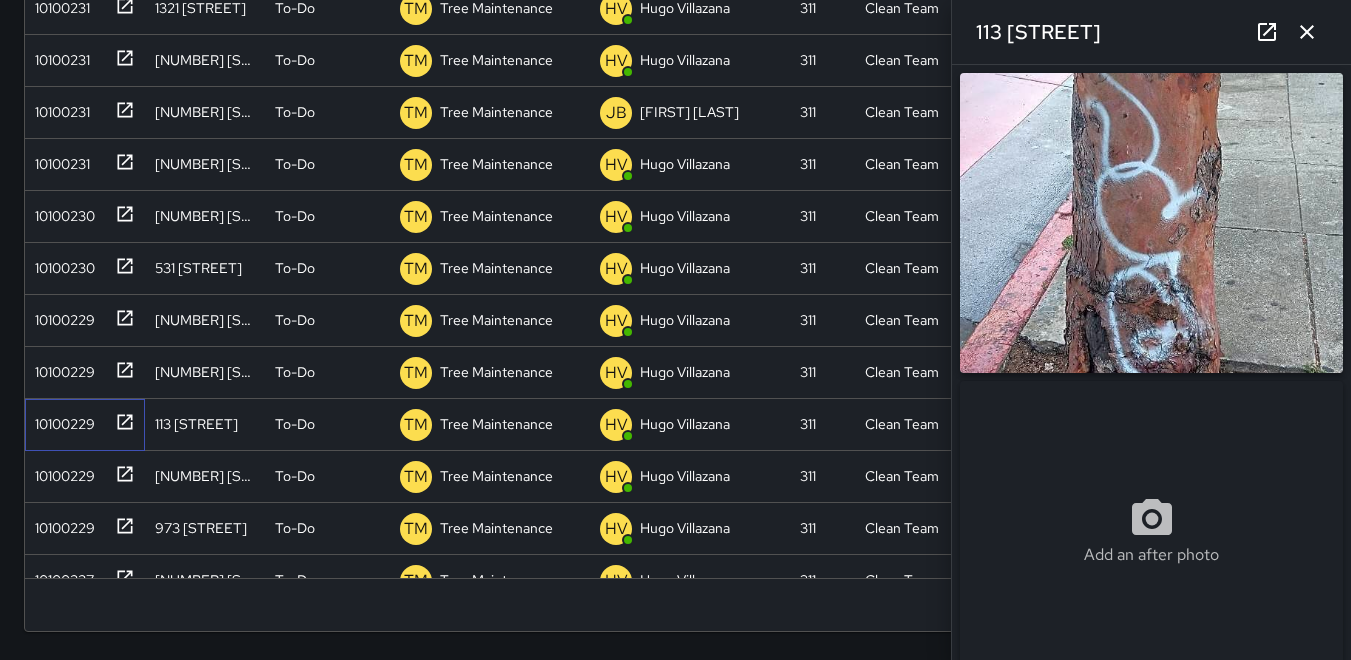 scroll, scrollTop: 2296, scrollLeft: 0, axis: vertical 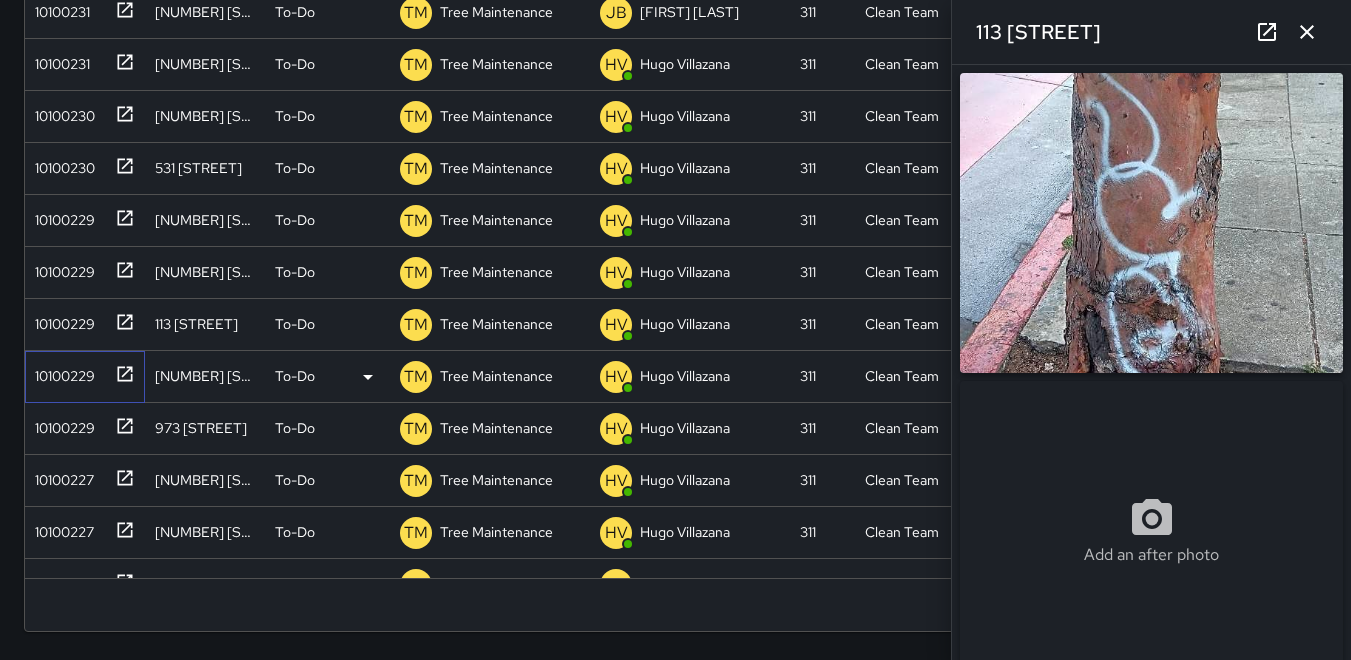 click on "10100229" at bounding box center (61, 372) 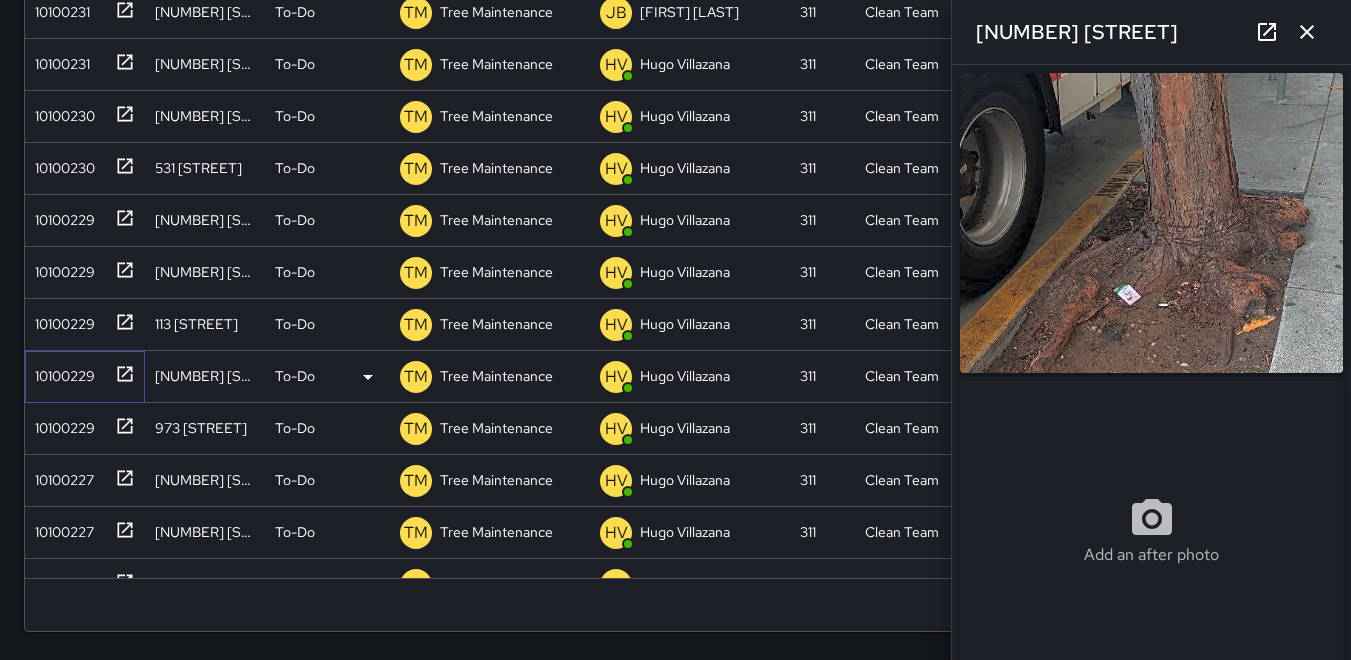 type on "**********" 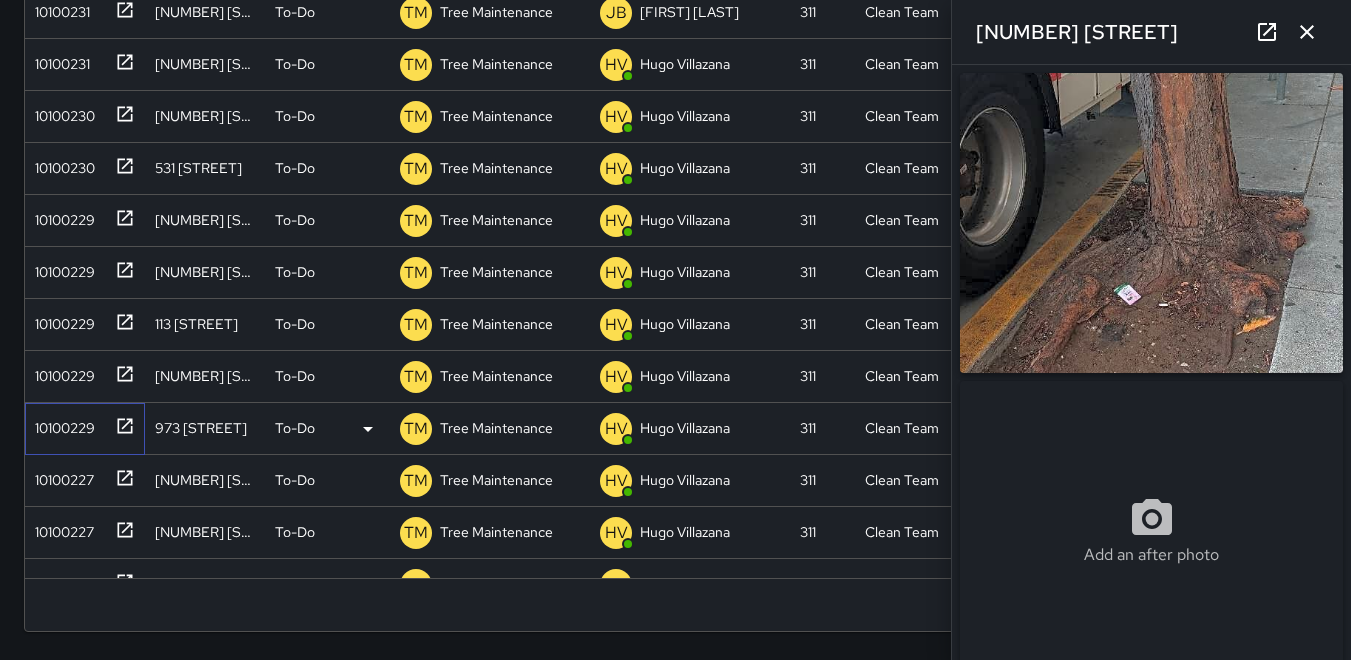 click on "10100229" at bounding box center [61, 424] 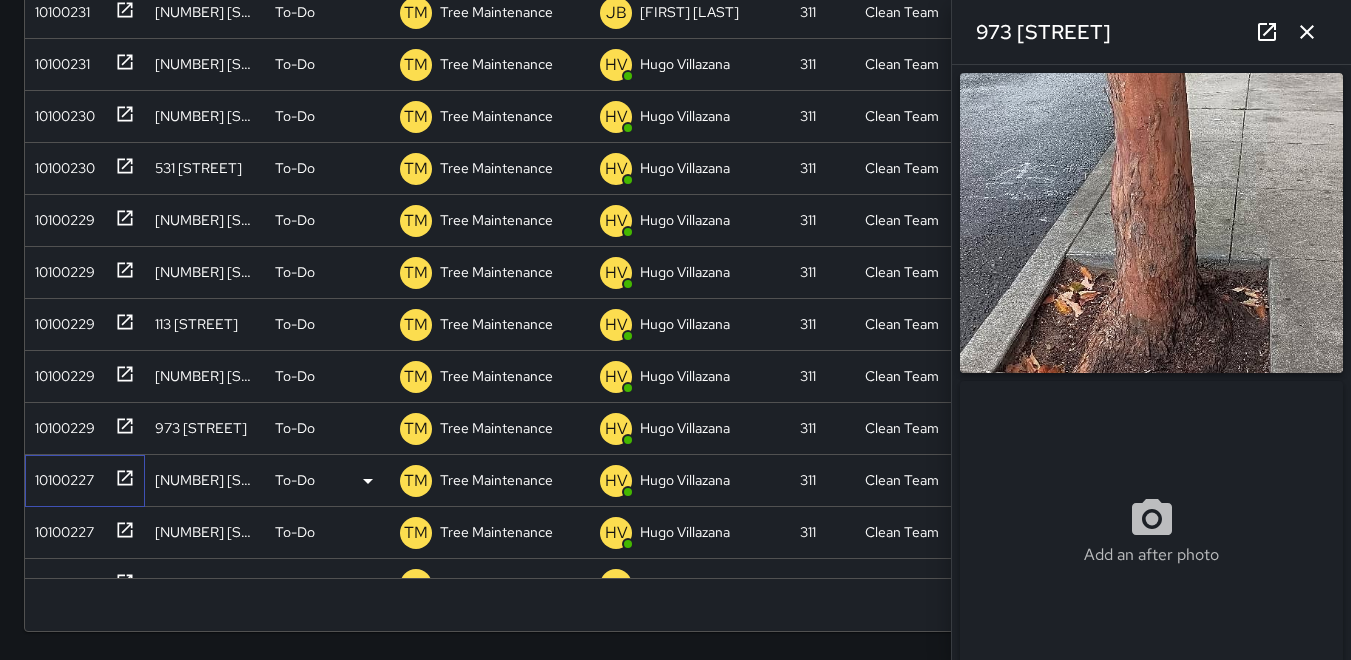 click on "10100227" at bounding box center [60, 476] 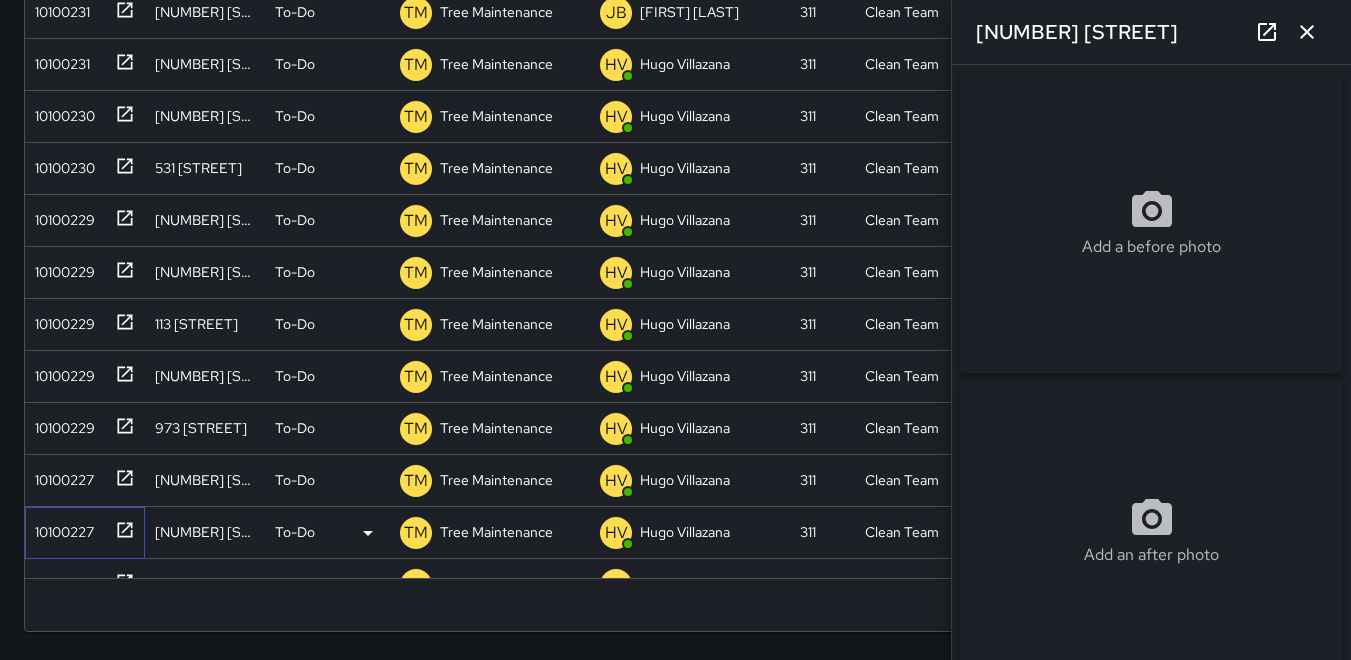click on "10100227" at bounding box center [60, 528] 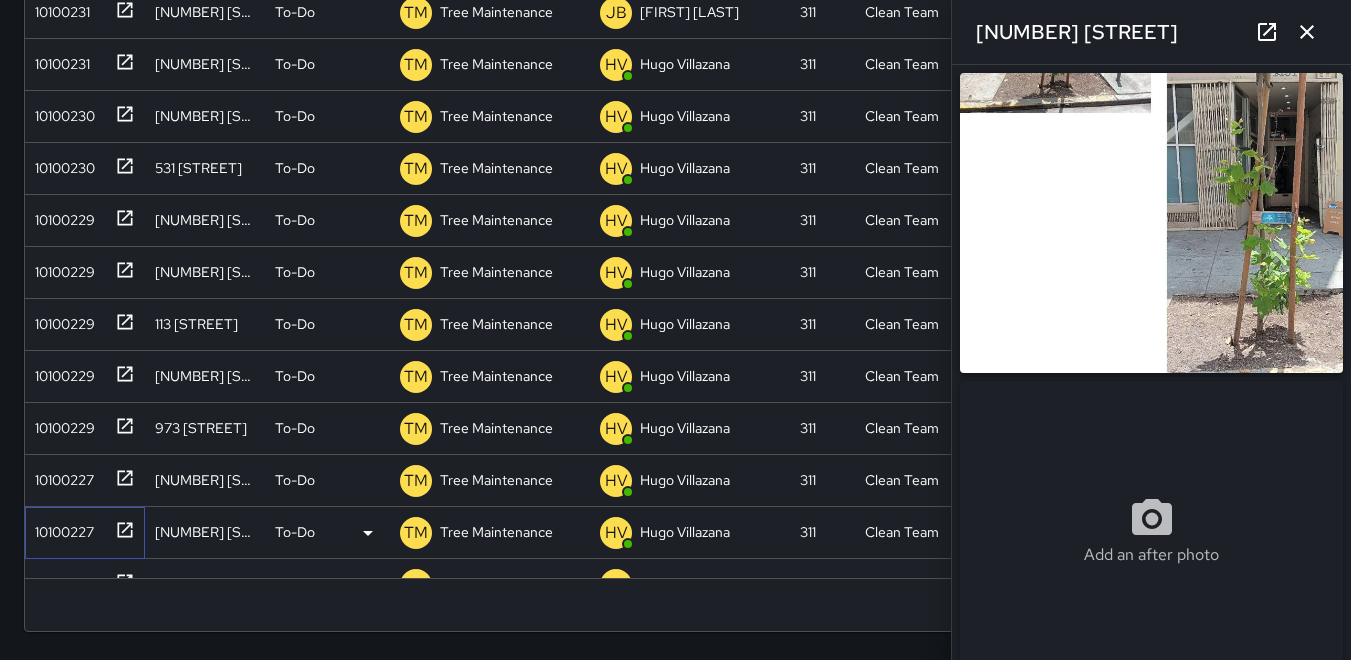 type on "**********" 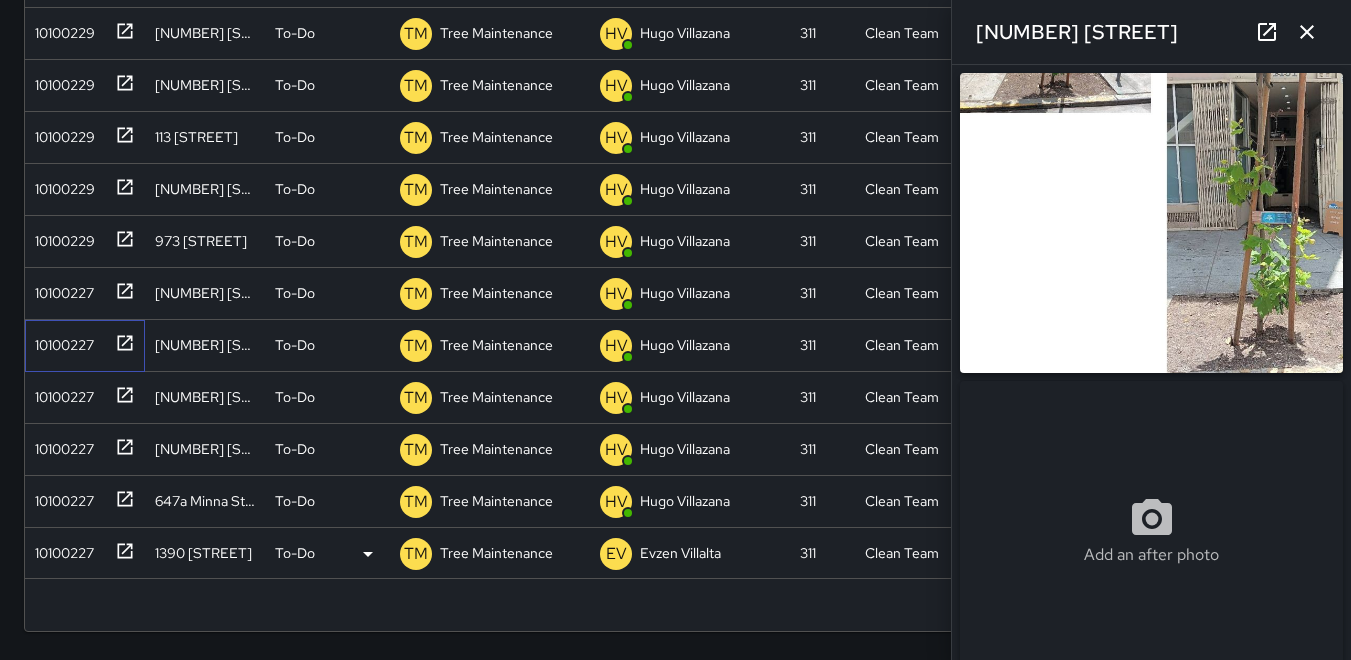 scroll, scrollTop: 2496, scrollLeft: 0, axis: vertical 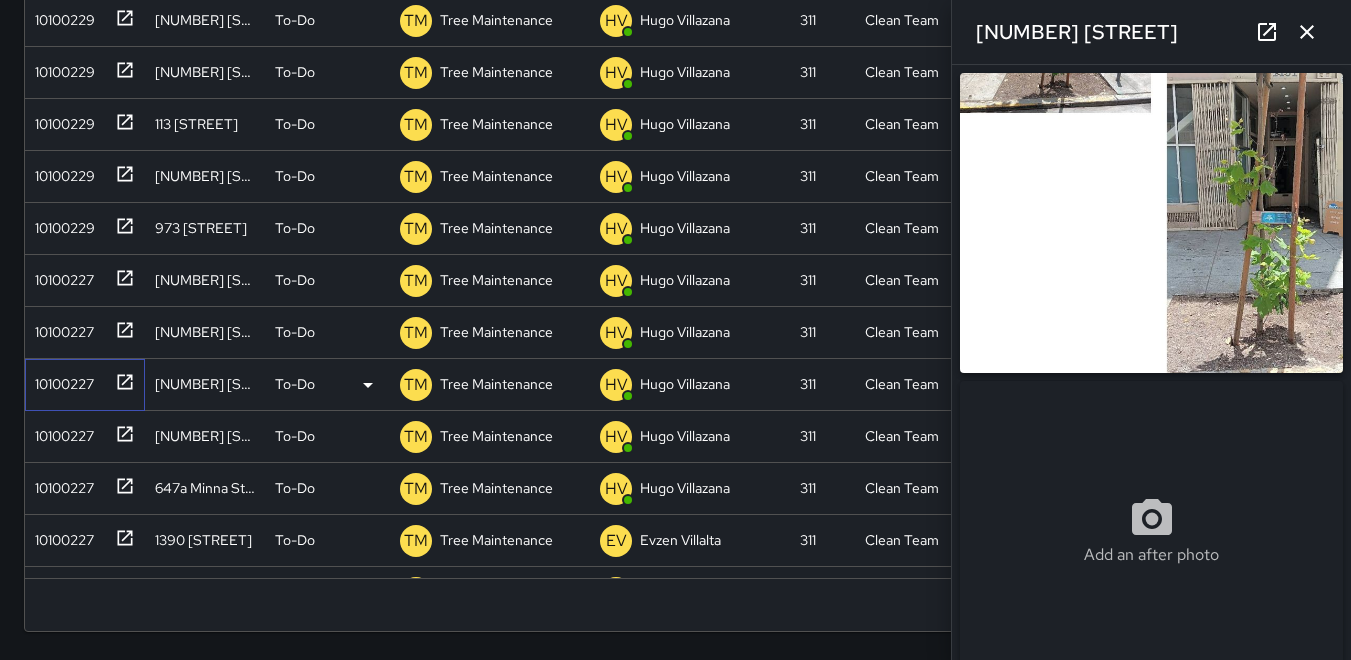 click on "10100227" at bounding box center [60, 380] 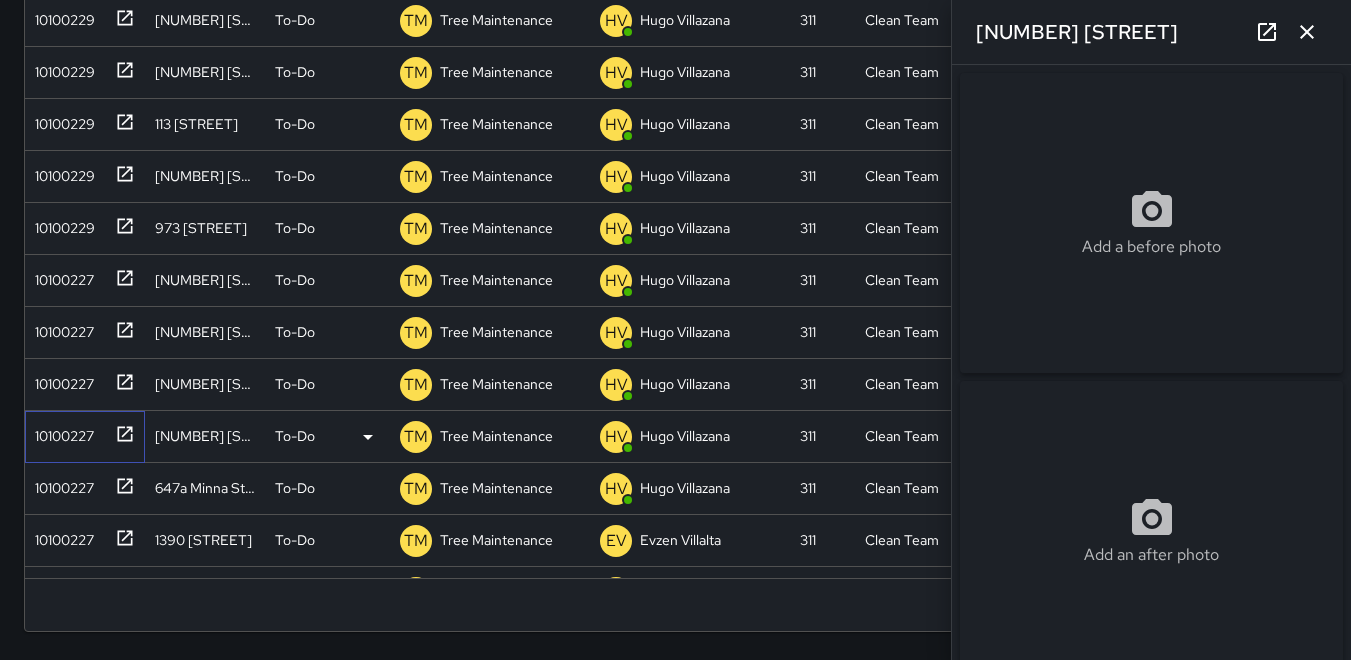 click on "10100227" at bounding box center [60, 432] 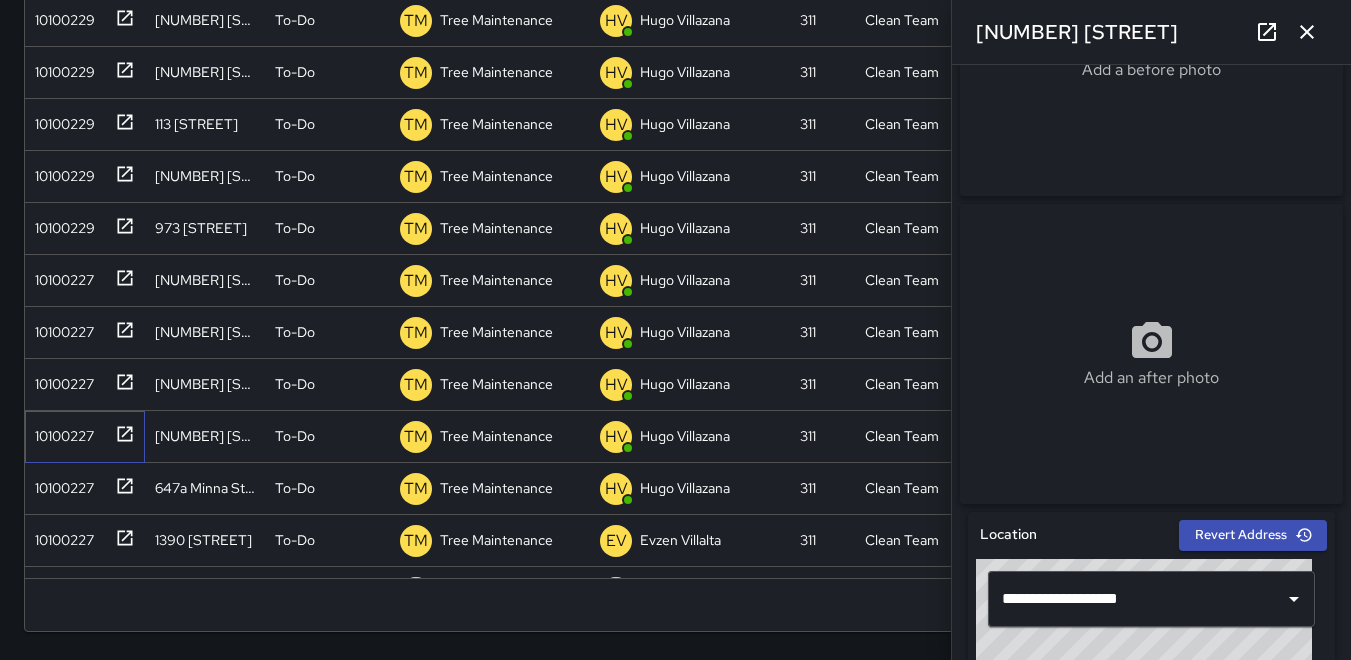 scroll, scrollTop: 200, scrollLeft: 0, axis: vertical 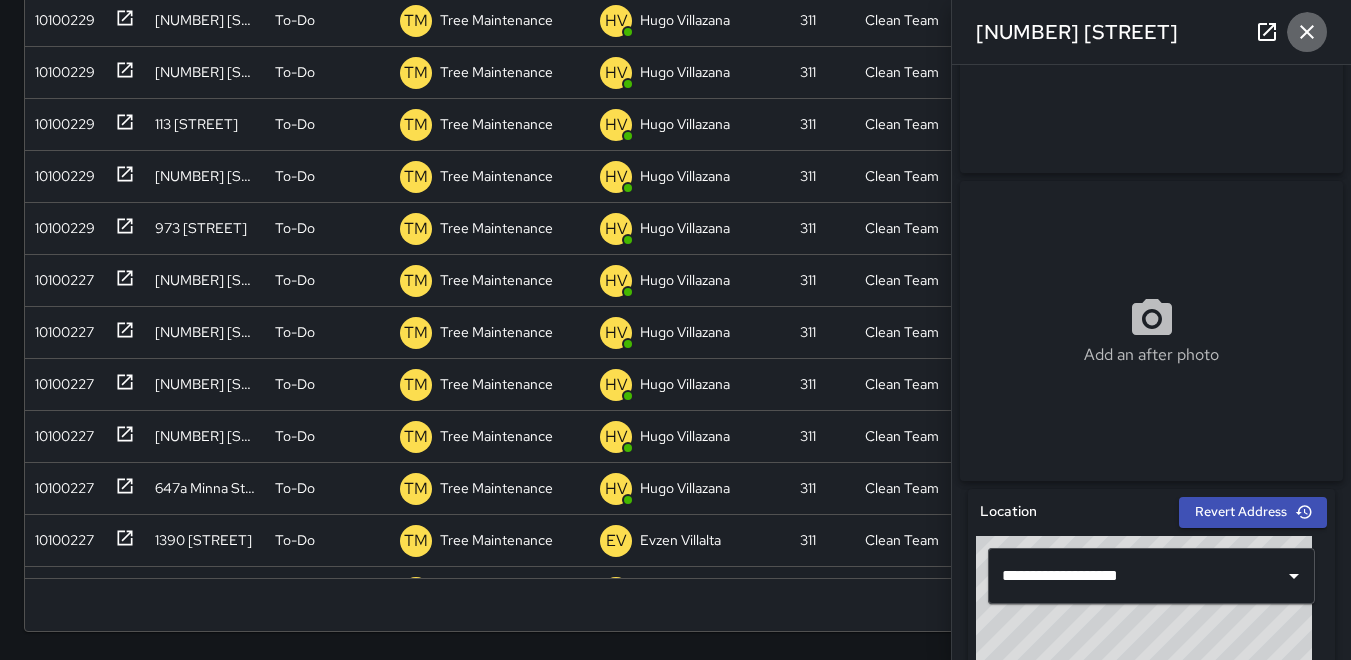 click at bounding box center (1307, 32) 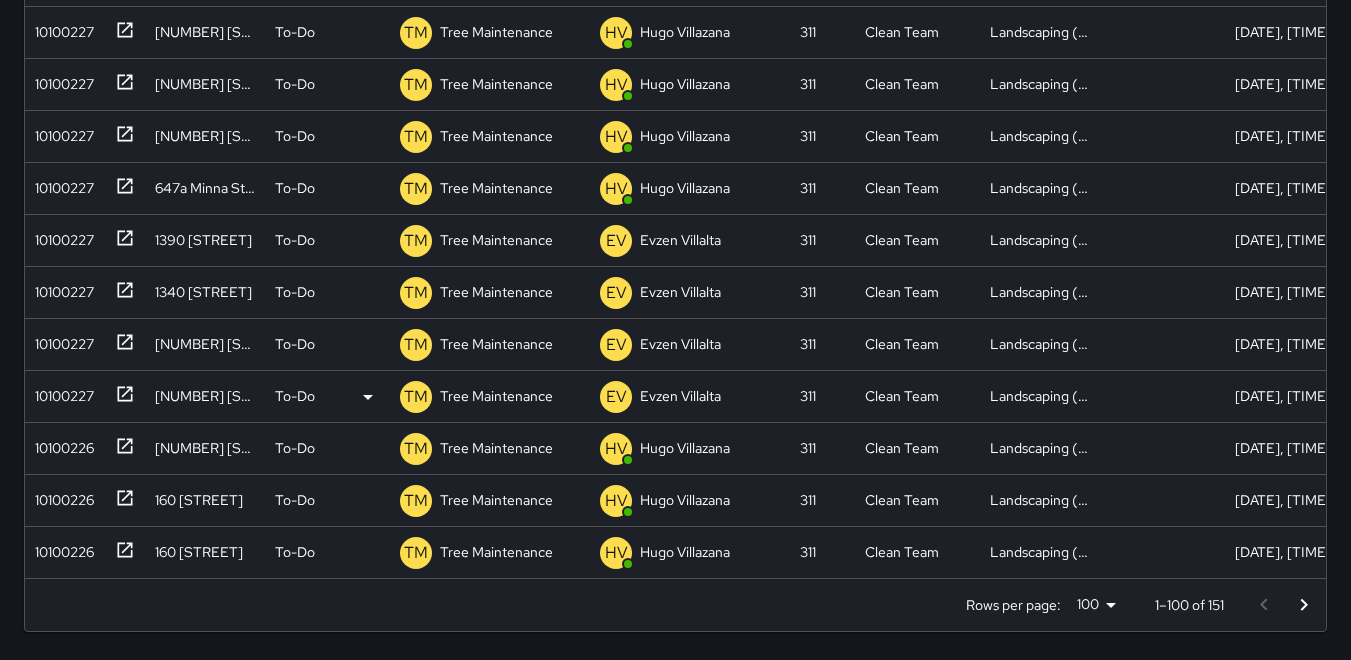 scroll, scrollTop: 2896, scrollLeft: 0, axis: vertical 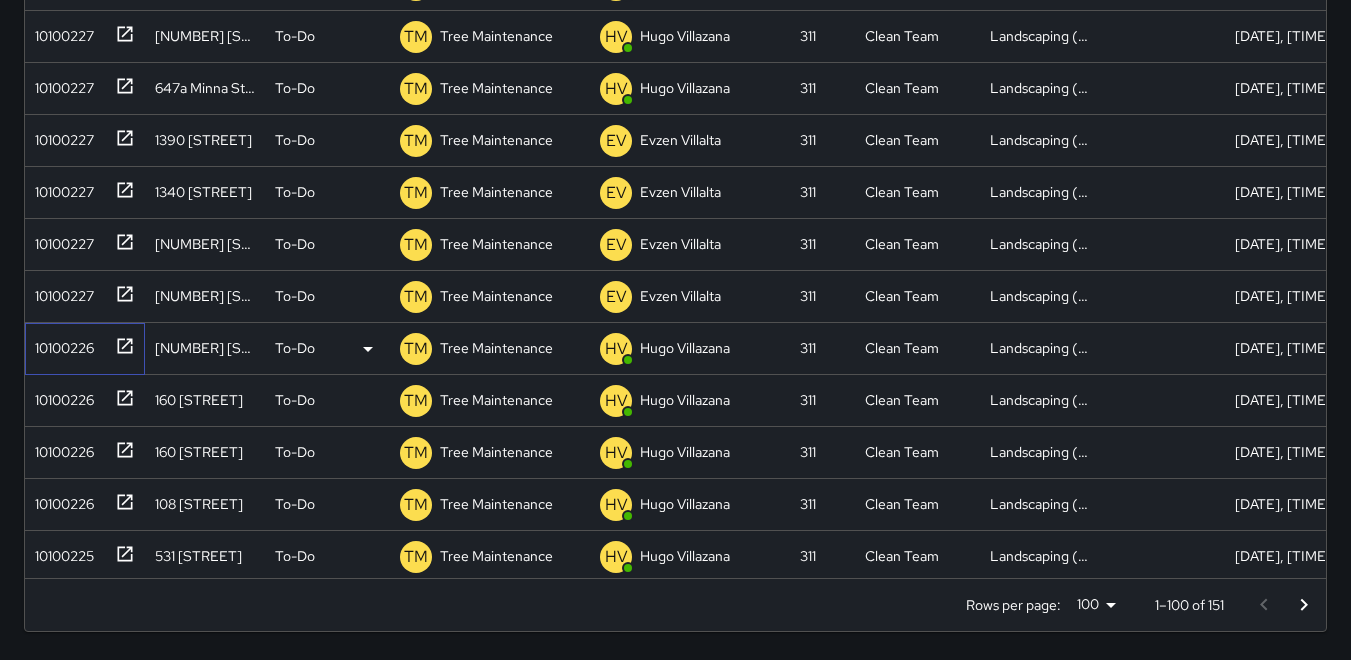 click on "10100226" at bounding box center (60, 344) 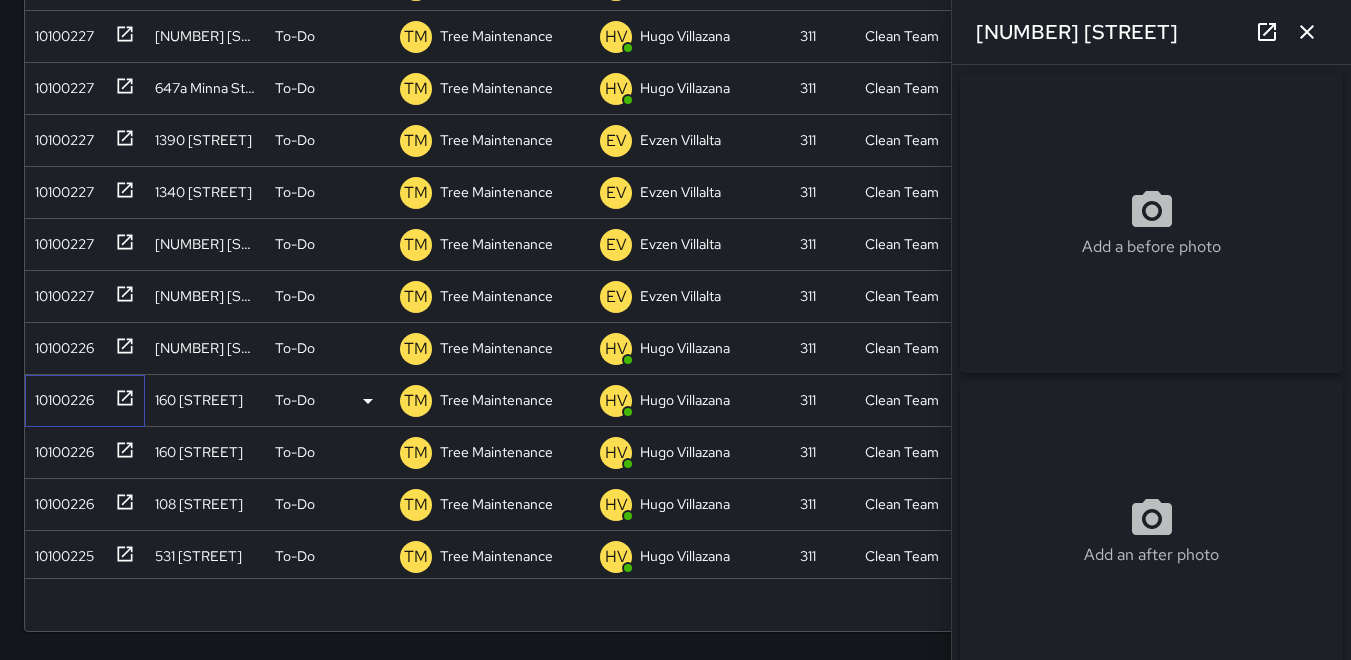 click on "10100226" at bounding box center (60, 396) 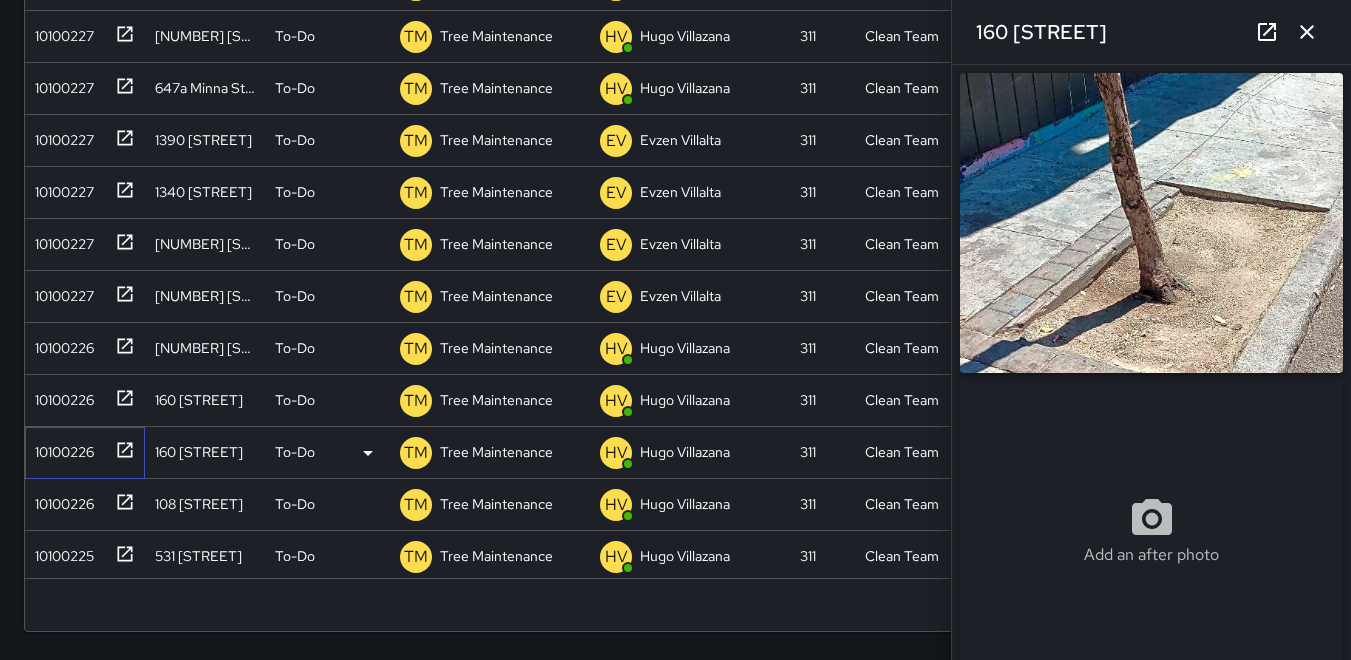 click on "10100226" at bounding box center [60, 448] 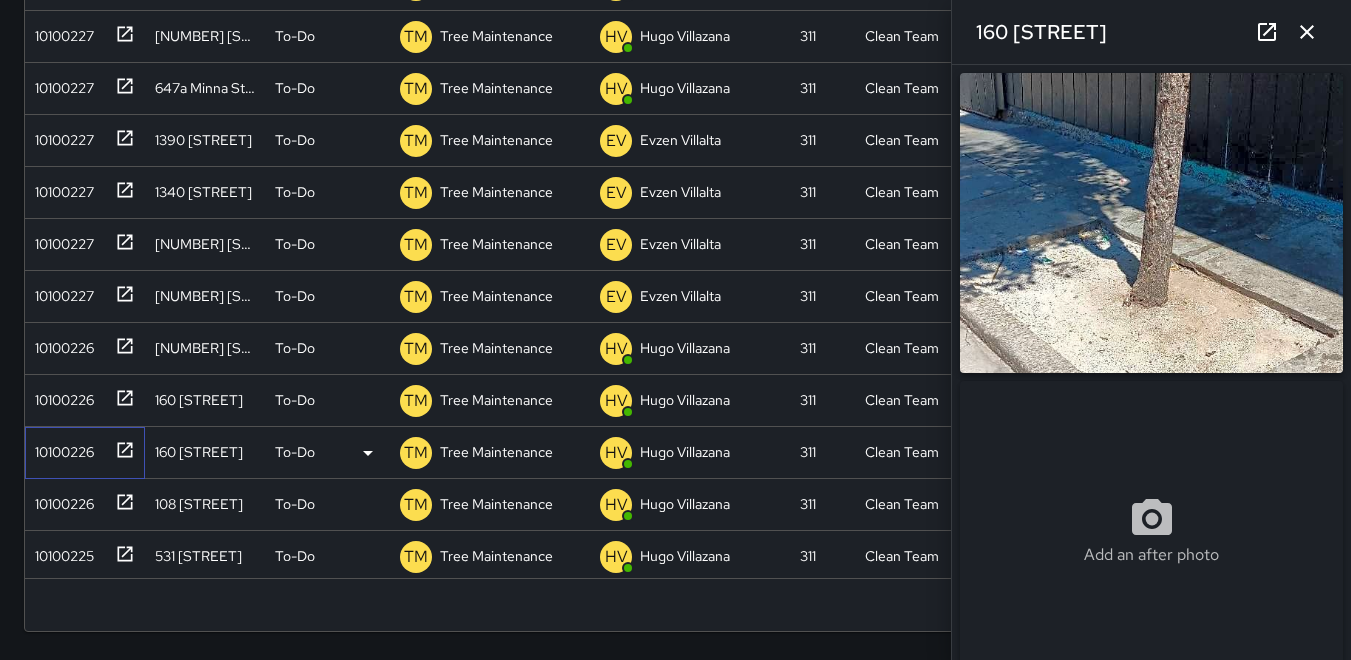 type on "**********" 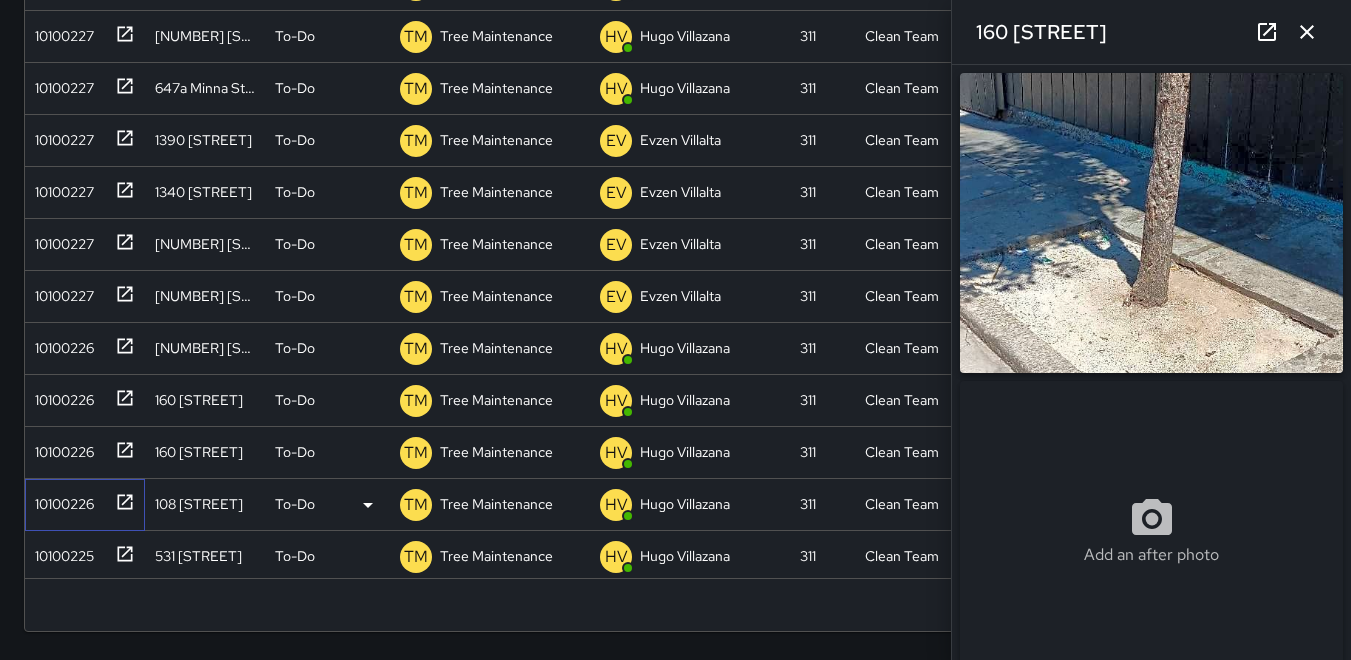 click on "10100226" at bounding box center (60, 500) 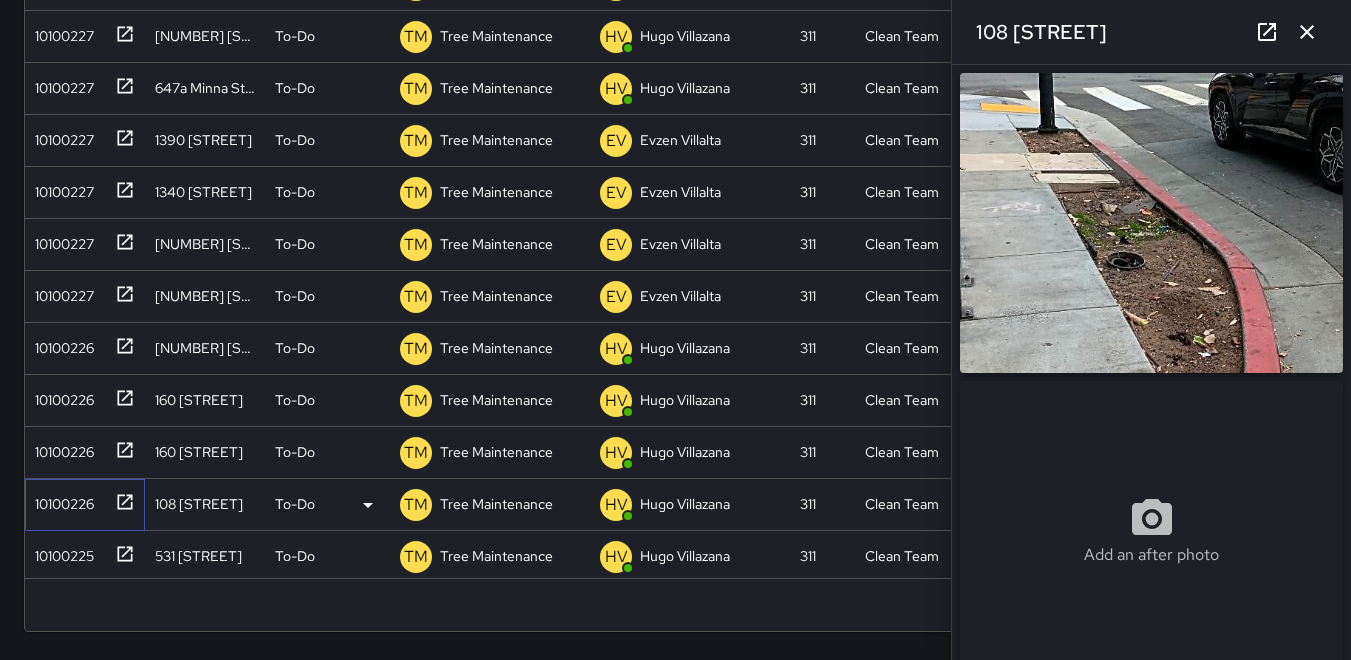 type on "**********" 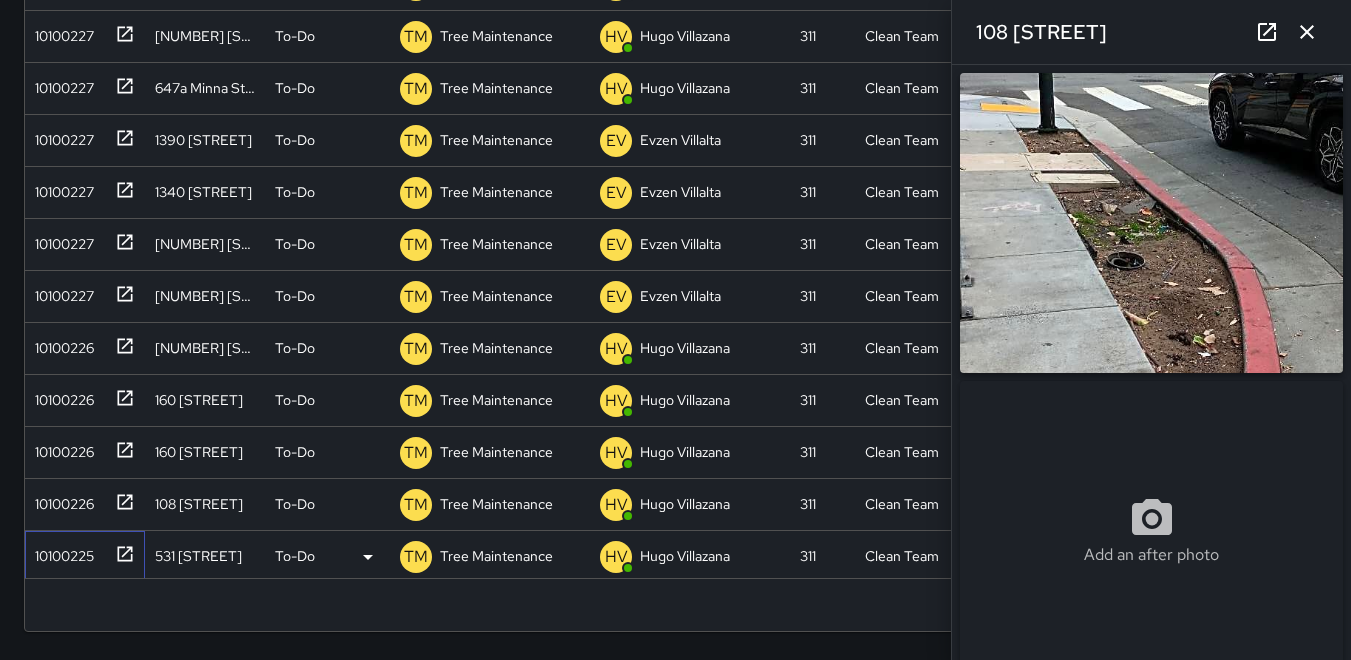 click on "10100225" at bounding box center (60, 552) 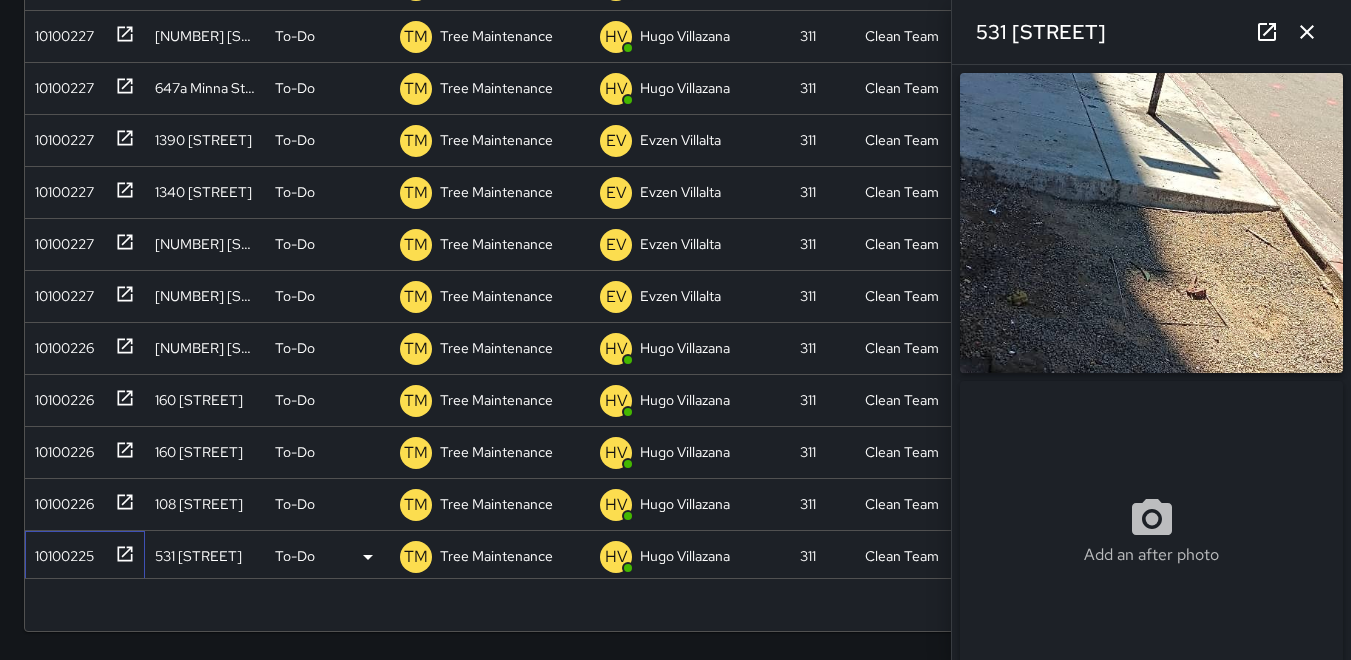 type on "**********" 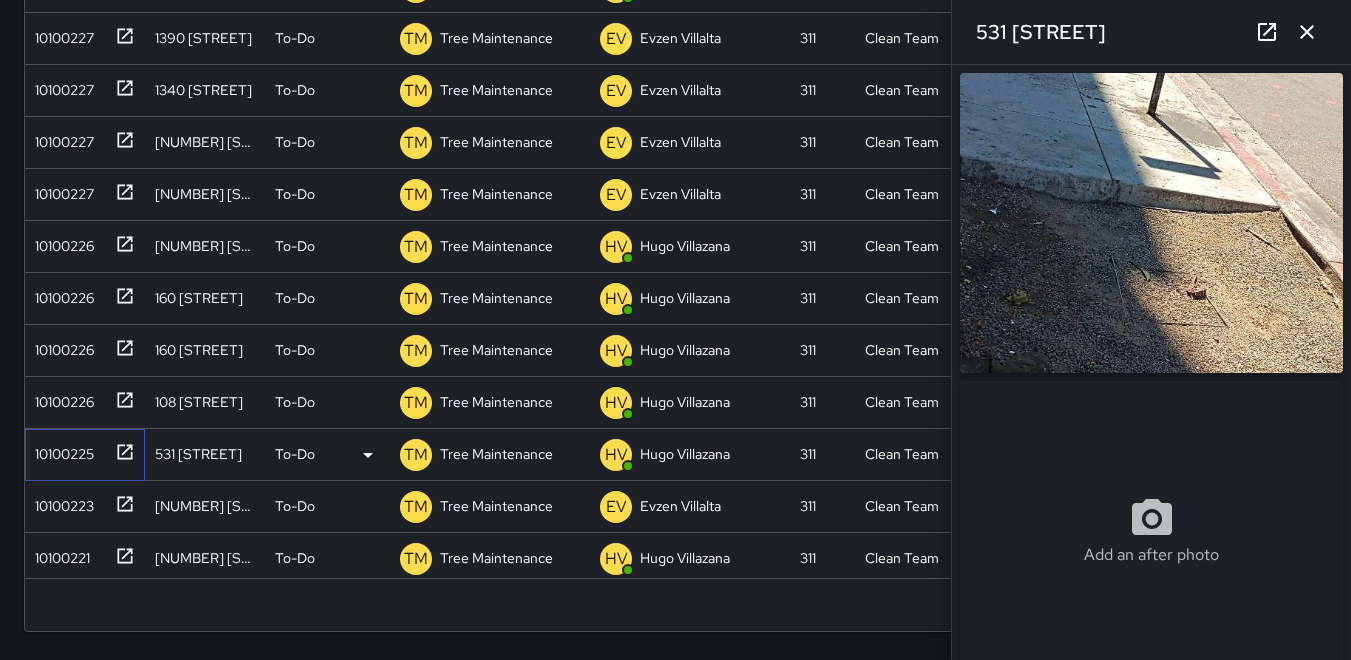 scroll, scrollTop: 3096, scrollLeft: 0, axis: vertical 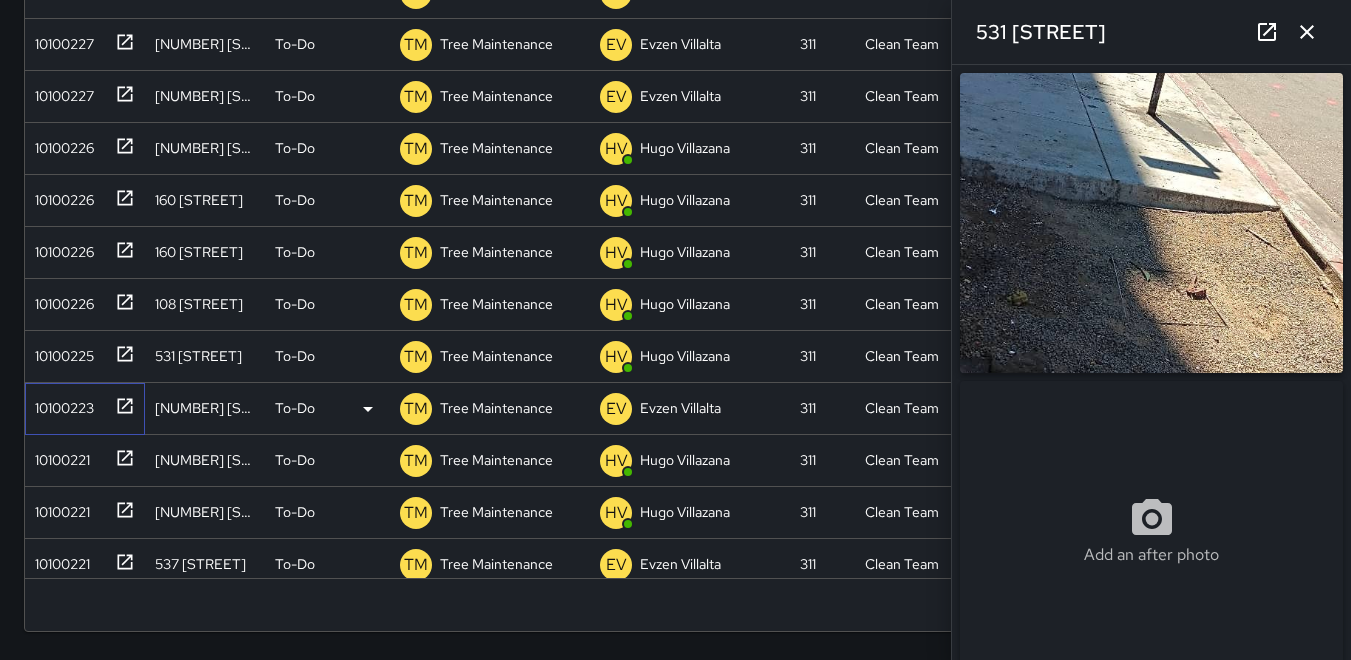 click on "10100223" at bounding box center (60, 404) 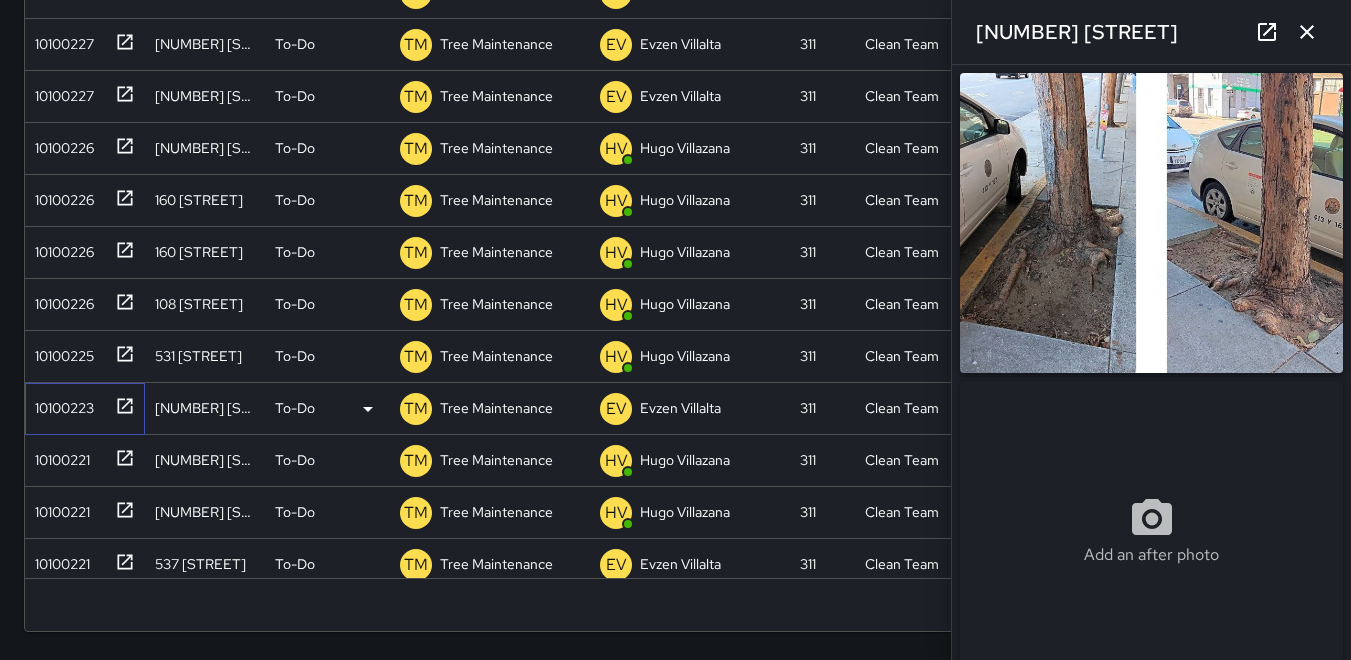 type on "**********" 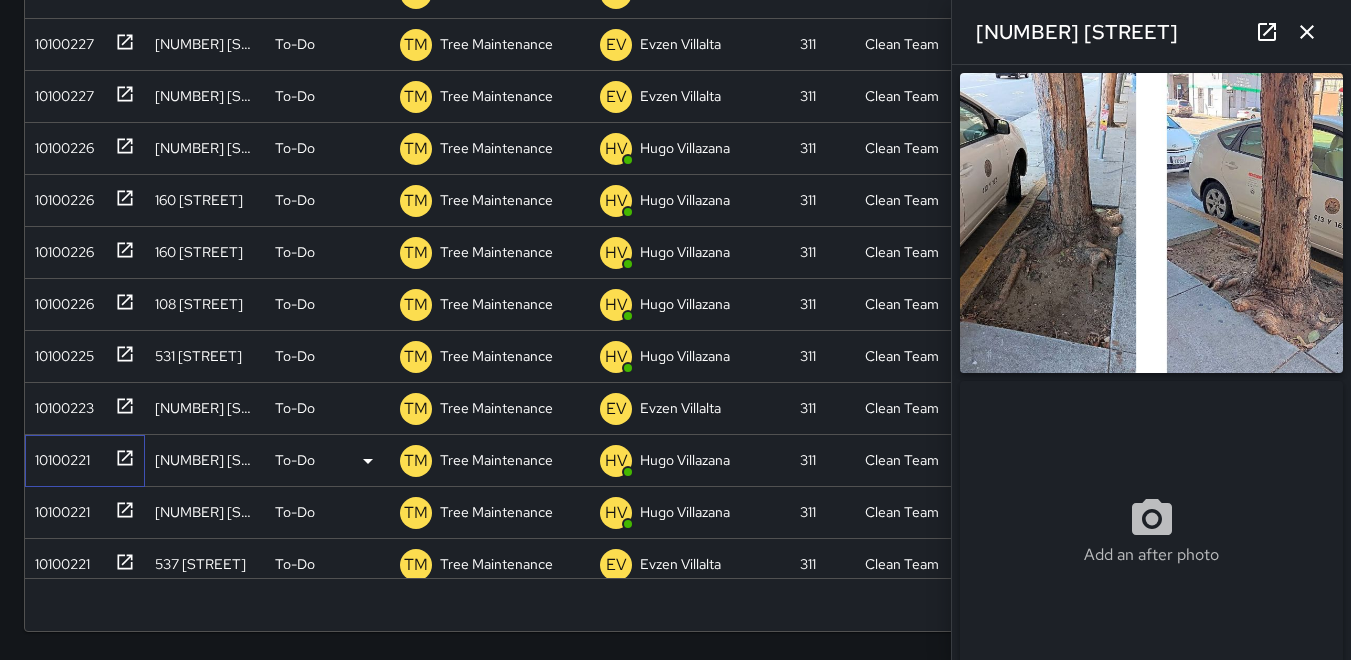 click on "10100221" at bounding box center (58, 456) 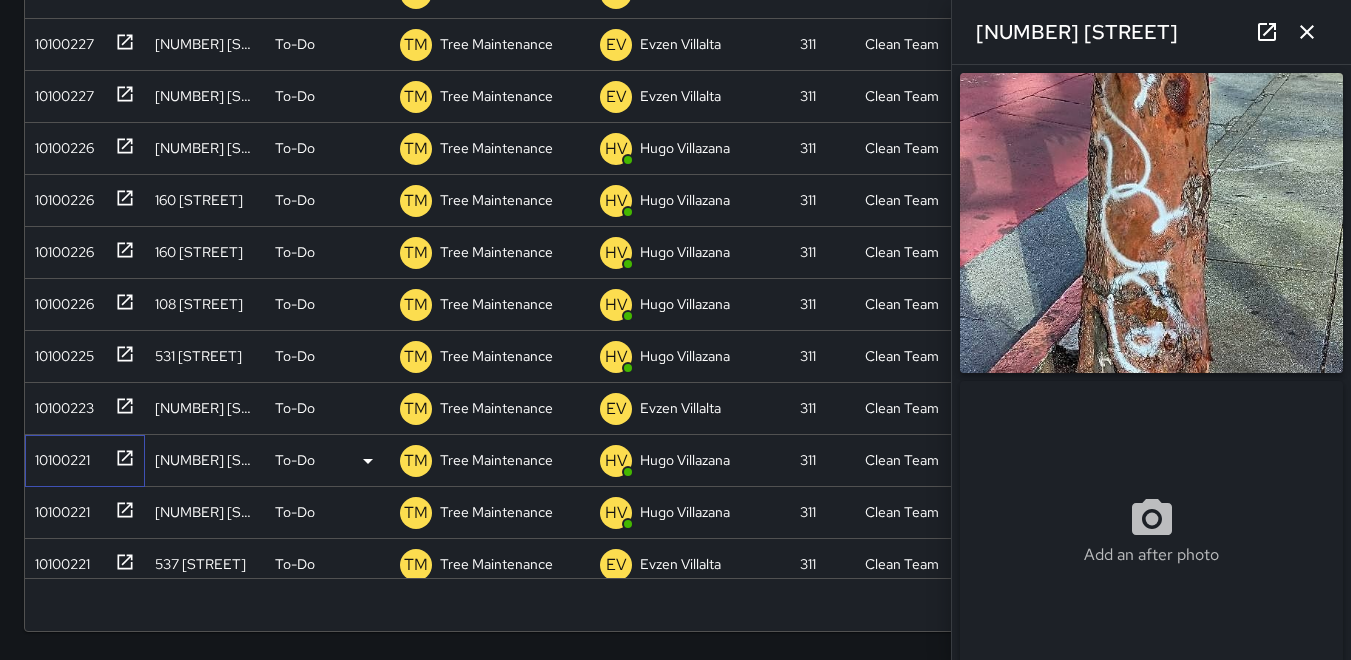 type on "**********" 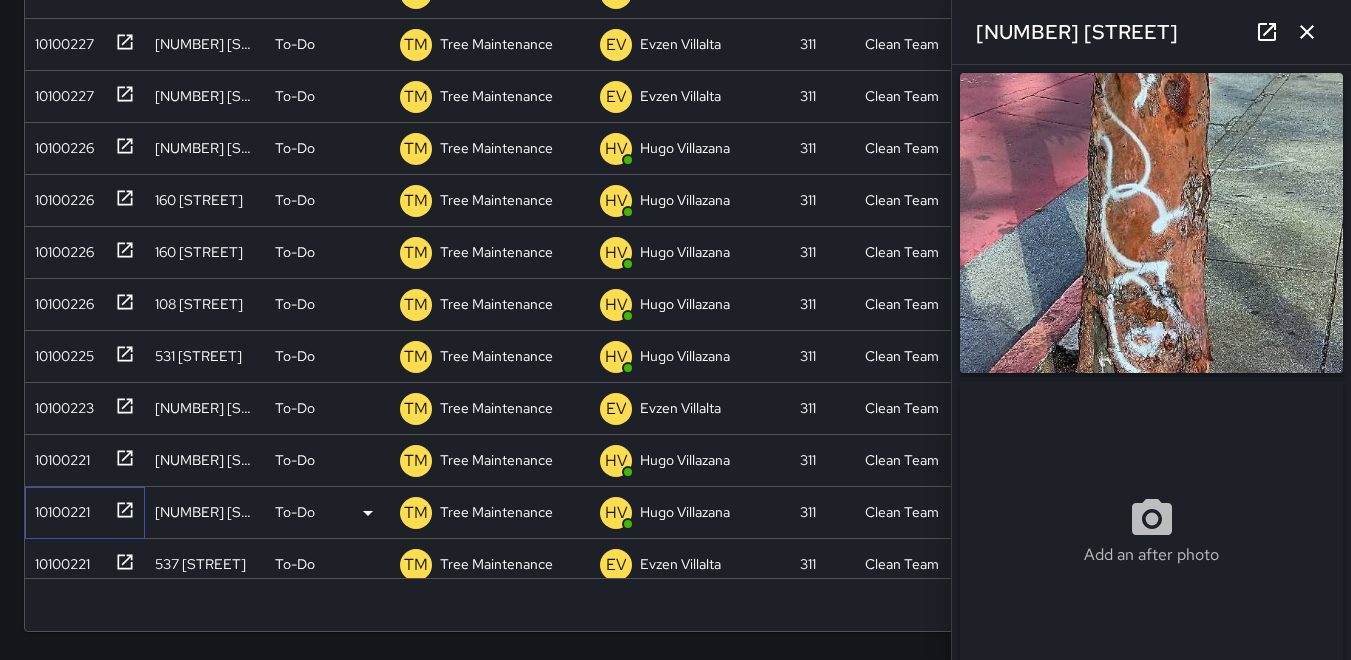 click on "10100221" at bounding box center (58, 508) 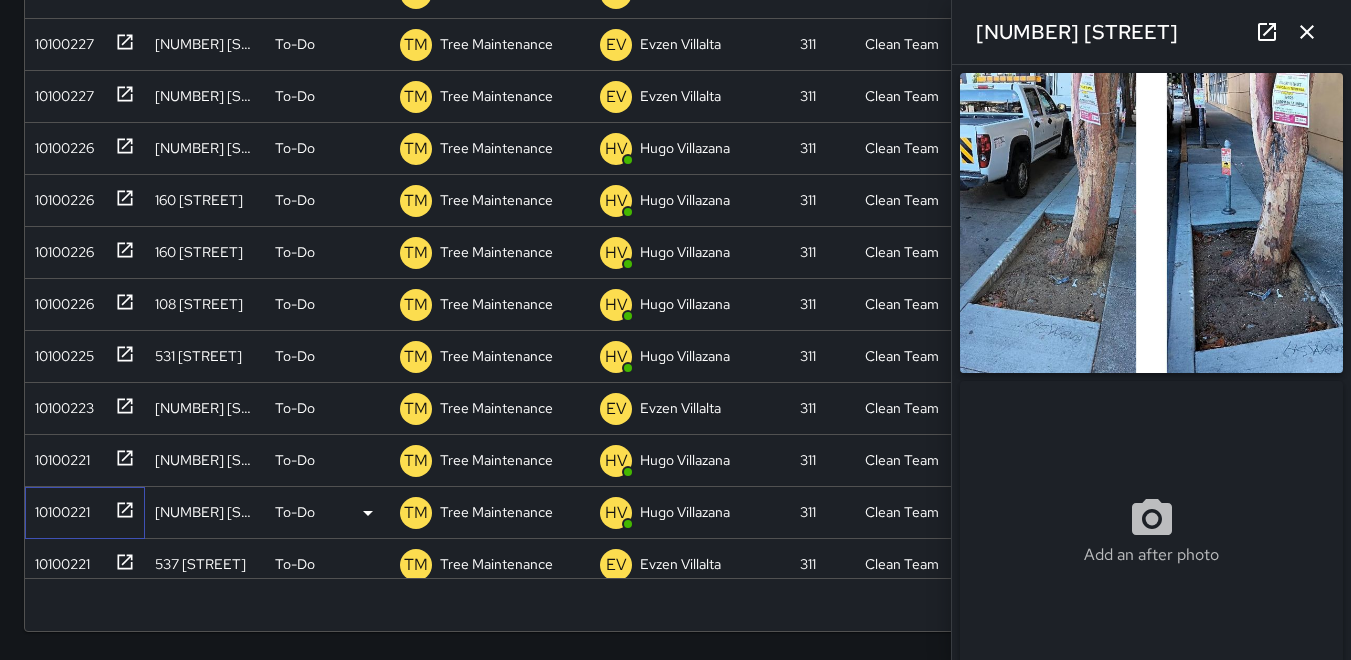 click on "10100221" at bounding box center [85, 513] 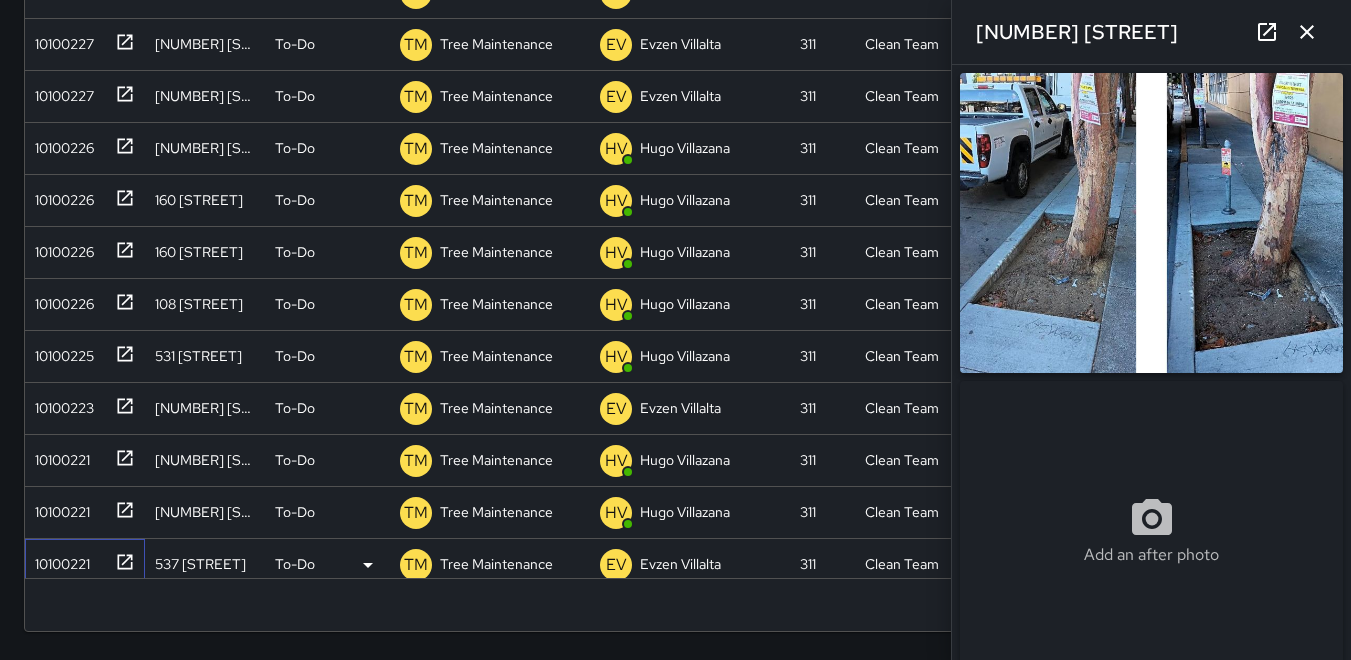 click on "10100221" at bounding box center (58, 560) 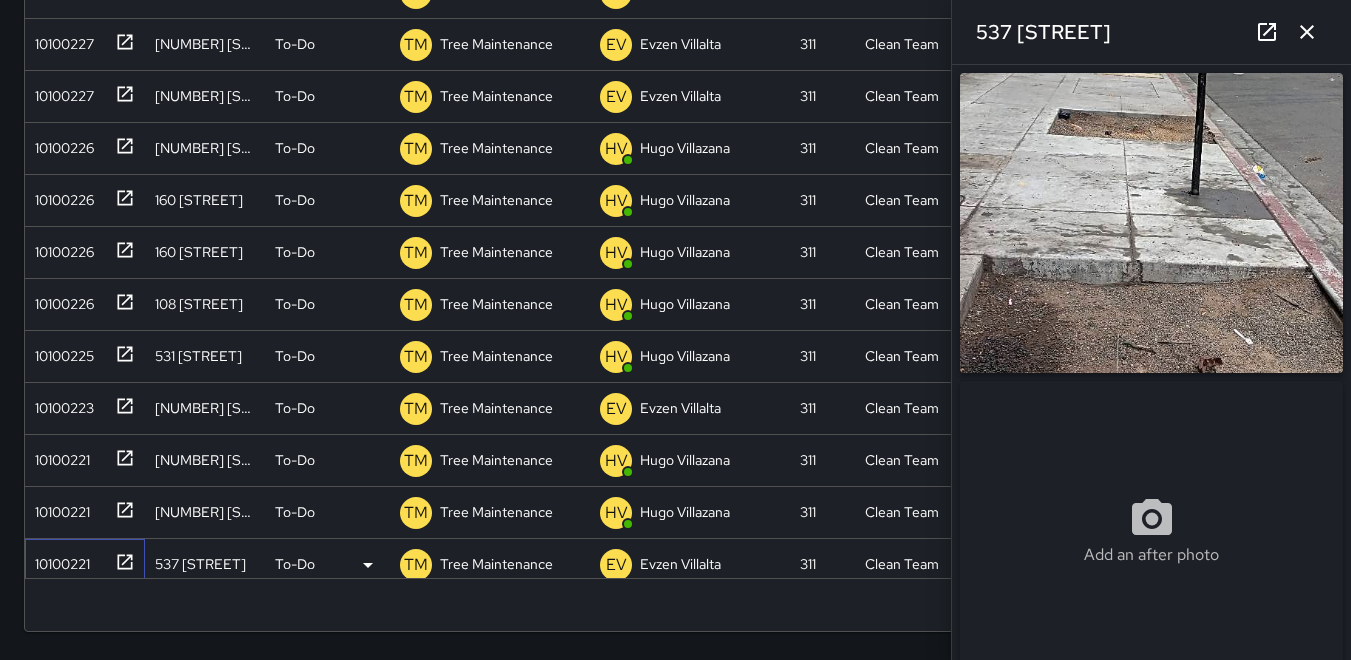 type on "**********" 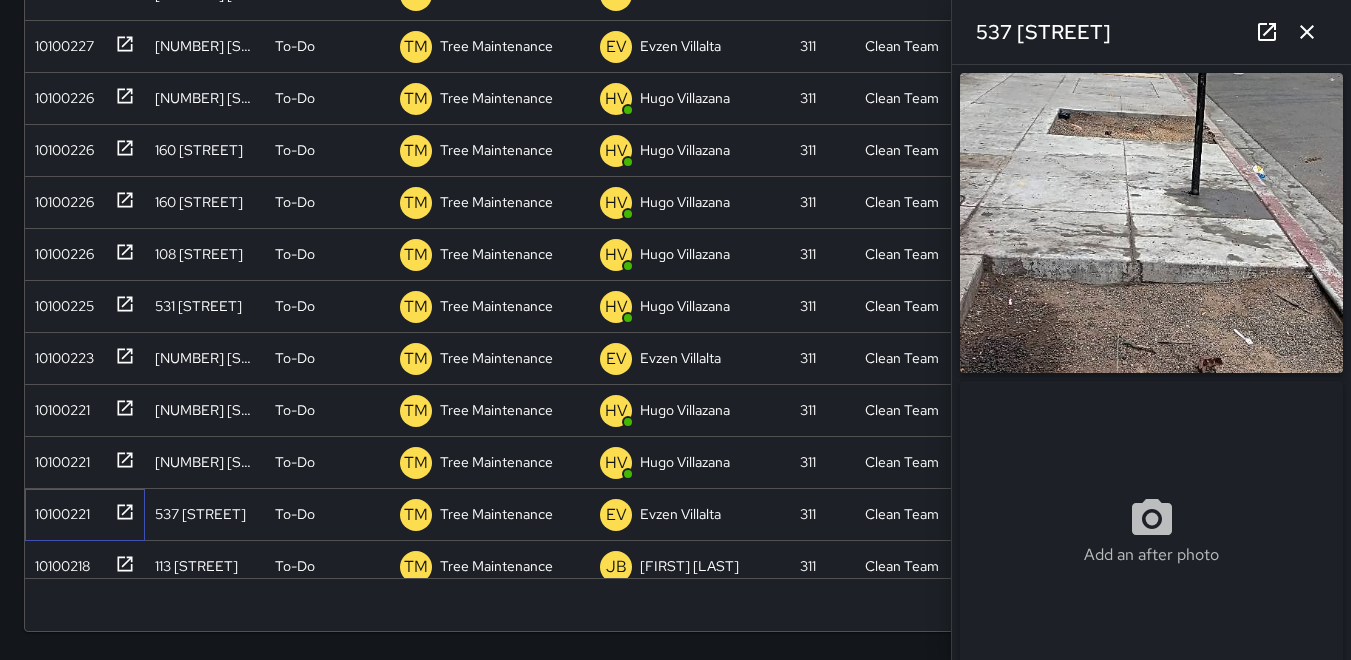 scroll, scrollTop: 3196, scrollLeft: 0, axis: vertical 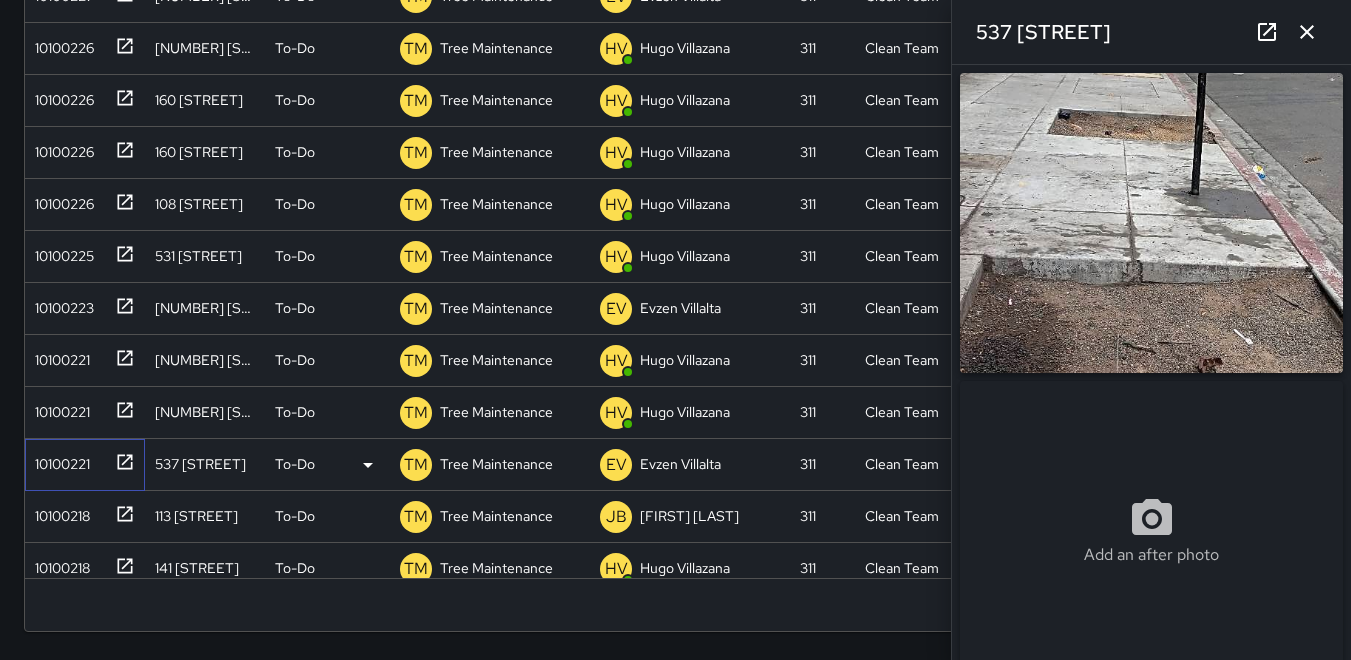 click on "10100221" at bounding box center [58, 460] 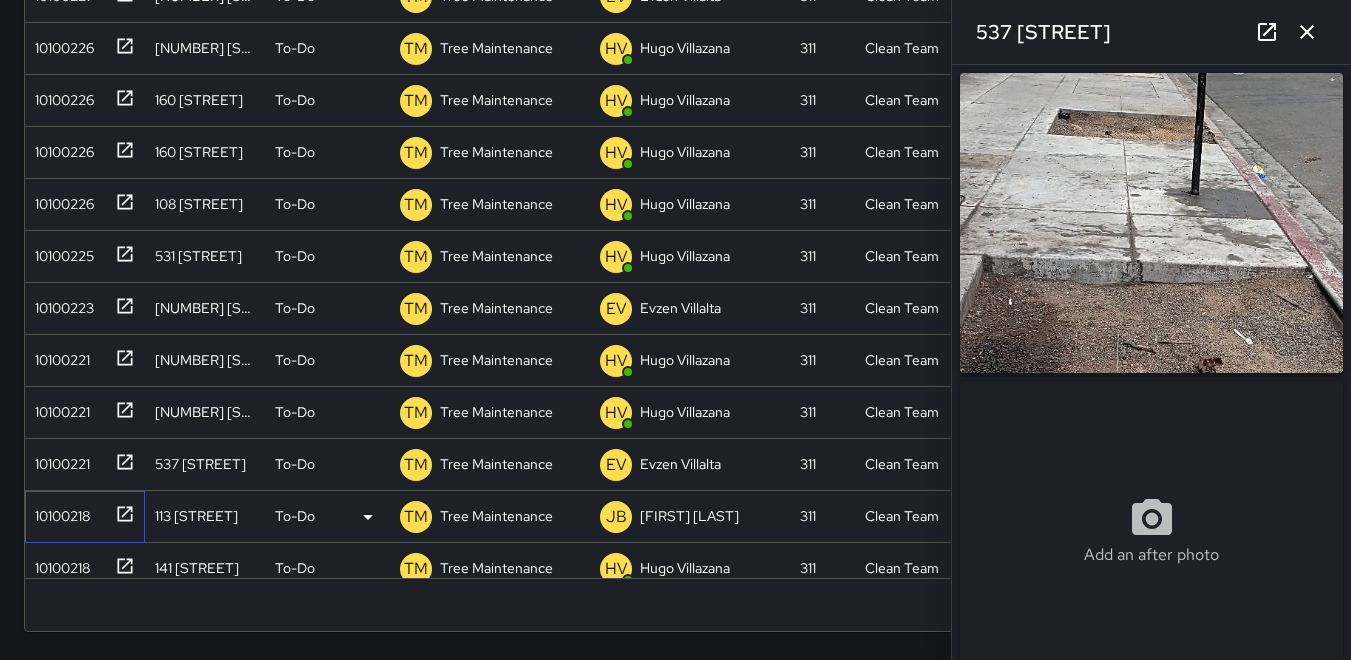 click on "10100218" at bounding box center (58, 512) 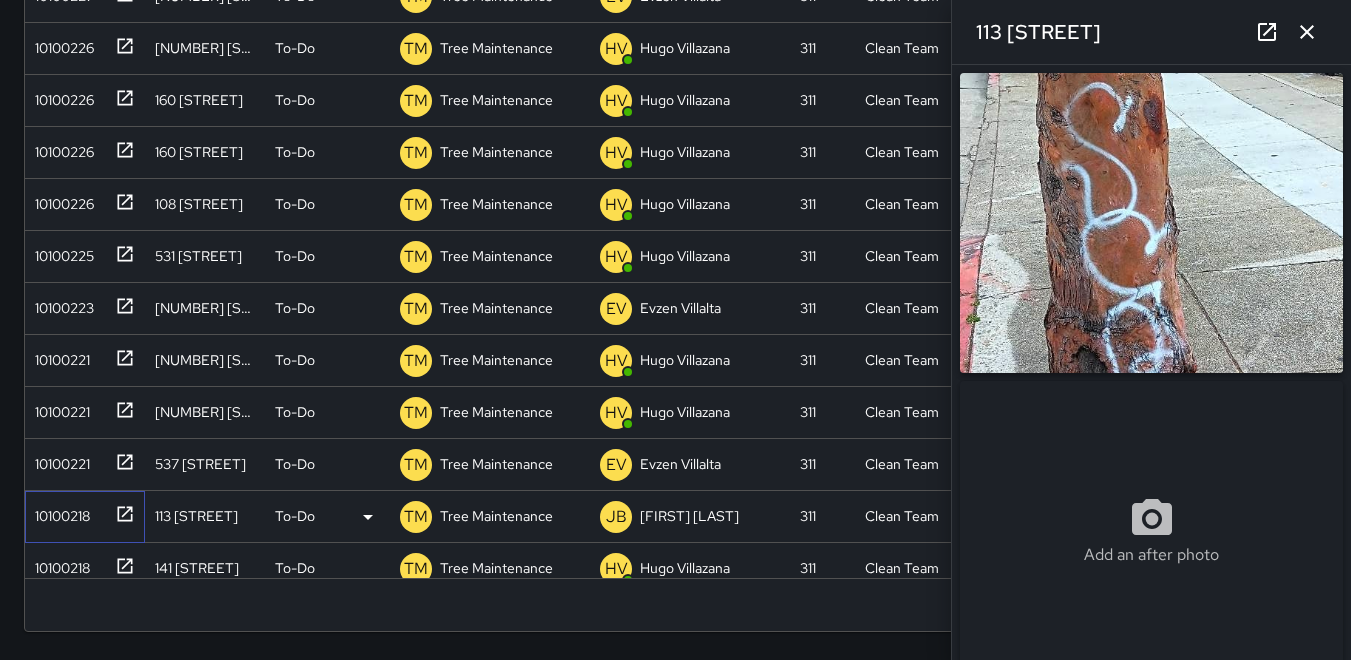 type on "**********" 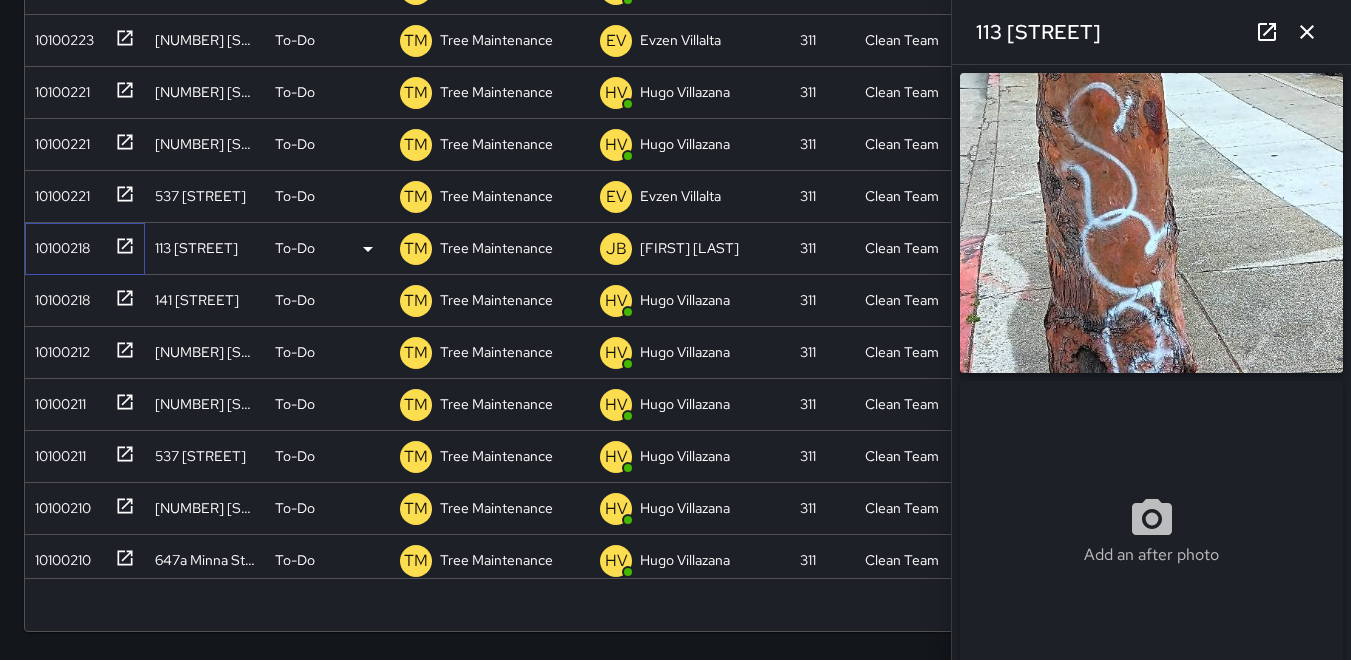 scroll, scrollTop: 3496, scrollLeft: 0, axis: vertical 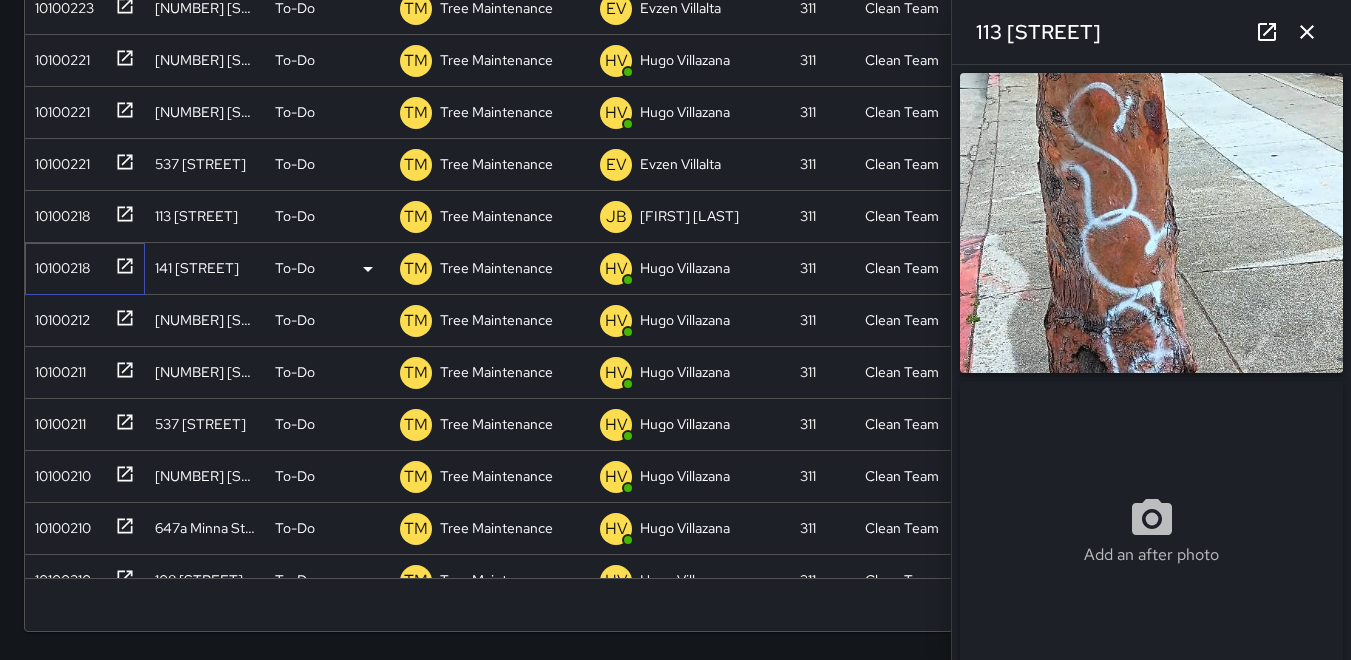 click on "10100218" at bounding box center [58, 264] 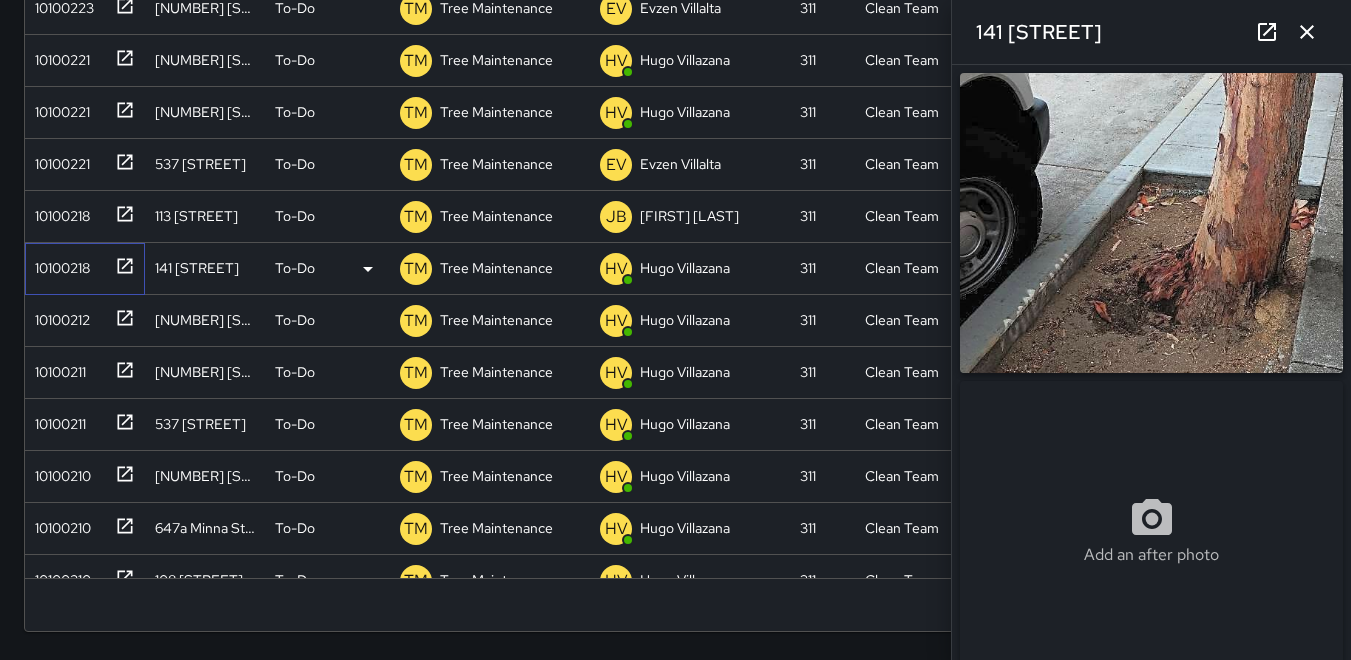 type on "**********" 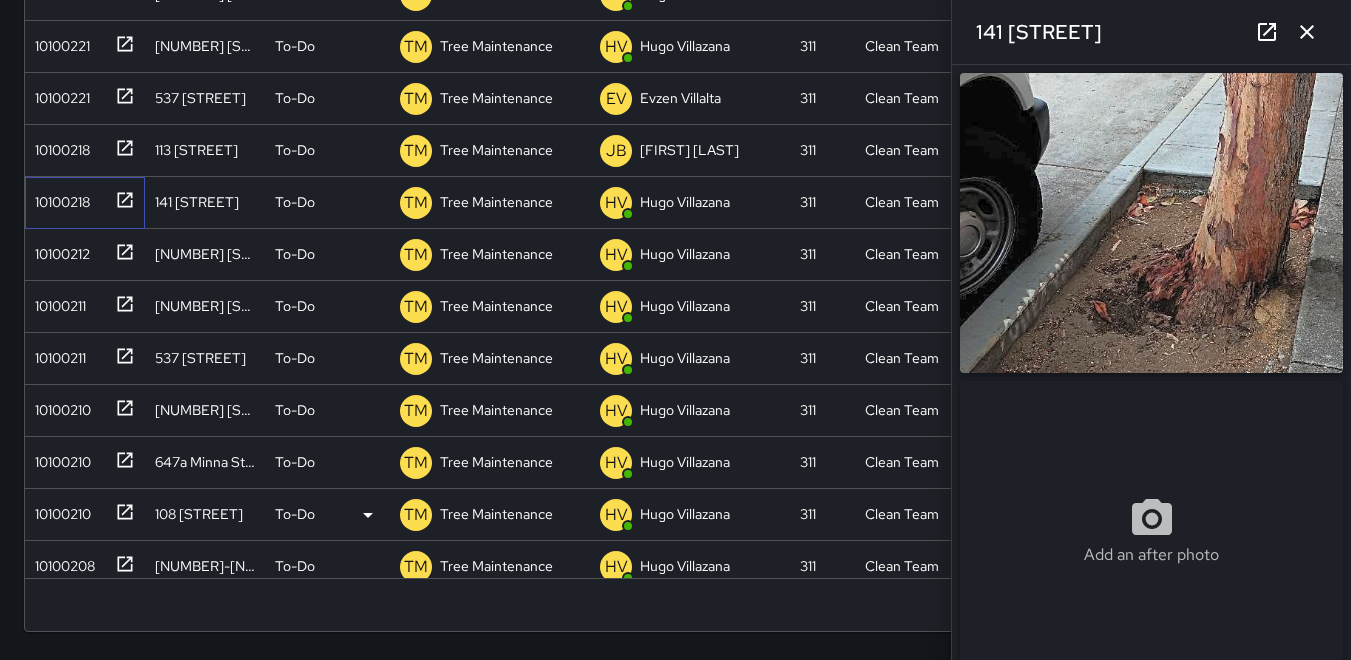 scroll, scrollTop: 3596, scrollLeft: 0, axis: vertical 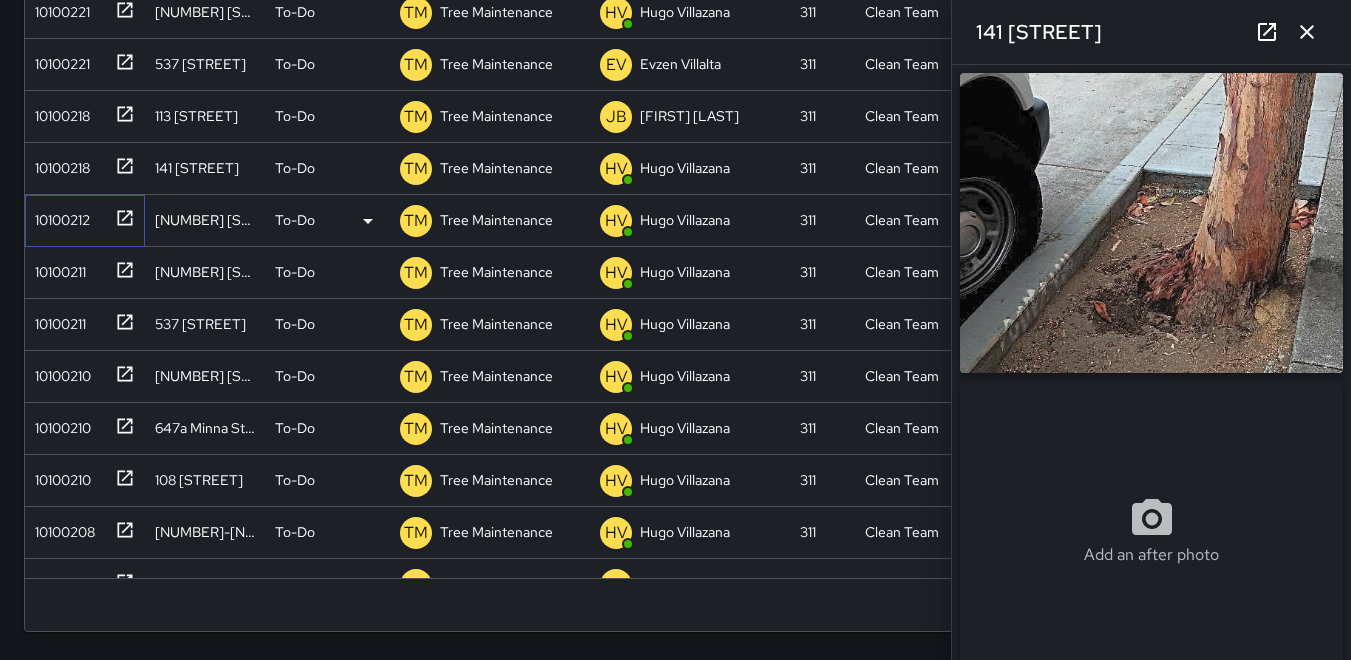 click on "10100212" at bounding box center (58, 216) 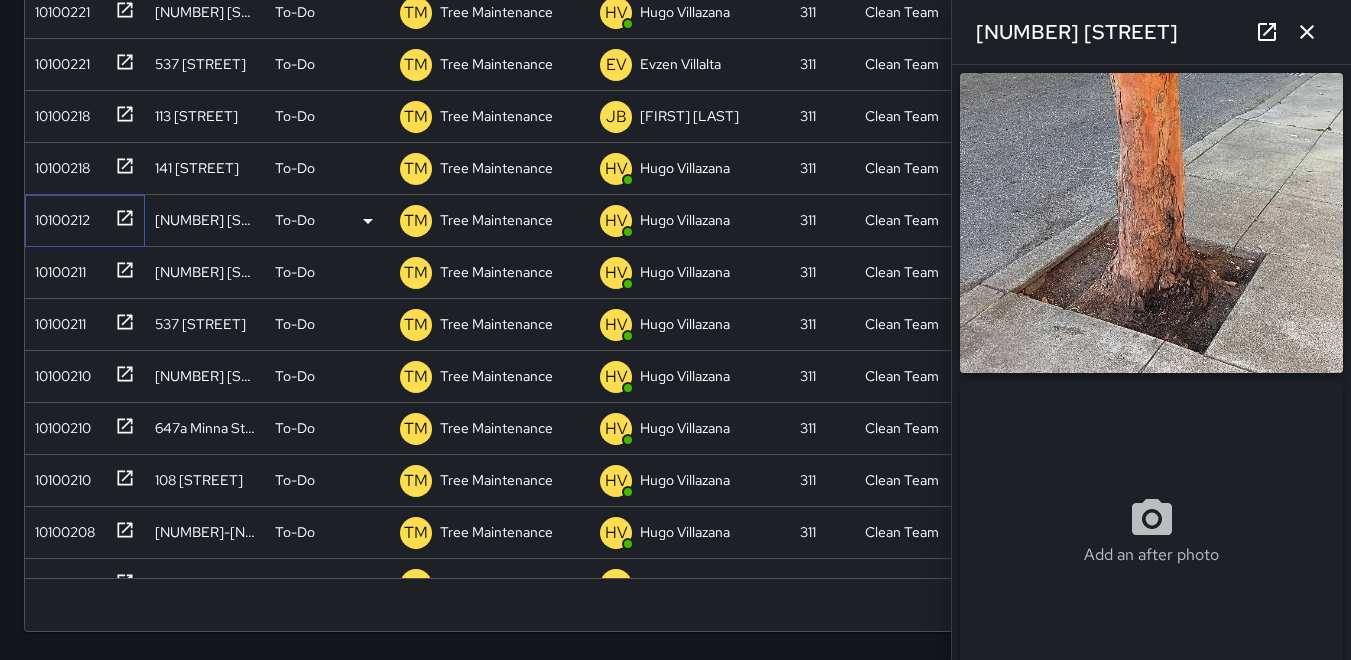 type on "**********" 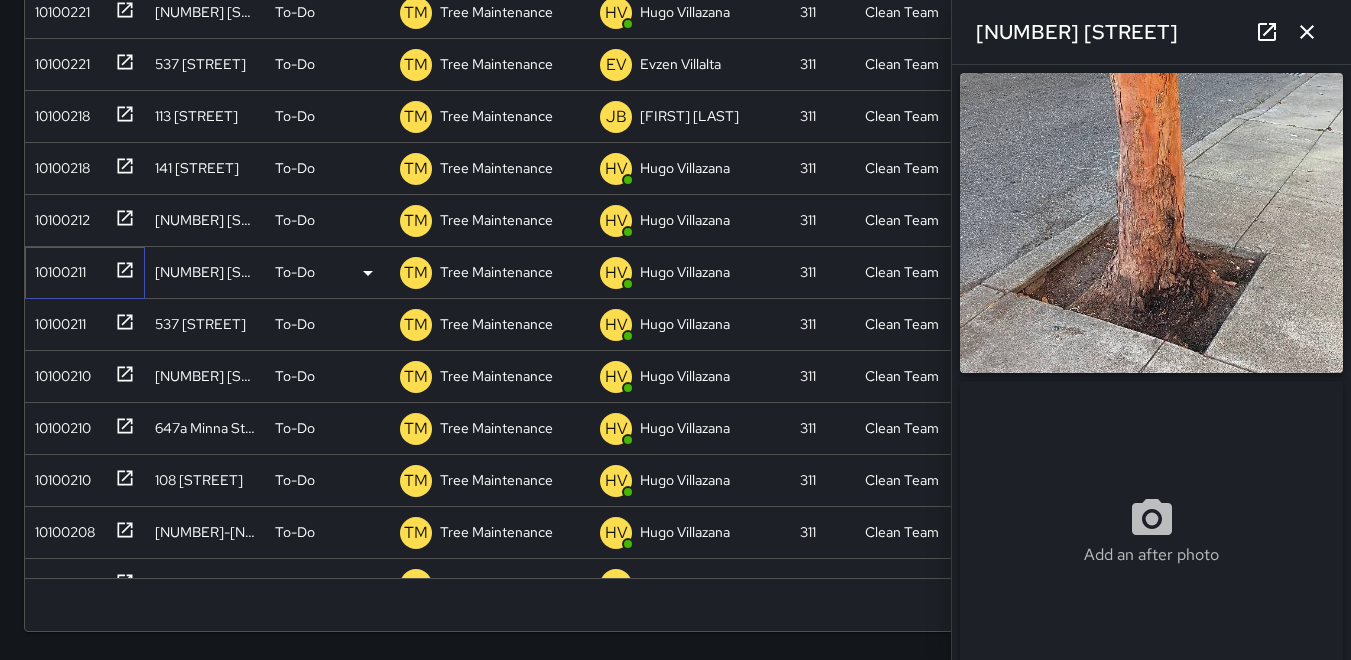 click on "10100211" at bounding box center (56, 268) 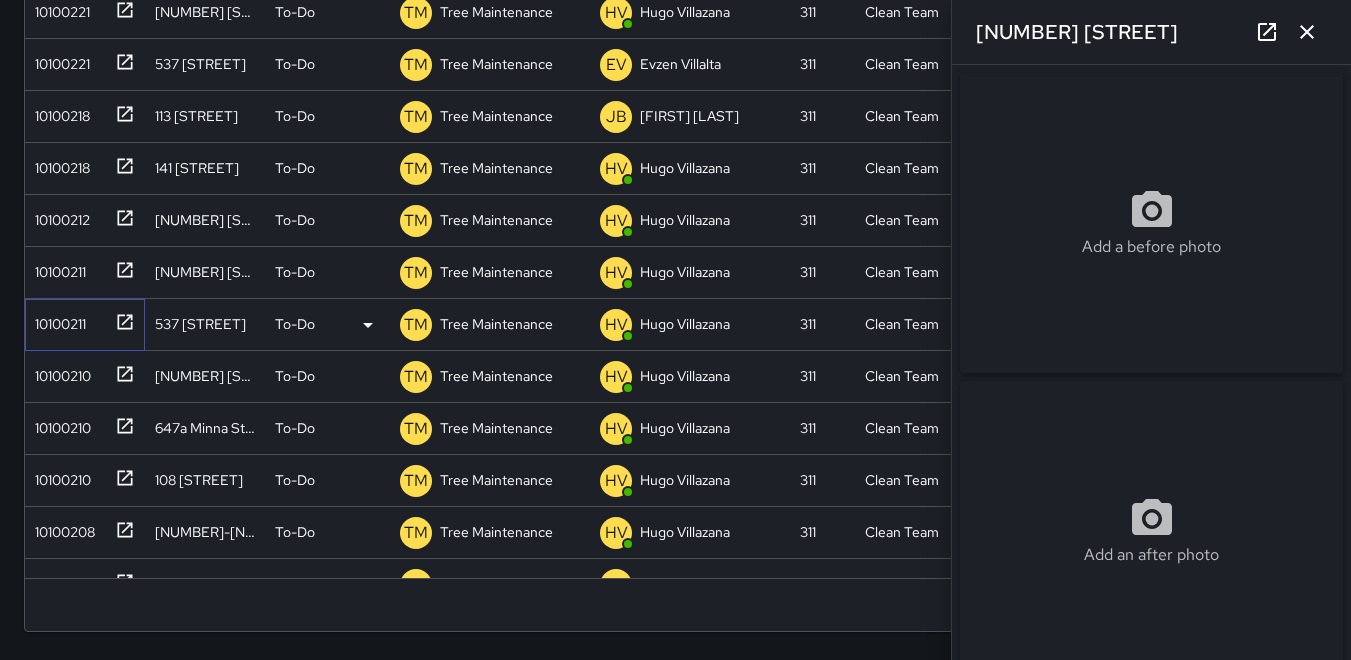 click on "10100211" at bounding box center (81, 320) 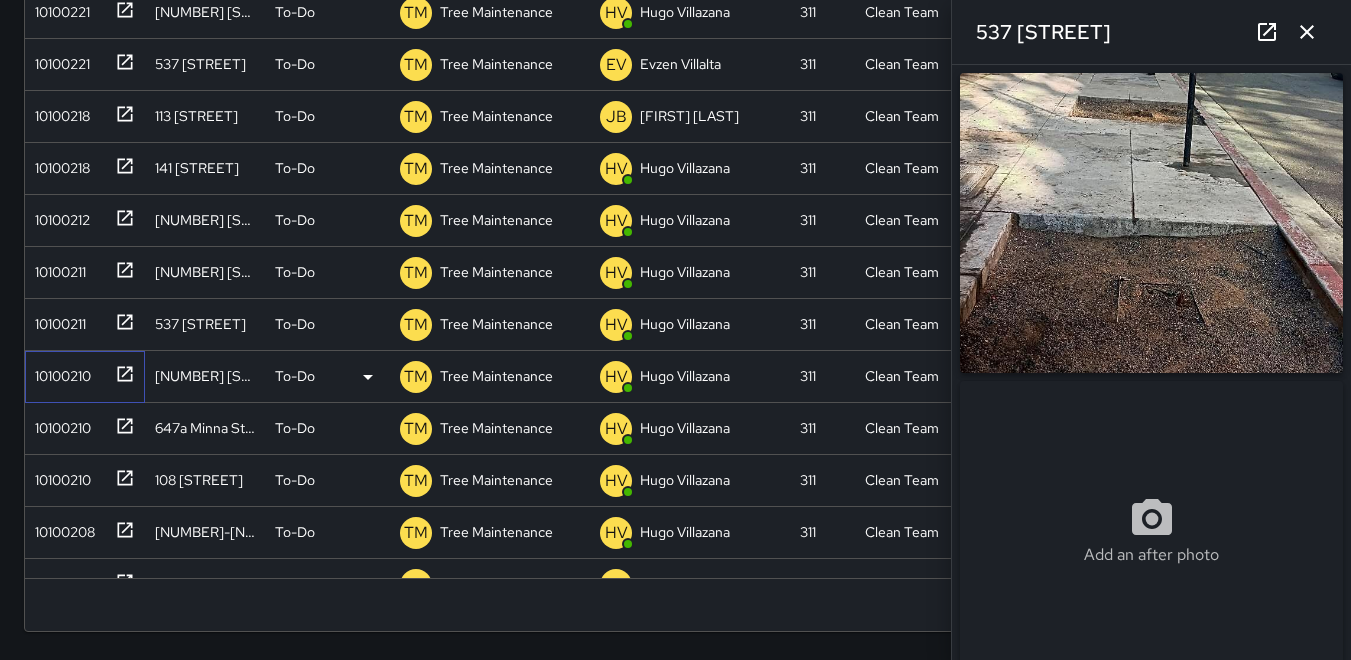 click on "10100210" at bounding box center (59, 372) 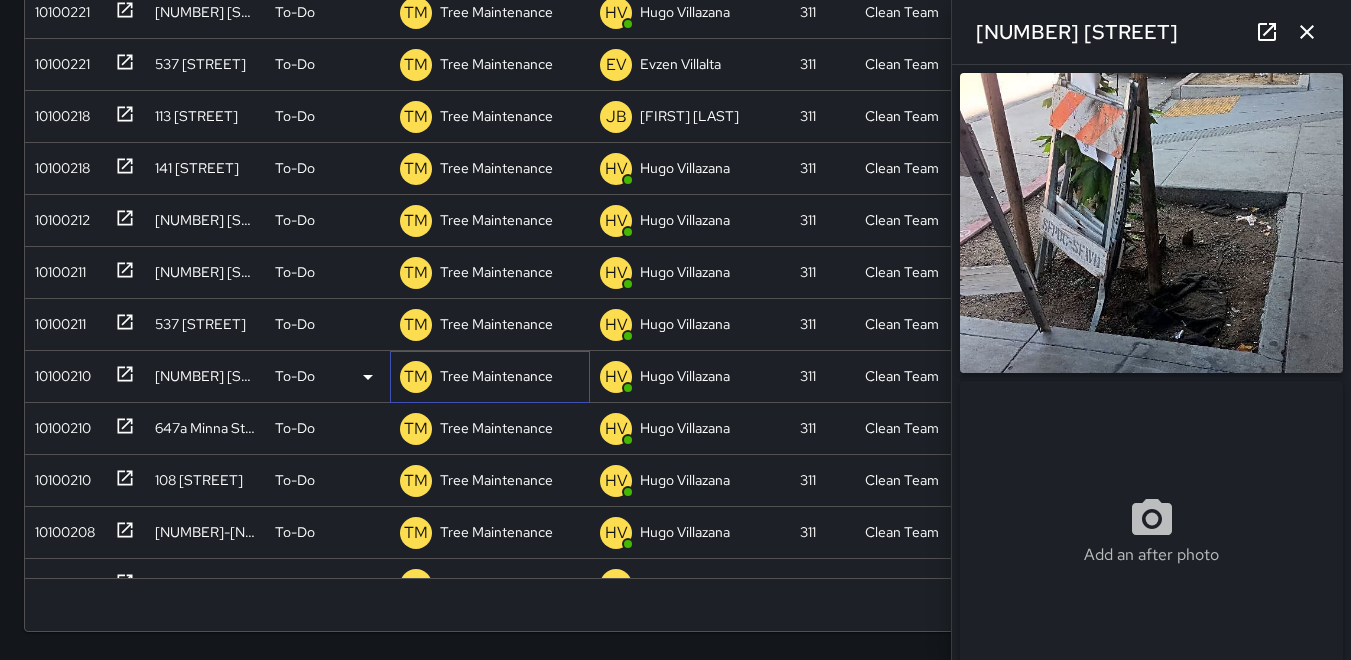 click on "TM" at bounding box center (416, 377) 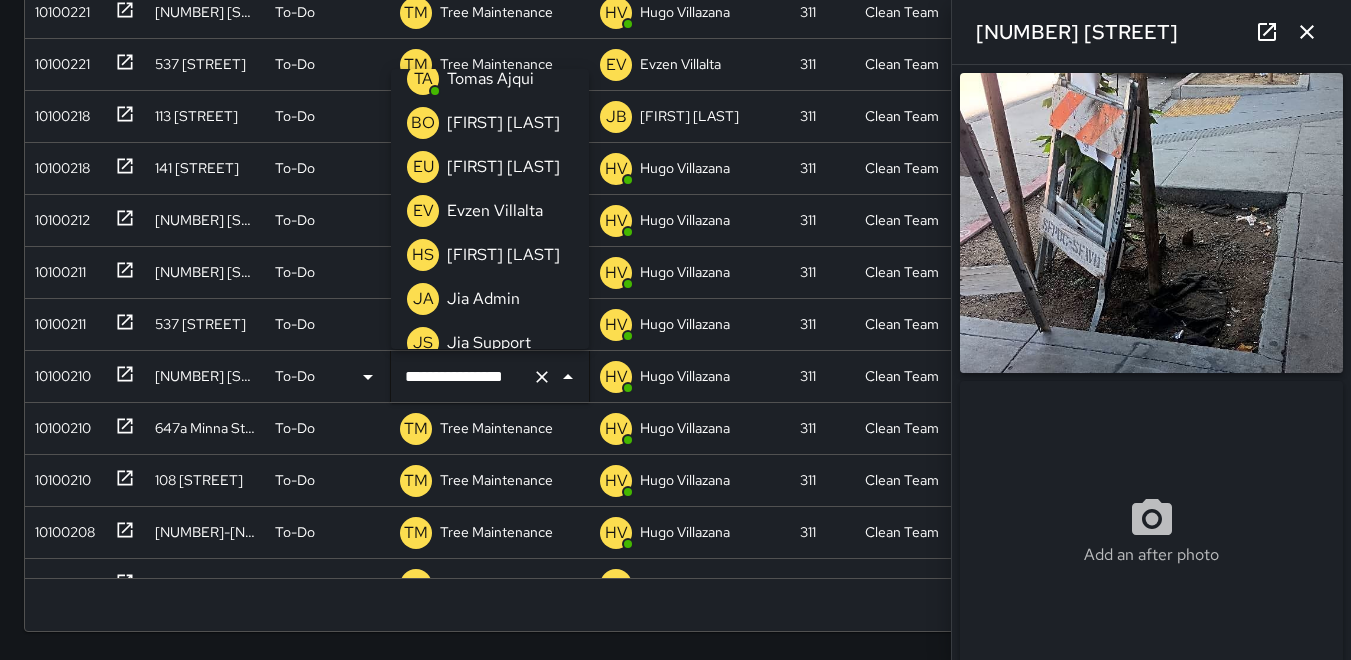 scroll, scrollTop: 292, scrollLeft: 0, axis: vertical 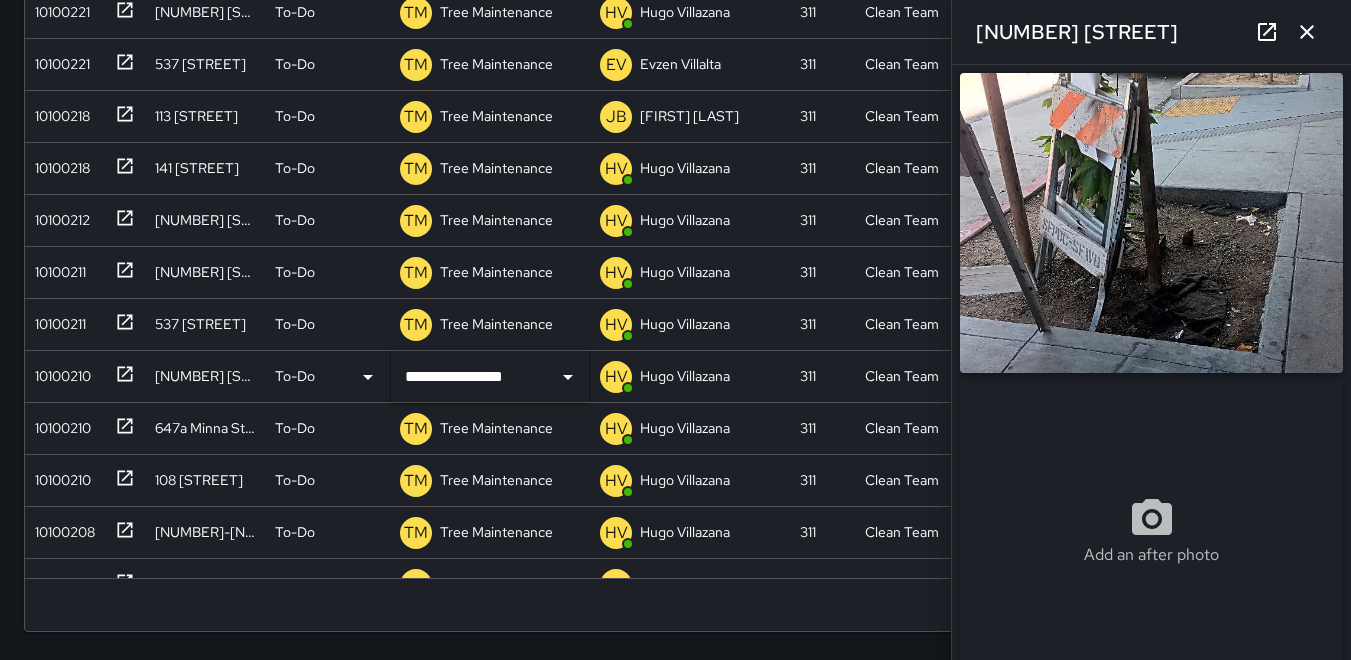 click on "To-Do (150) Skipped (99+) Completed (99+) ID Location Status Assigned To Assigned By Source Division Category Fixed Asset Date Created 10100226 160 [STREET] To-Do TM Tree Maintenance HV Hugo Villazana 311 Clean Team Landscaping (DG & Weeds) [DATE], [TIME] 10100226 160 [STREET] To-Do TM Tree Maintenance HV Hugo Villazana 311 Clean Team Landscaping (DG & Weeds) [DATE], [TIME] 10100226 108 [STREET] To-Do TM Tree Maintenance HV Hugo Villazana 311 Clean Team Landscaping (DG & Weeds) [DATE], [TIME] 10100225 531 [STREET] To-Do TM Tree Maintenance HV Hugo Villazana 311 Clean Team Landscaping (DG & Weeds) [DATE], [TIME] 10100223 1475 [STREET] To-Do TM Tree Maintenance EV Evzen Villalta 311 Clean Team Landscaping (DG & Weeds) [DATE], [TIME] 10100221 1398 [STREET] To-Do TM Tree Maintenance HV Hugo Villazana 311 Clean Team Landscaping (DG & Weeds) [DATE], [TIME] 10100221 1475 [STREET] To-Do TM Tree Maintenance HV Hugo Villazana 311 Clean Team" at bounding box center [675, 156] 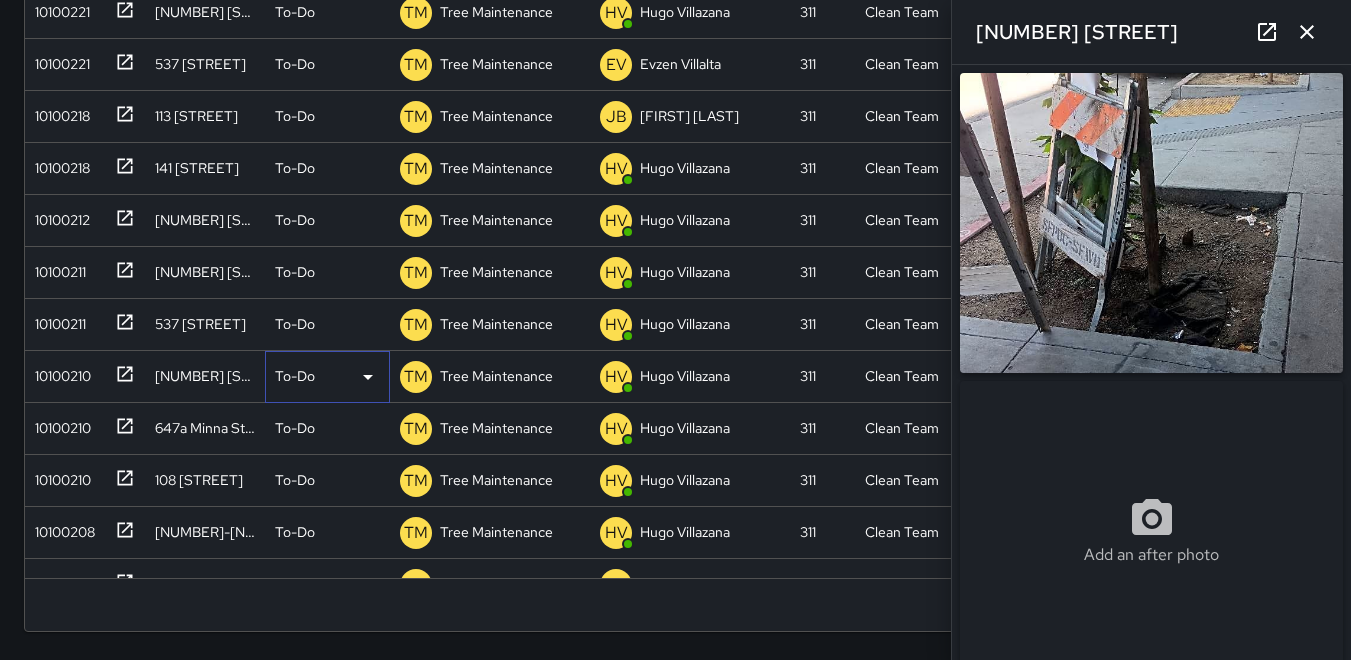 click 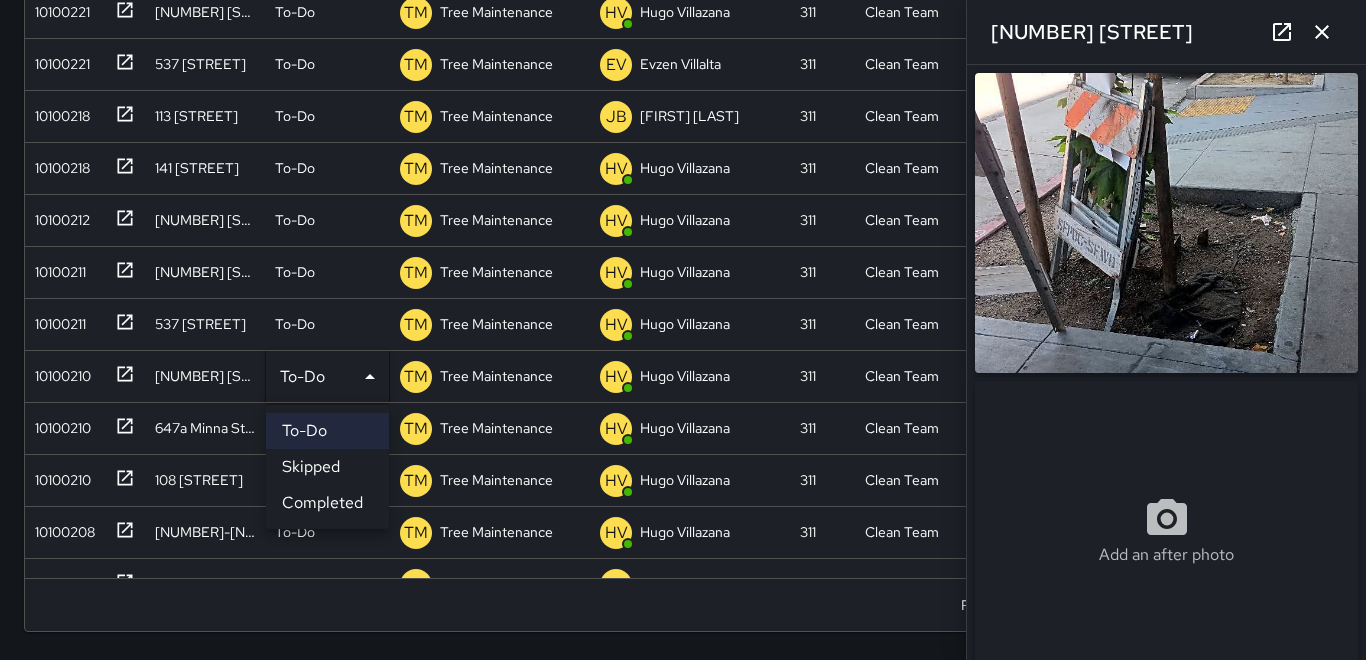 click on "Completed" at bounding box center (327, 503) 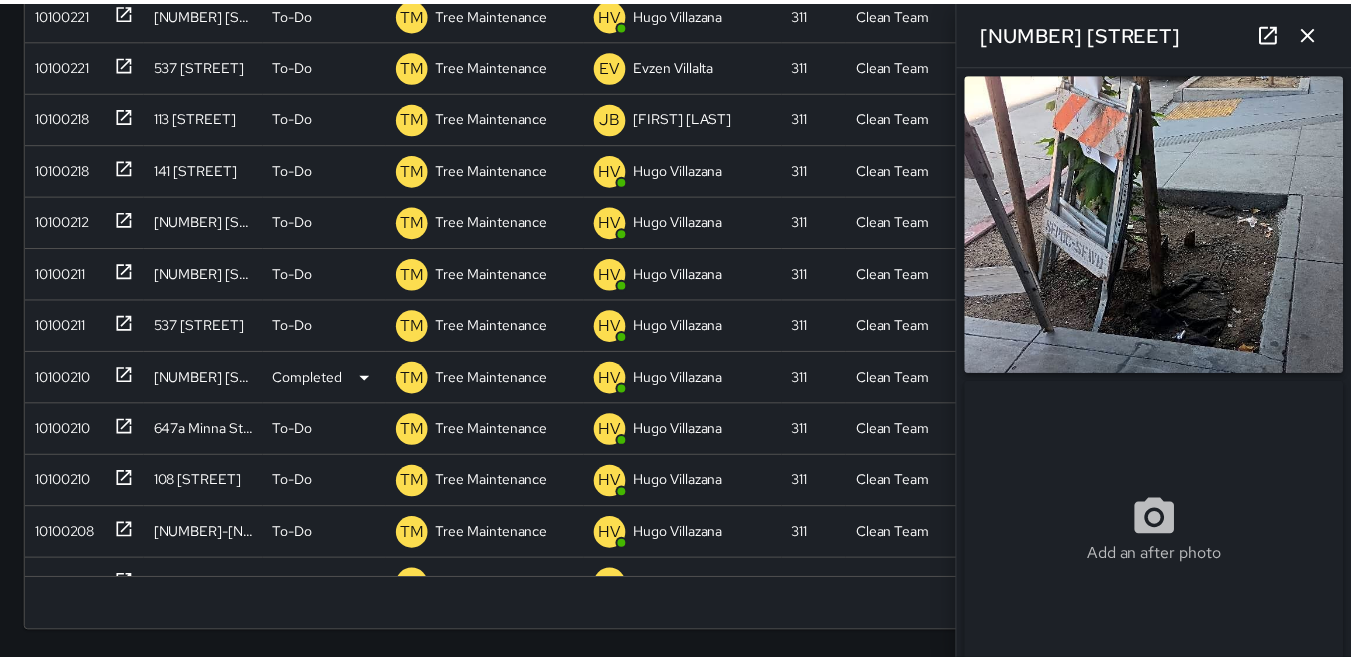 scroll, scrollTop: 16, scrollLeft: 16, axis: both 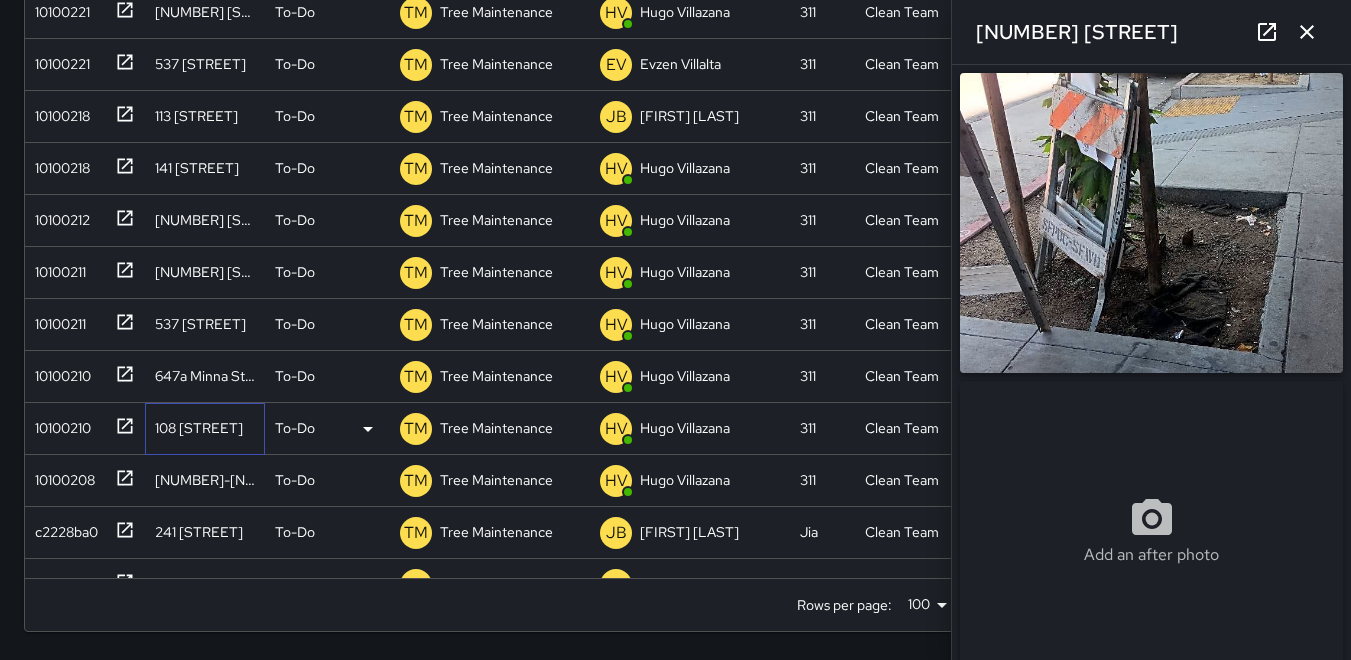 click on "108 [STREET]" at bounding box center [199, 428] 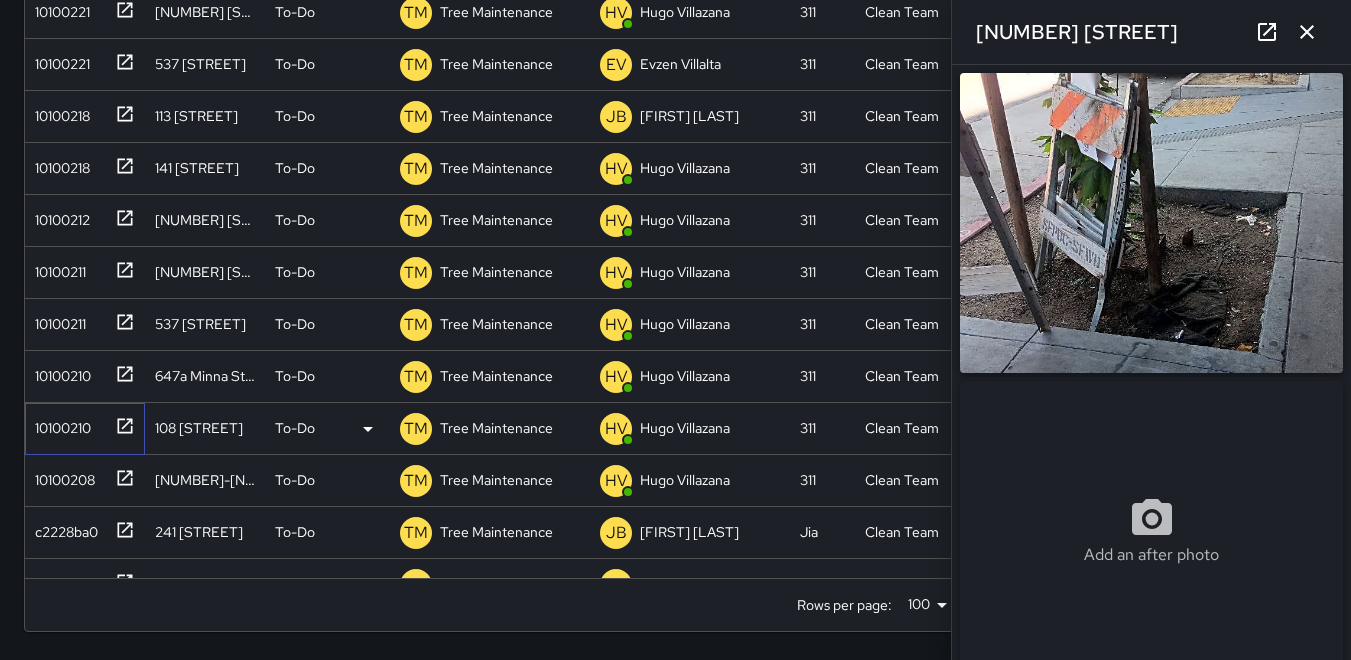 click on "10100210" at bounding box center (59, 424) 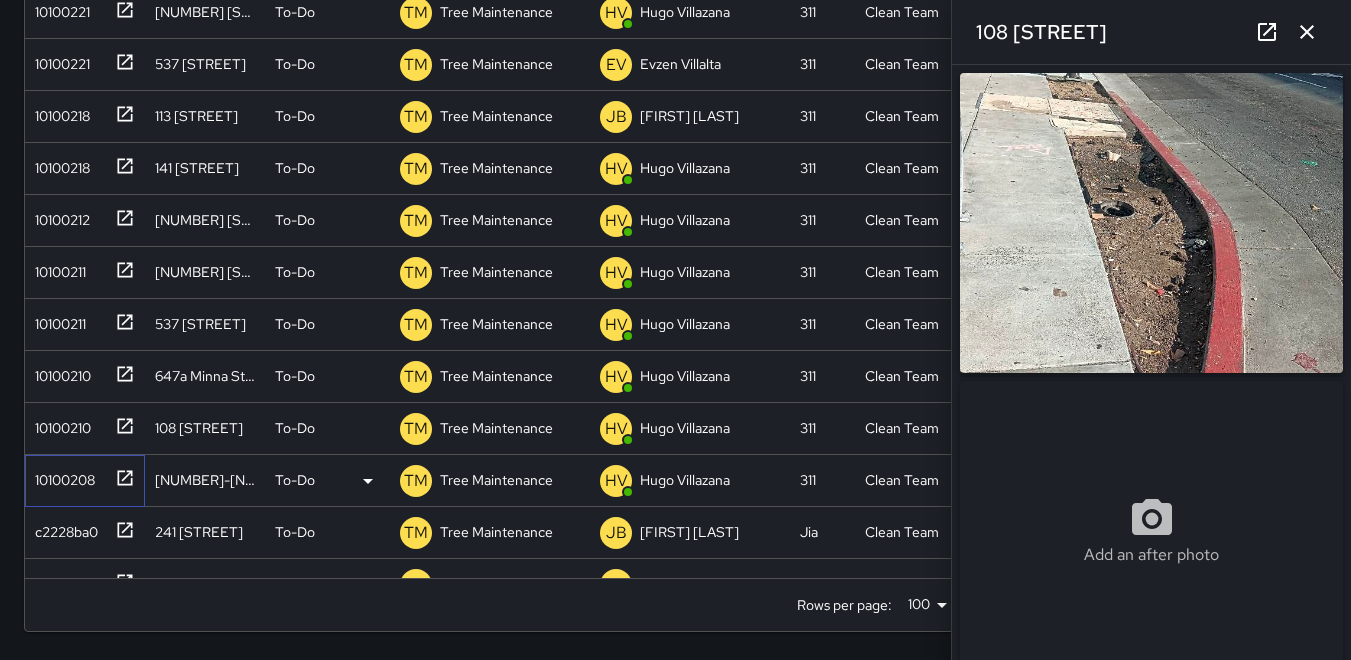 click on "10100208" at bounding box center [85, 481] 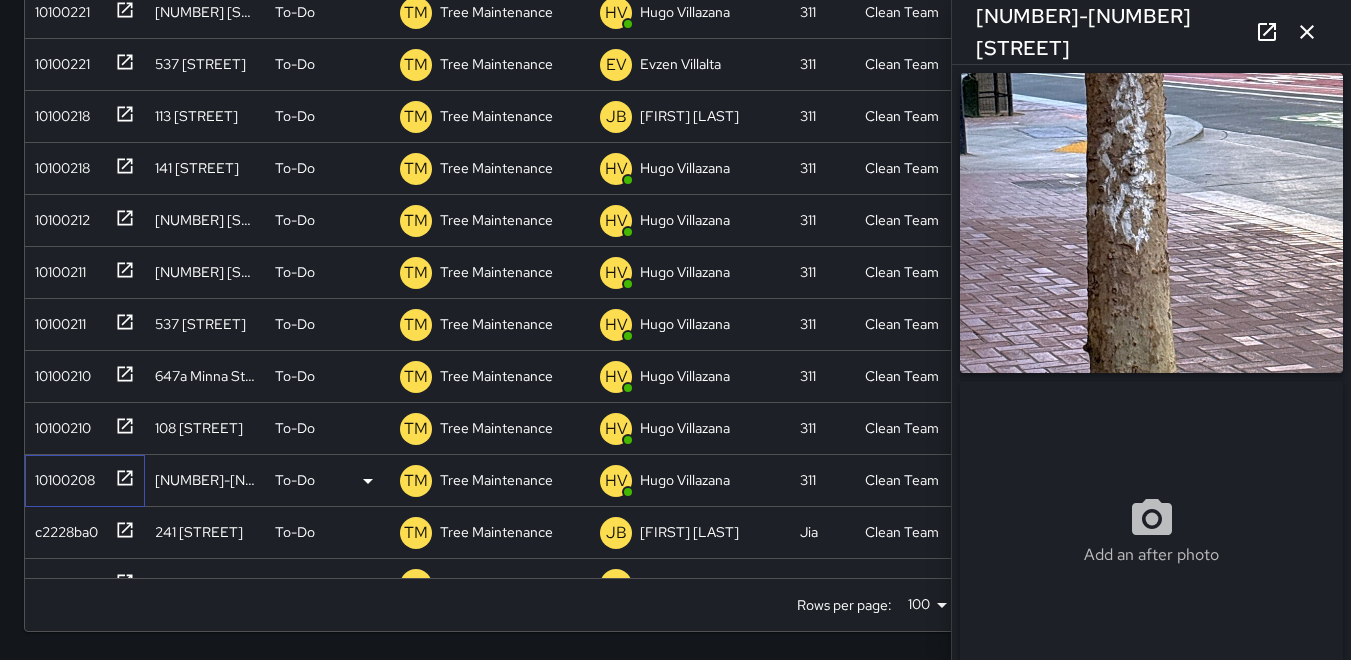 type on "**********" 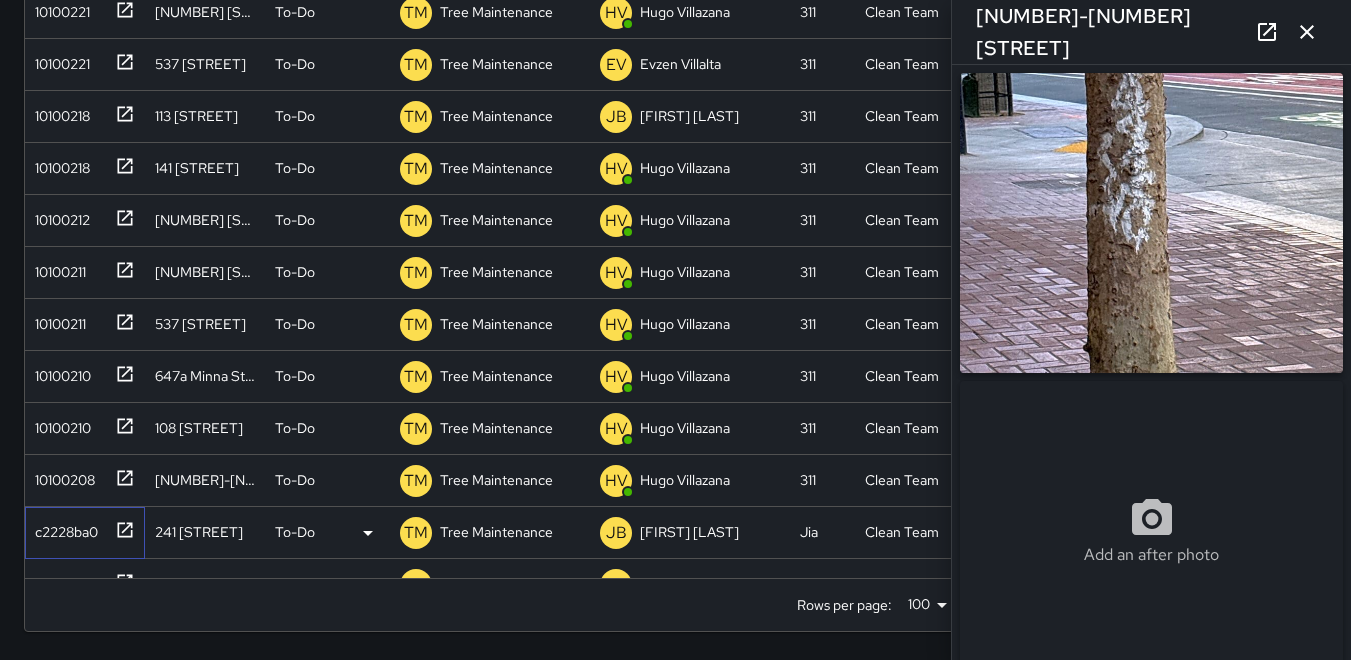 click on "c2228ba0" at bounding box center [62, 528] 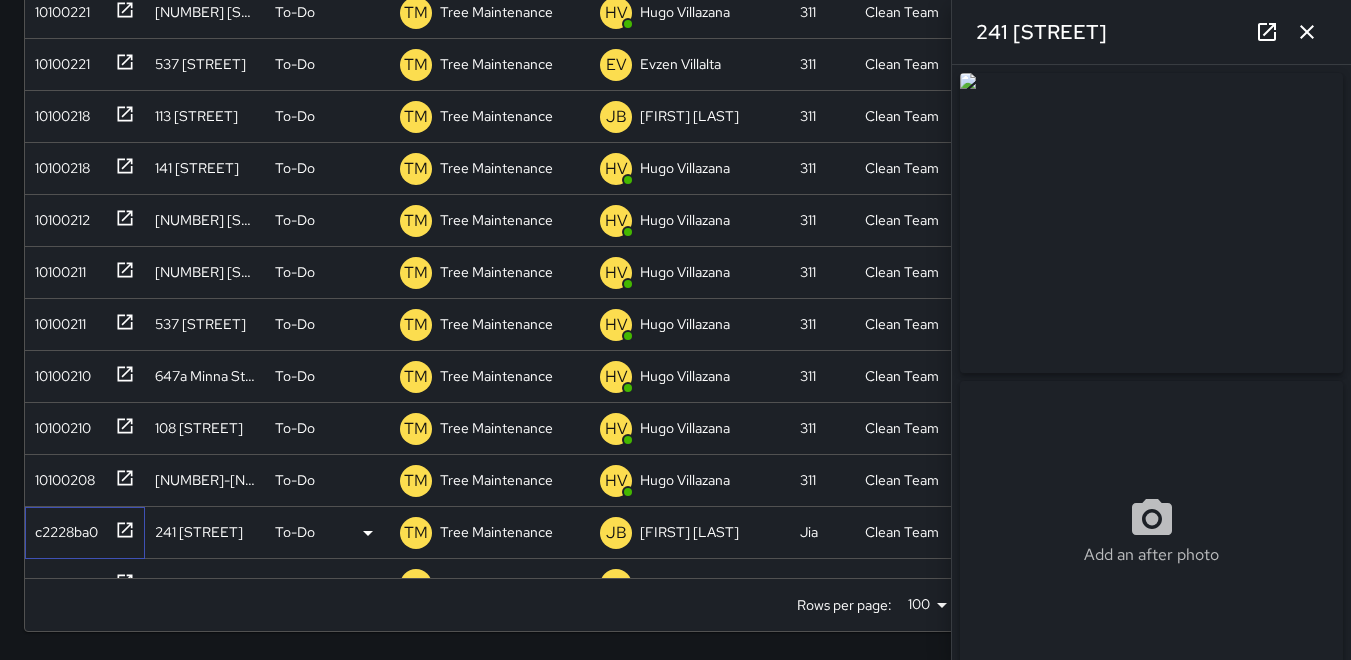 type on "**********" 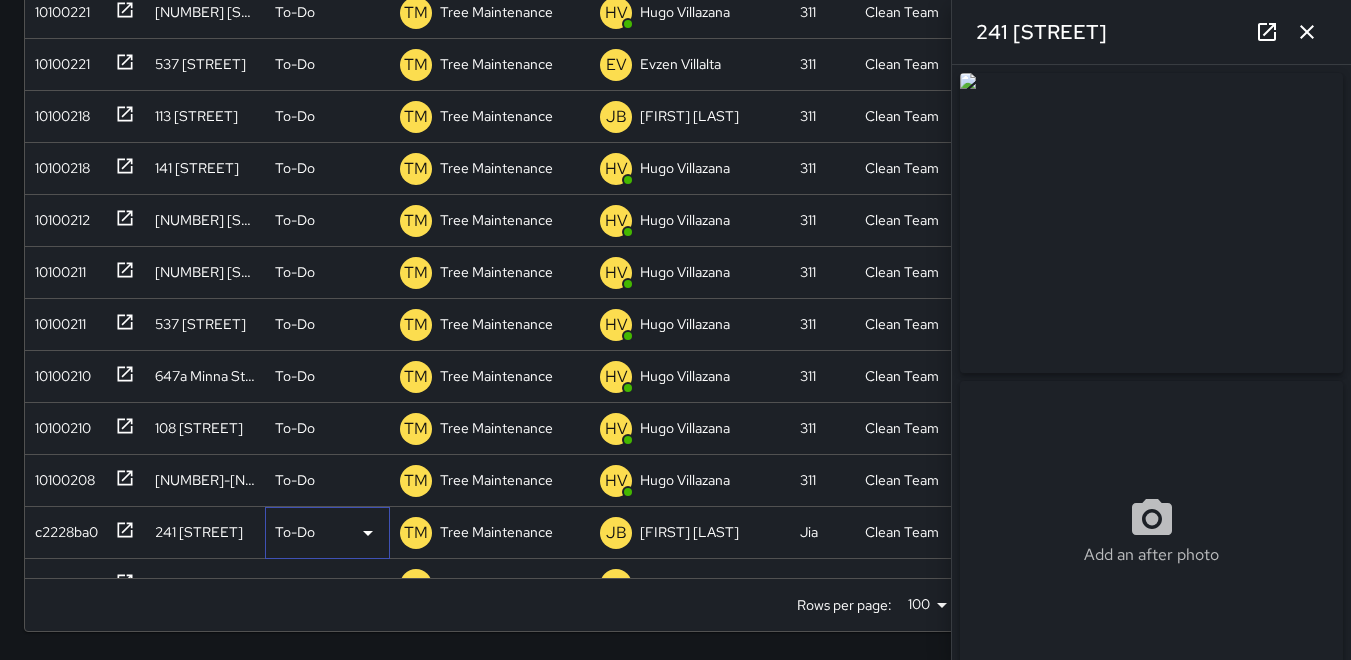 click 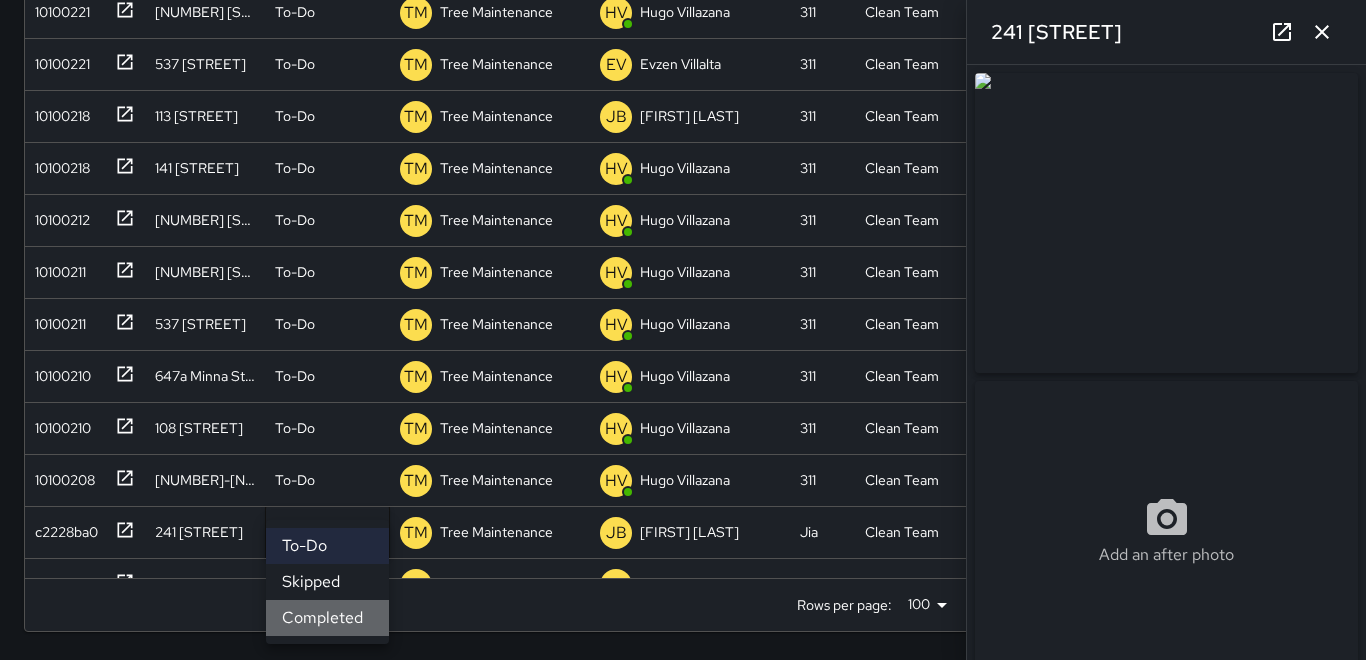 click on "Completed" at bounding box center [327, 618] 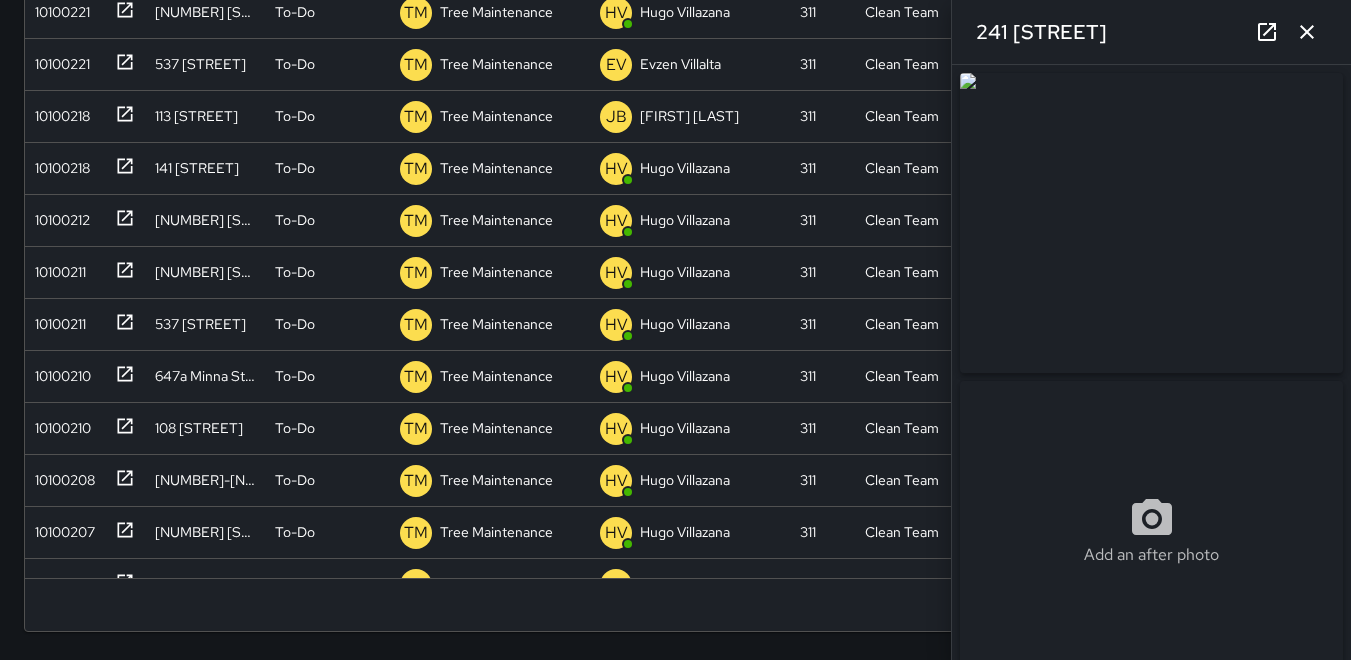 scroll, scrollTop: 16, scrollLeft: 16, axis: both 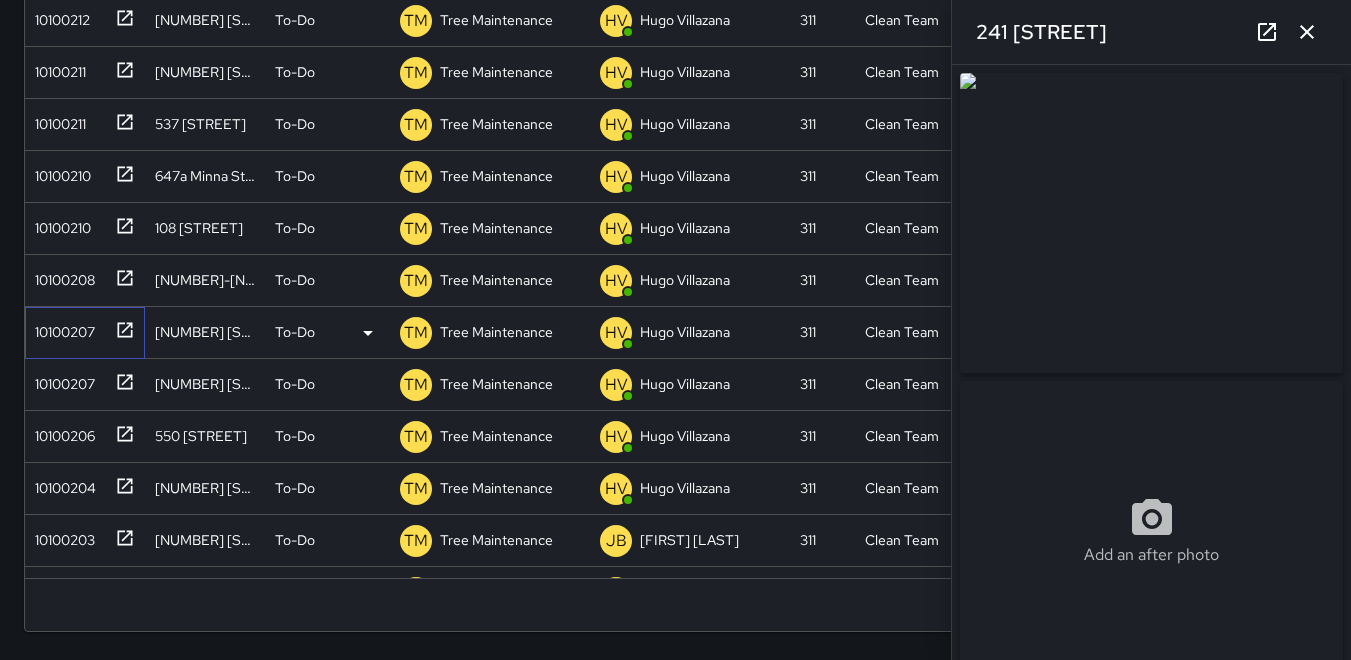 click on "10100207" at bounding box center [61, 328] 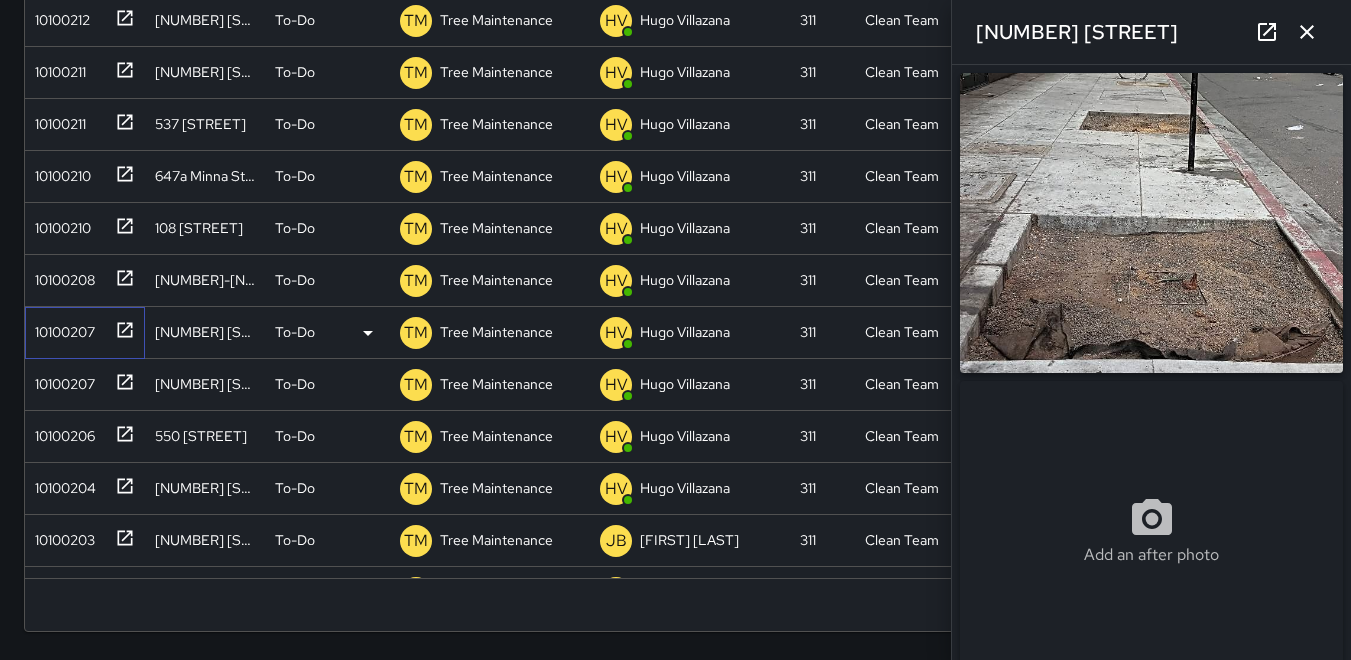 type on "**********" 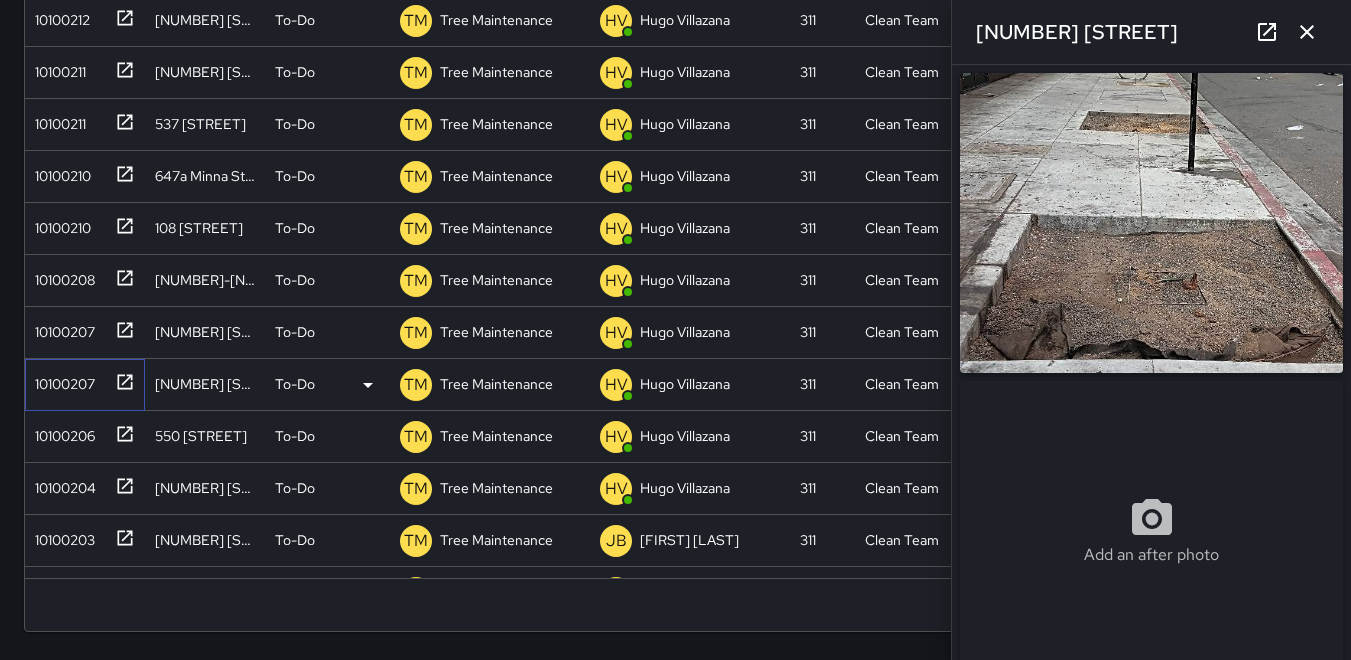 click on "10100207" at bounding box center [61, 380] 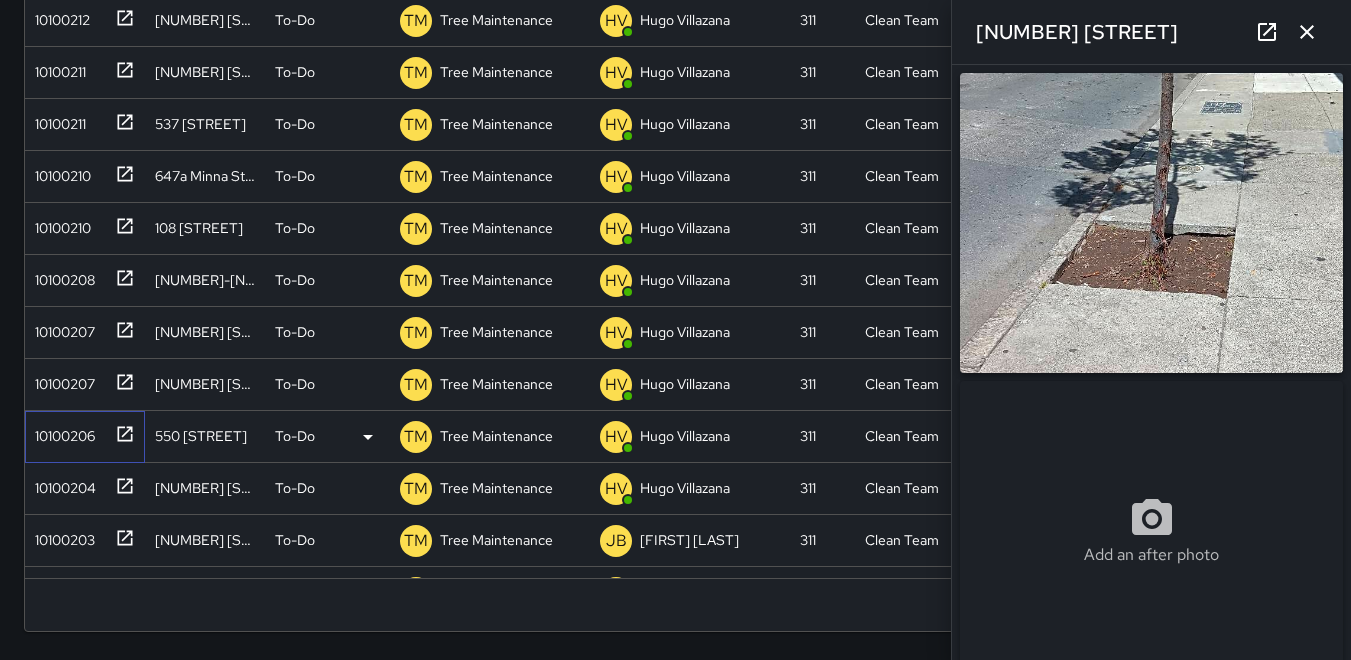 click on "10100206" at bounding box center (61, 432) 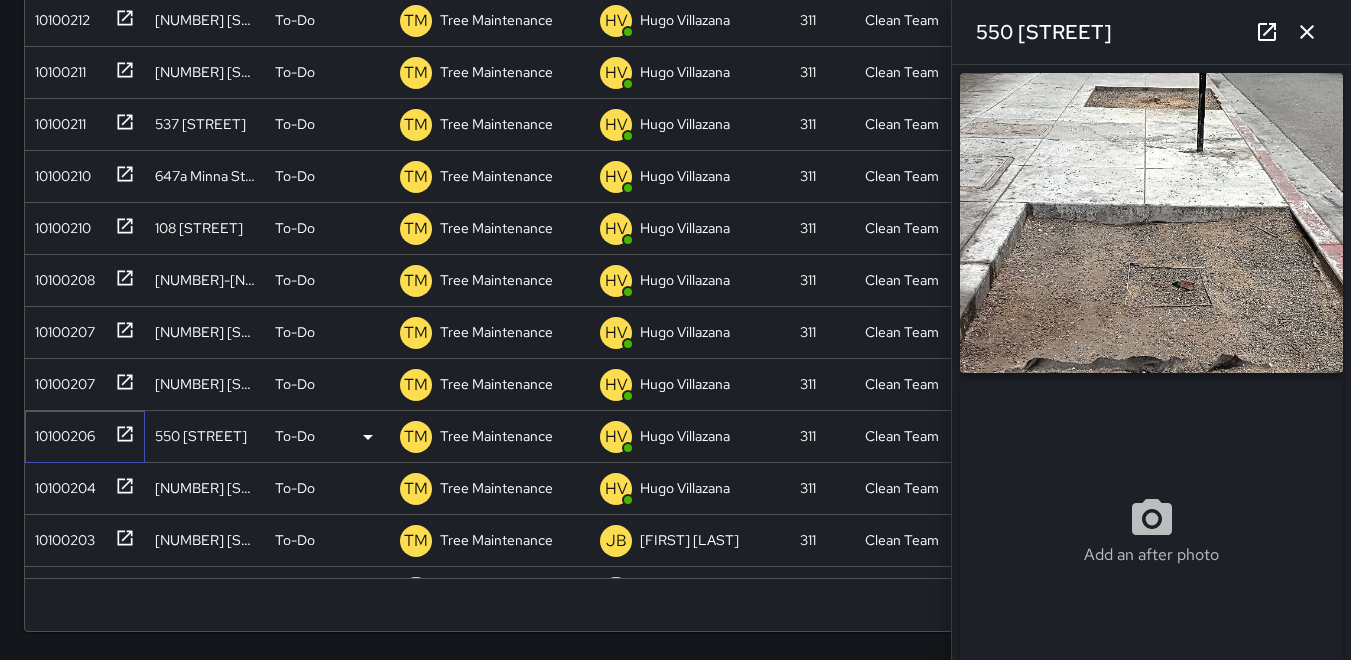 type on "**********" 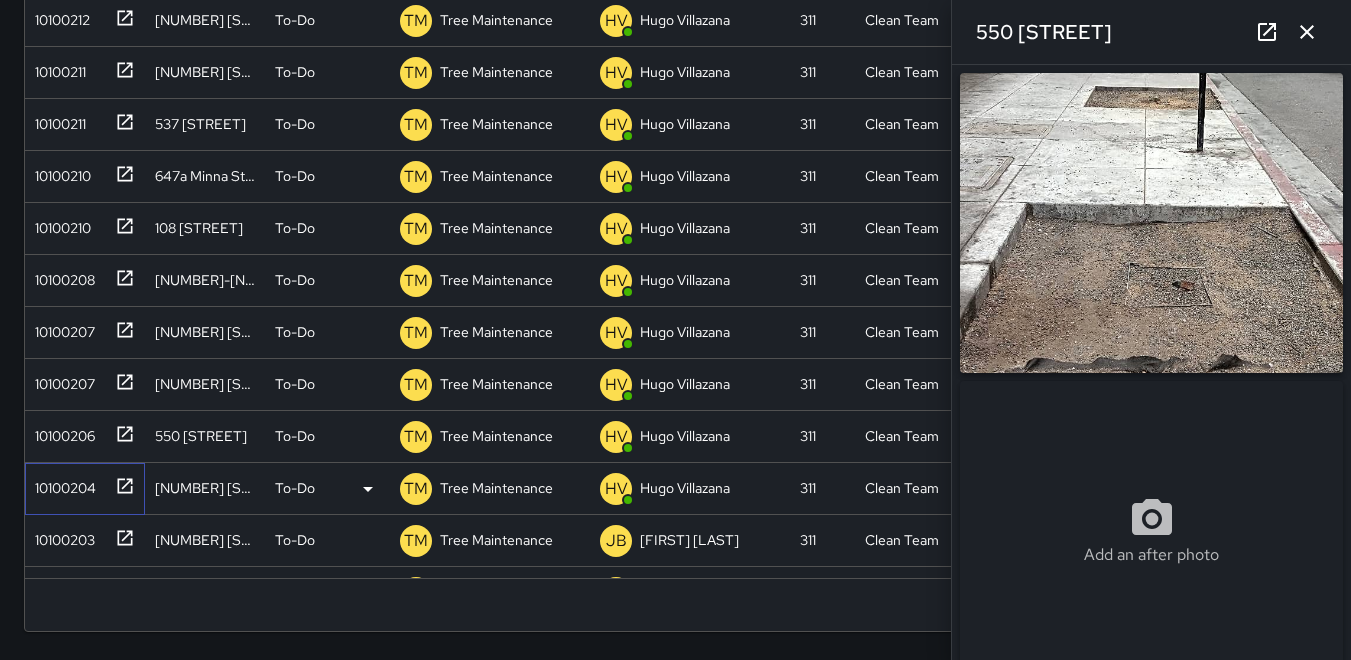 click on "10100204" at bounding box center (61, 484) 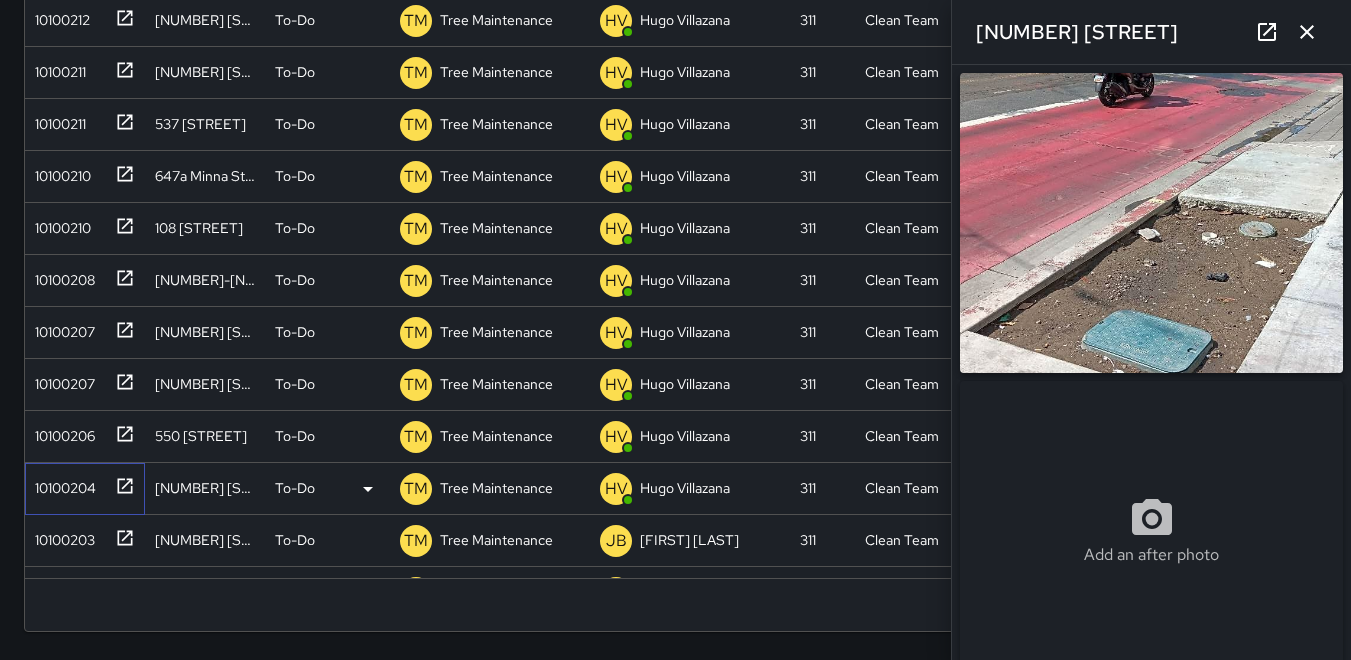 type on "**********" 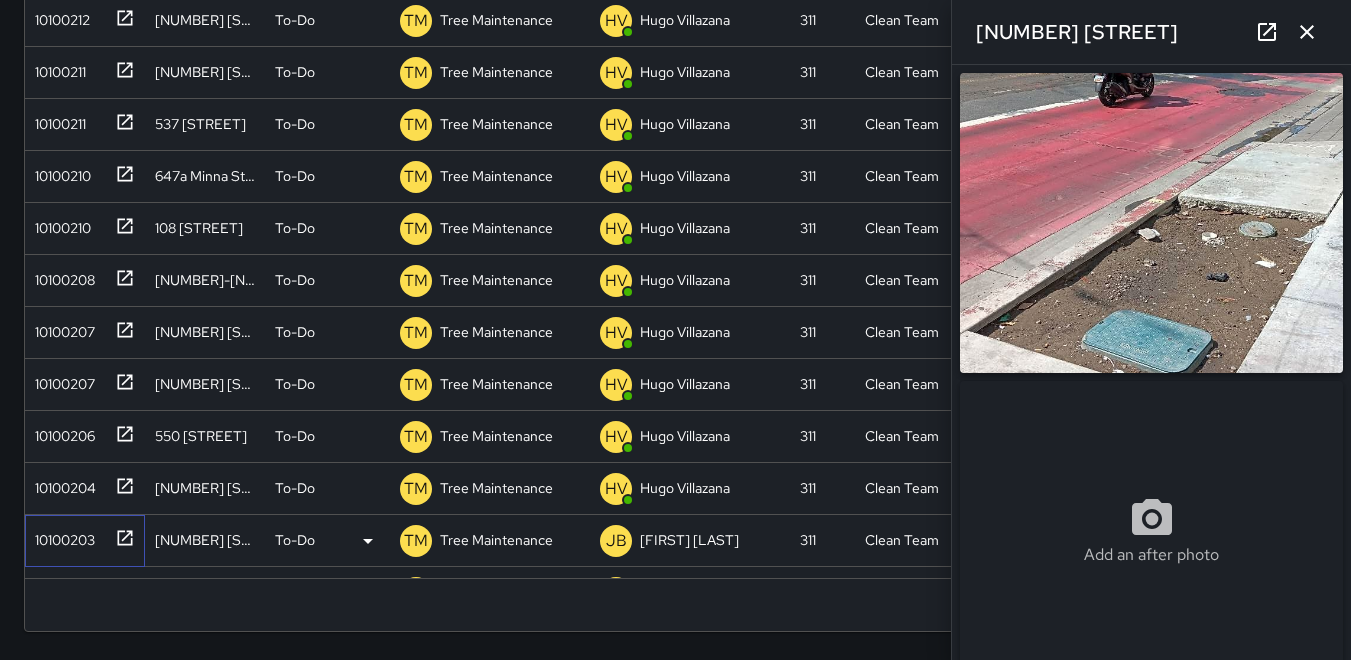 click on "10100203" at bounding box center (85, 541) 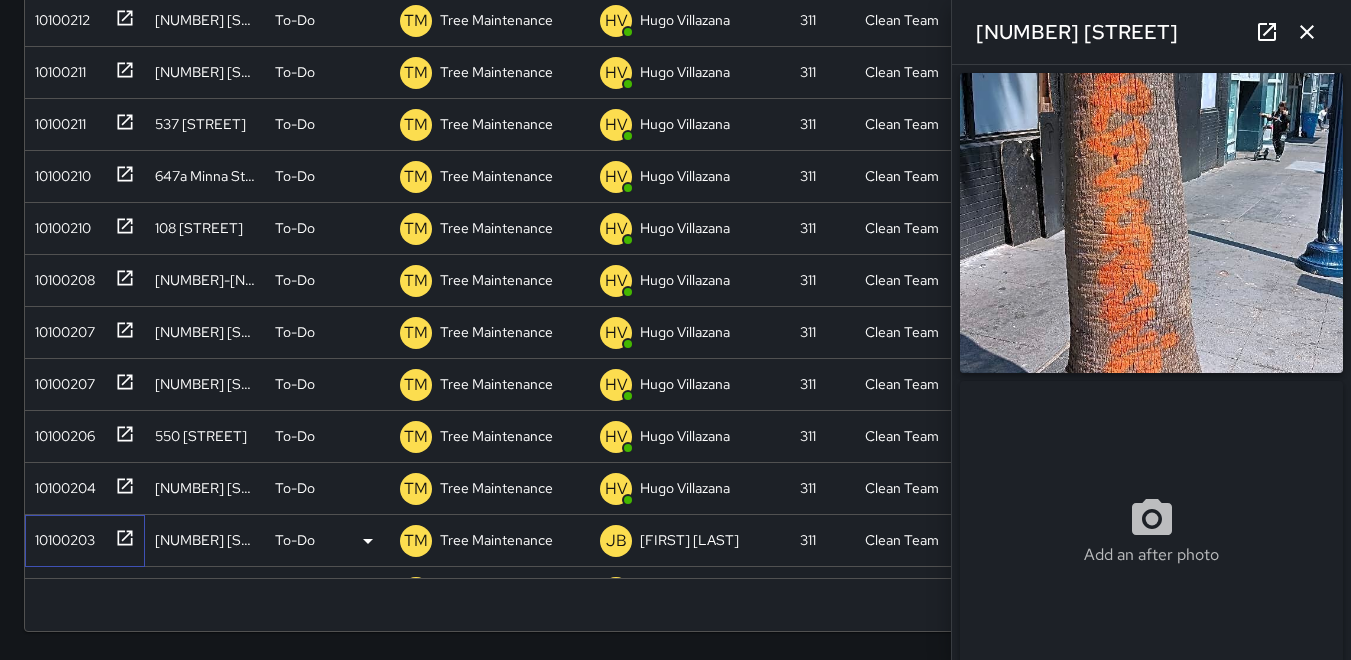 type on "**********" 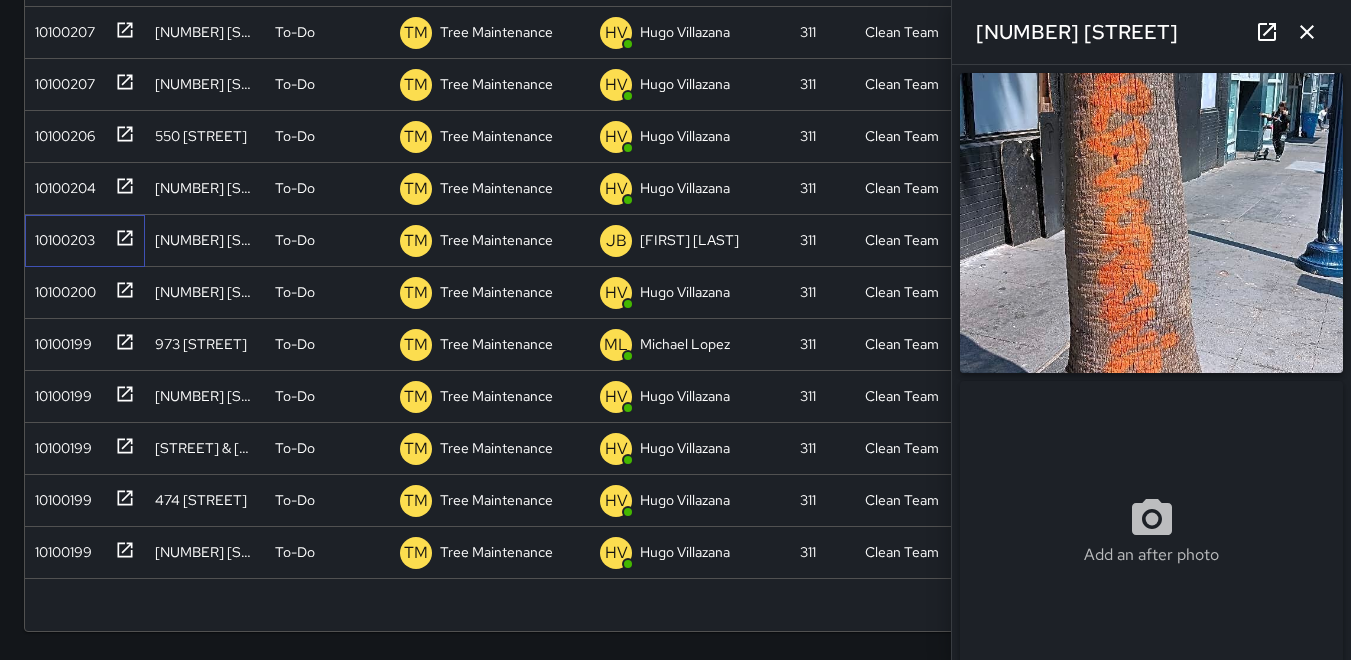 scroll, scrollTop: 4144, scrollLeft: 0, axis: vertical 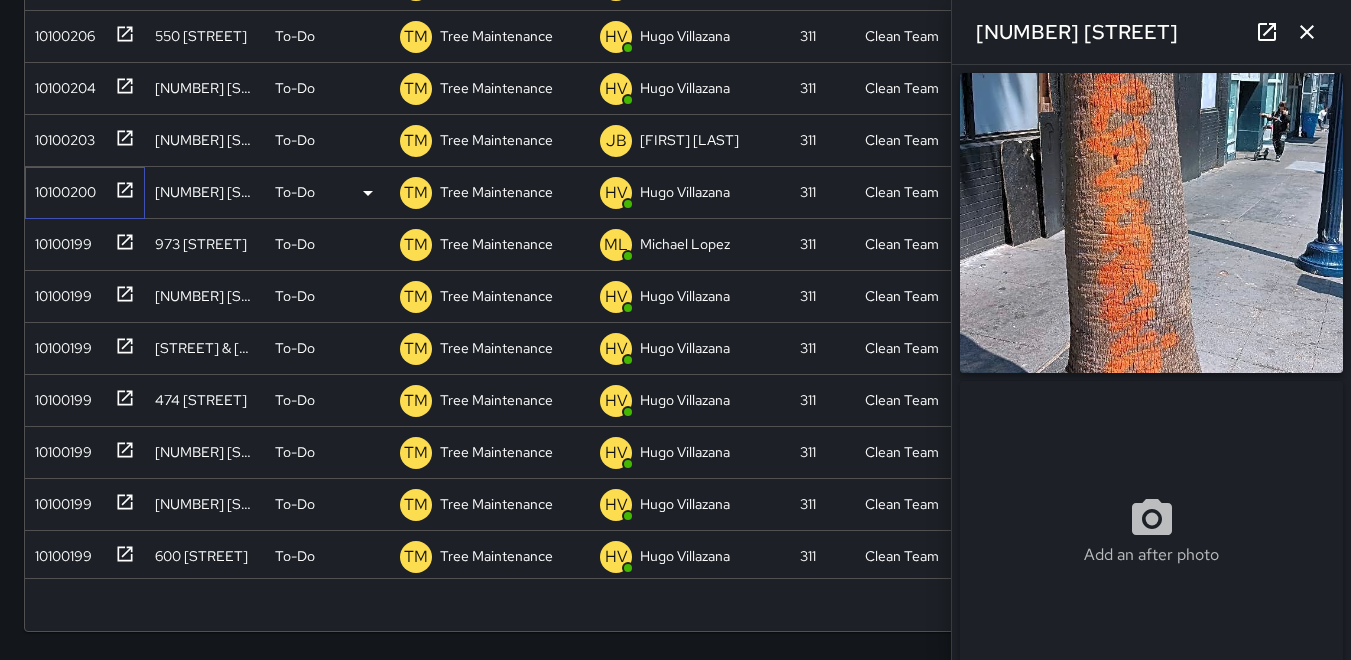 drag, startPoint x: 98, startPoint y: 184, endPoint x: 96, endPoint y: 206, distance: 22.090721 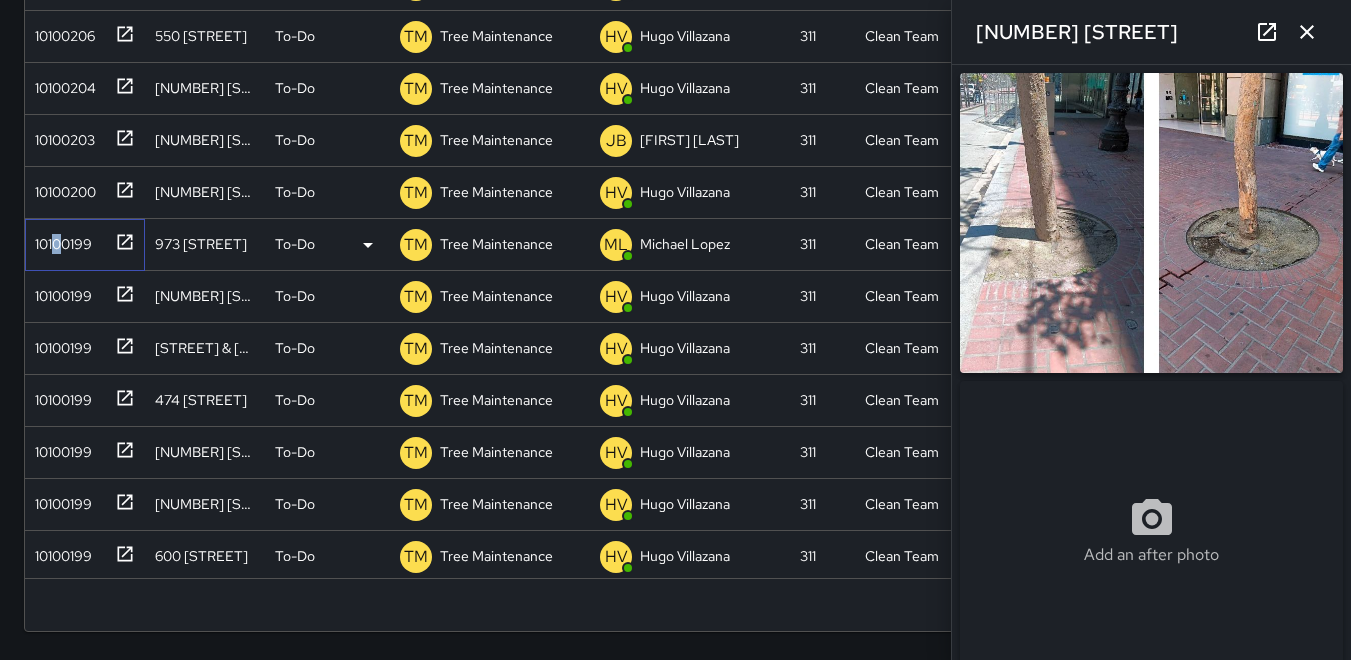 click on "10100199" at bounding box center (59, 240) 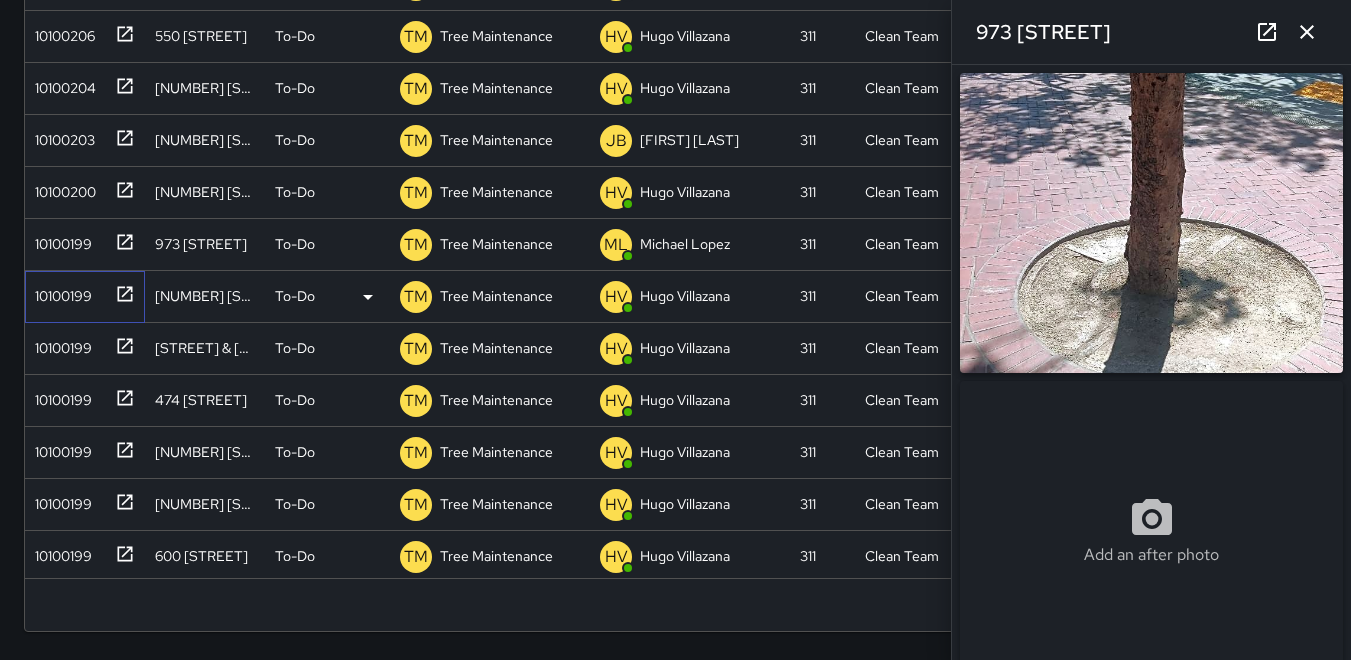 click on "10100199" at bounding box center [59, 292] 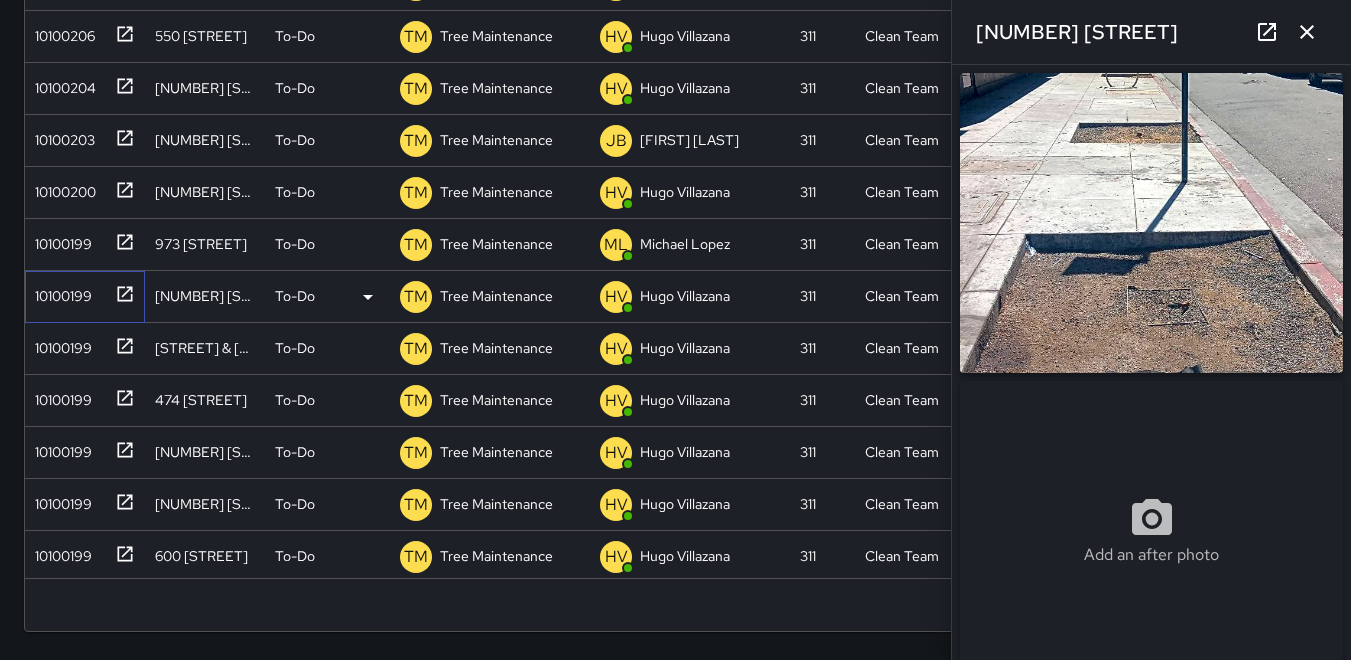type on "**********" 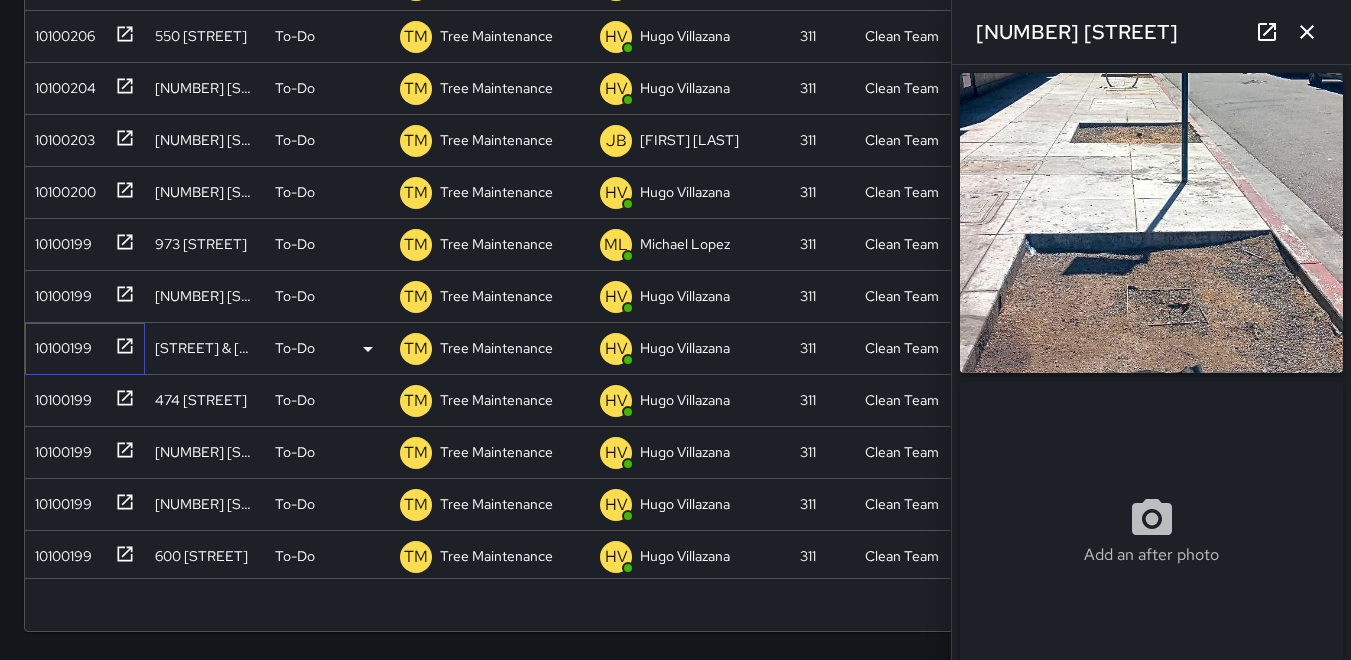 click on "10100199" at bounding box center (85, 349) 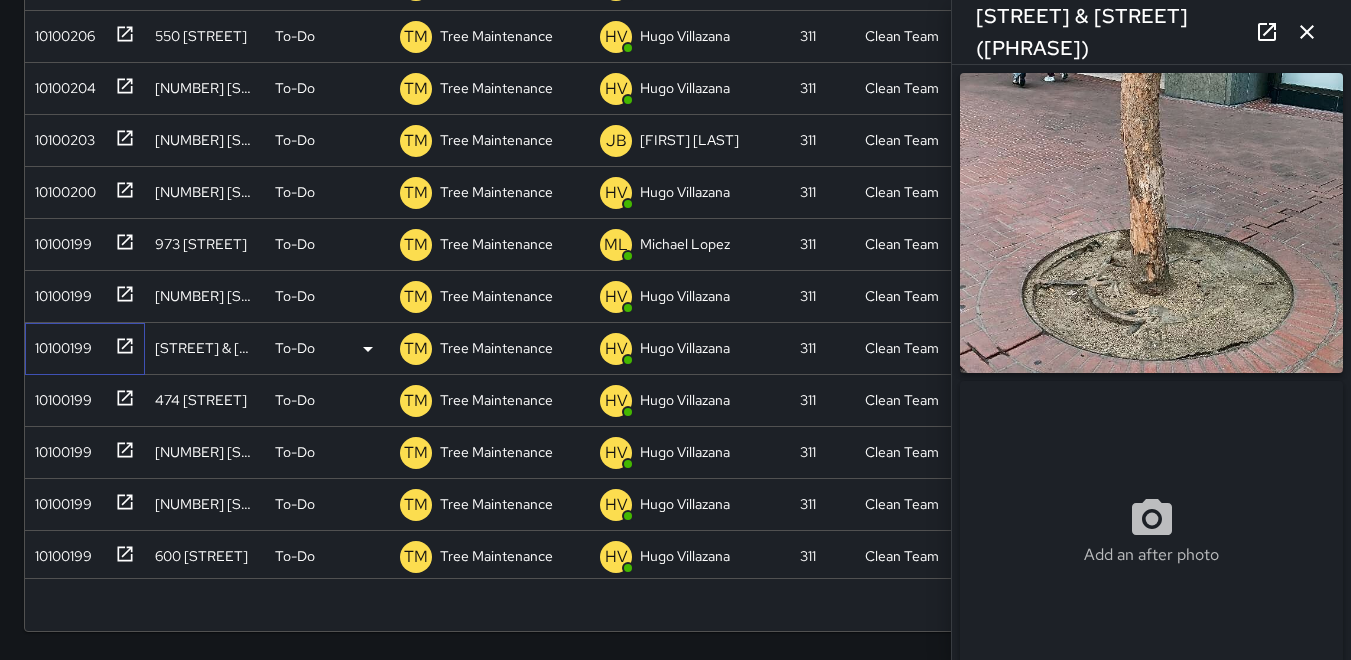 type on "**********" 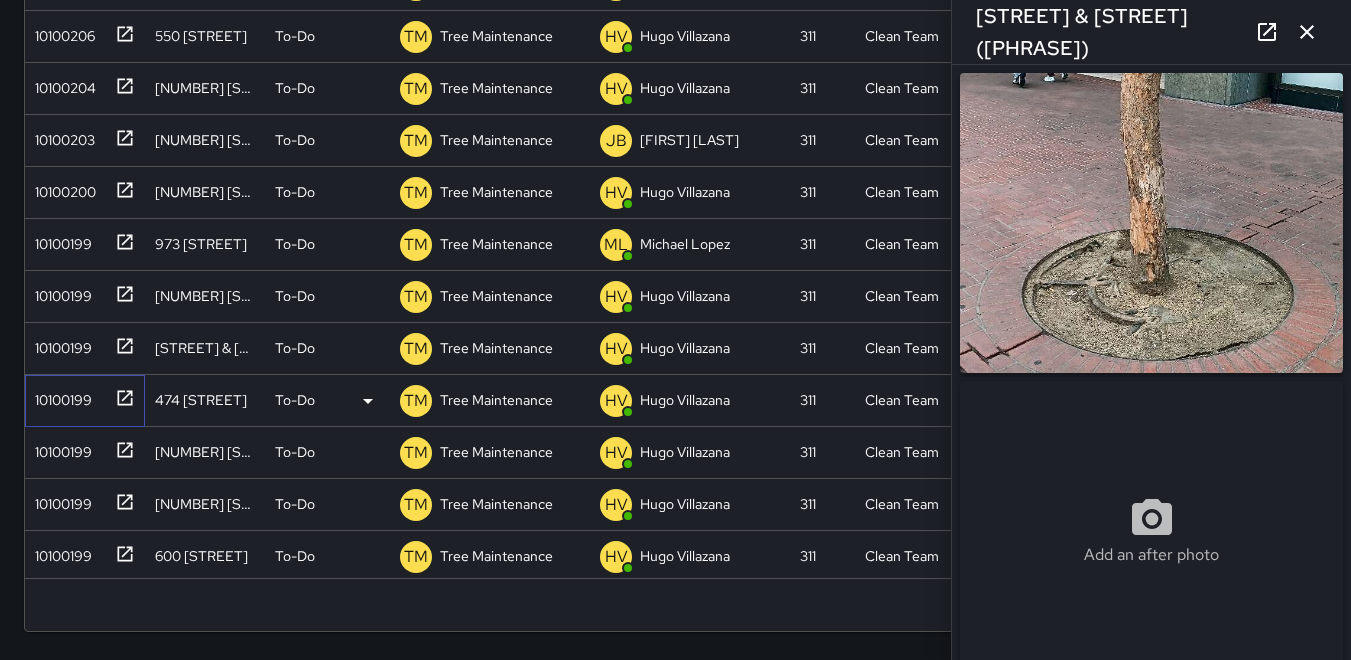 click on "10100199" at bounding box center [59, 396] 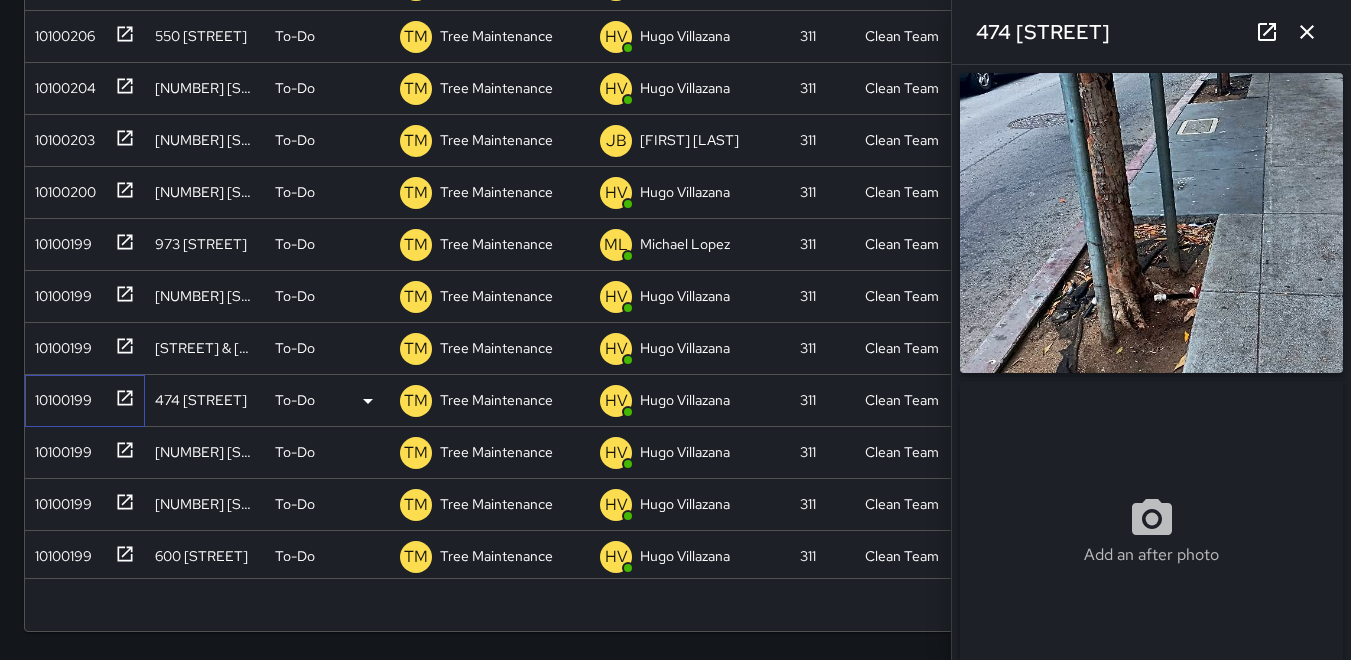type on "**********" 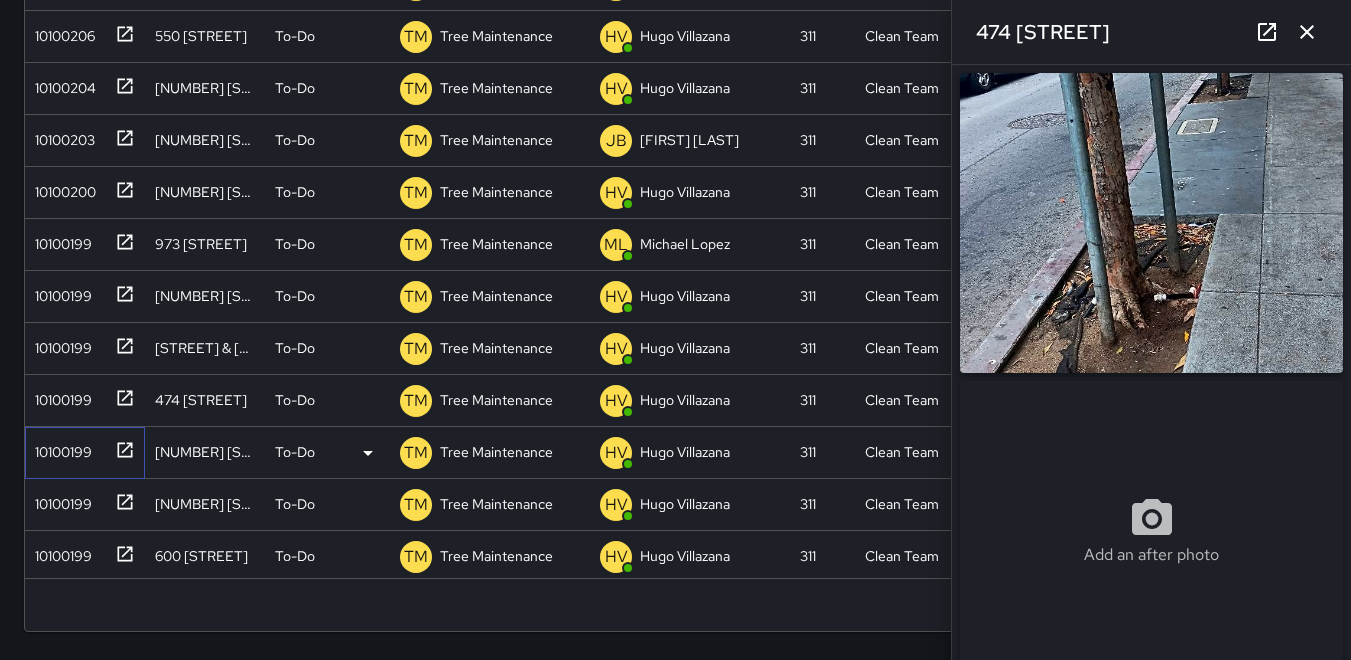 click on "10100199" at bounding box center (59, 448) 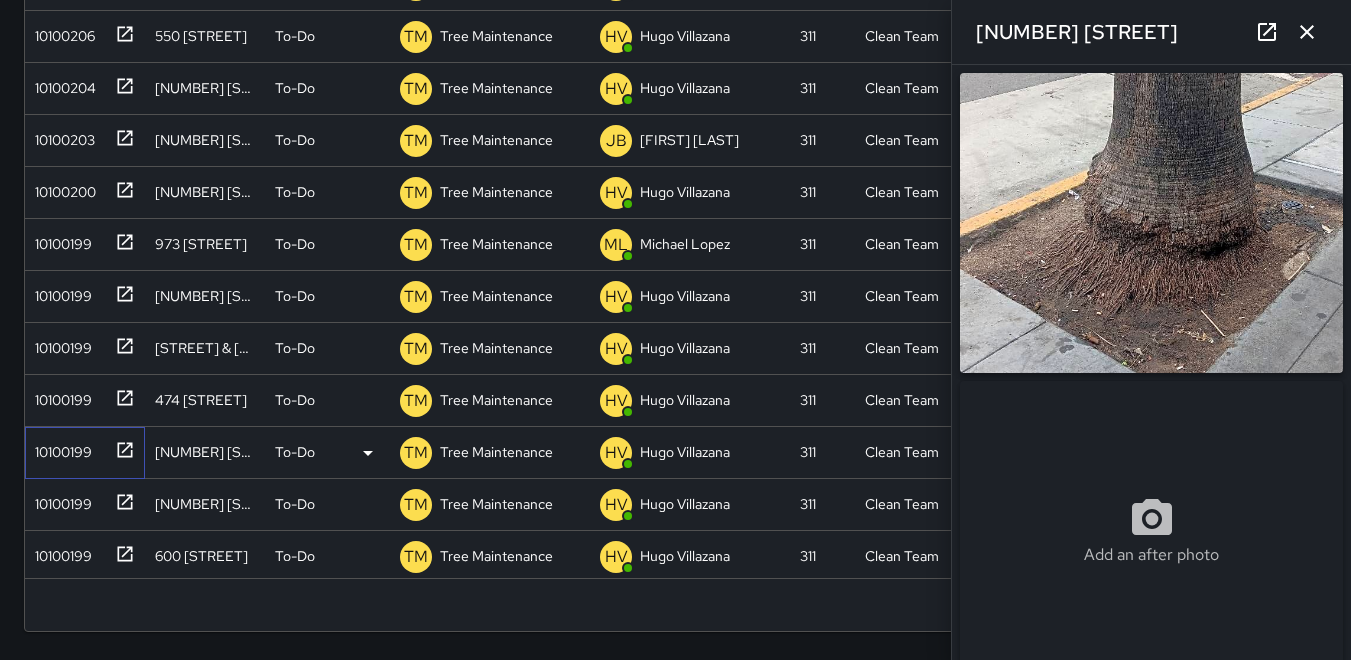 type on "**********" 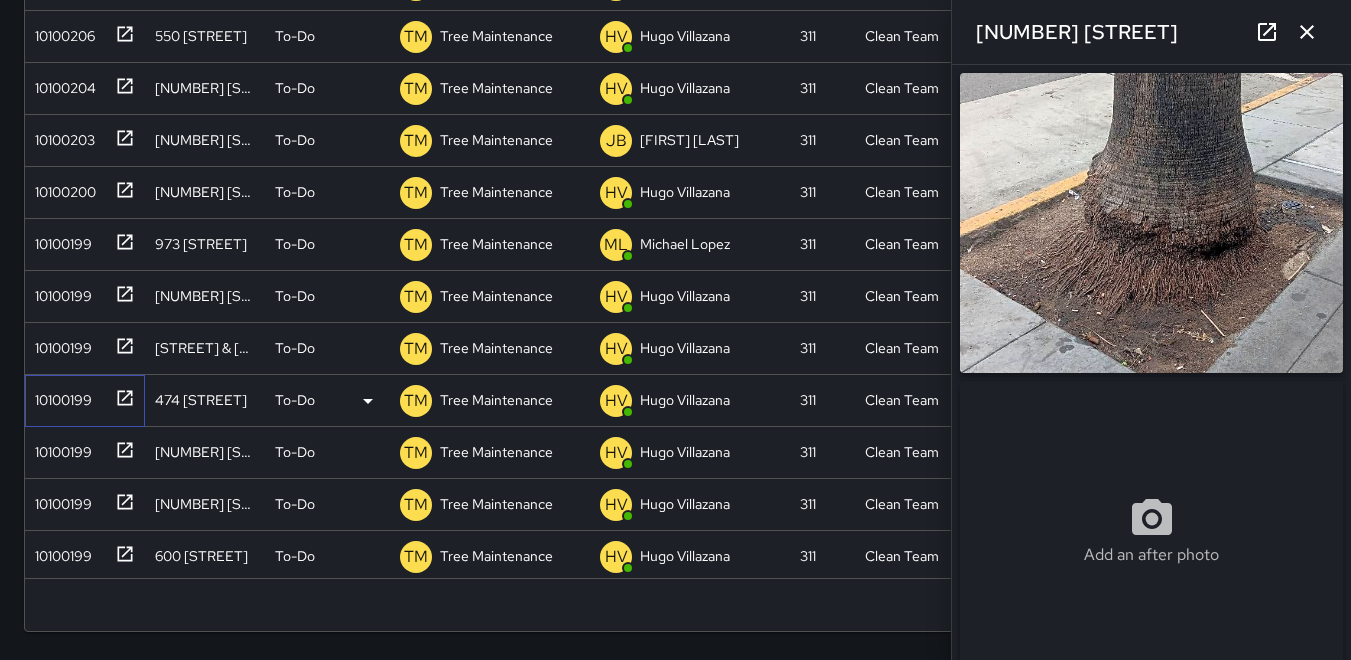 click on "10100199" at bounding box center (59, 396) 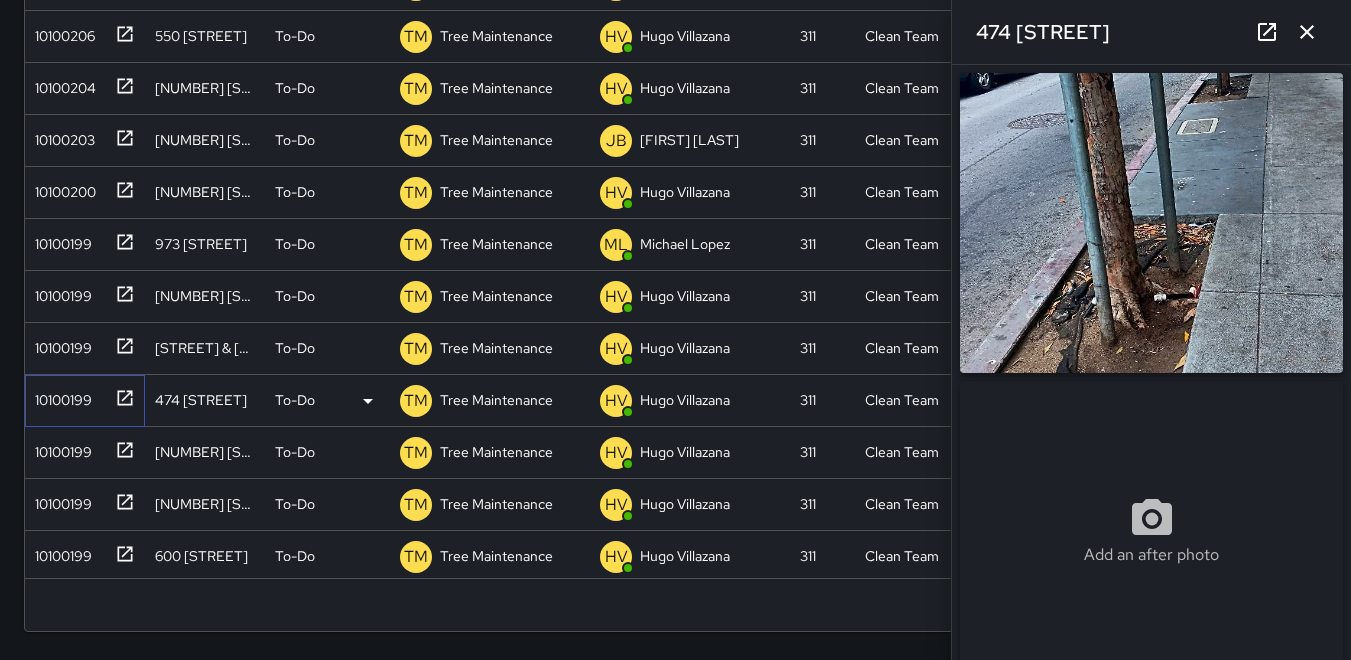 type on "**********" 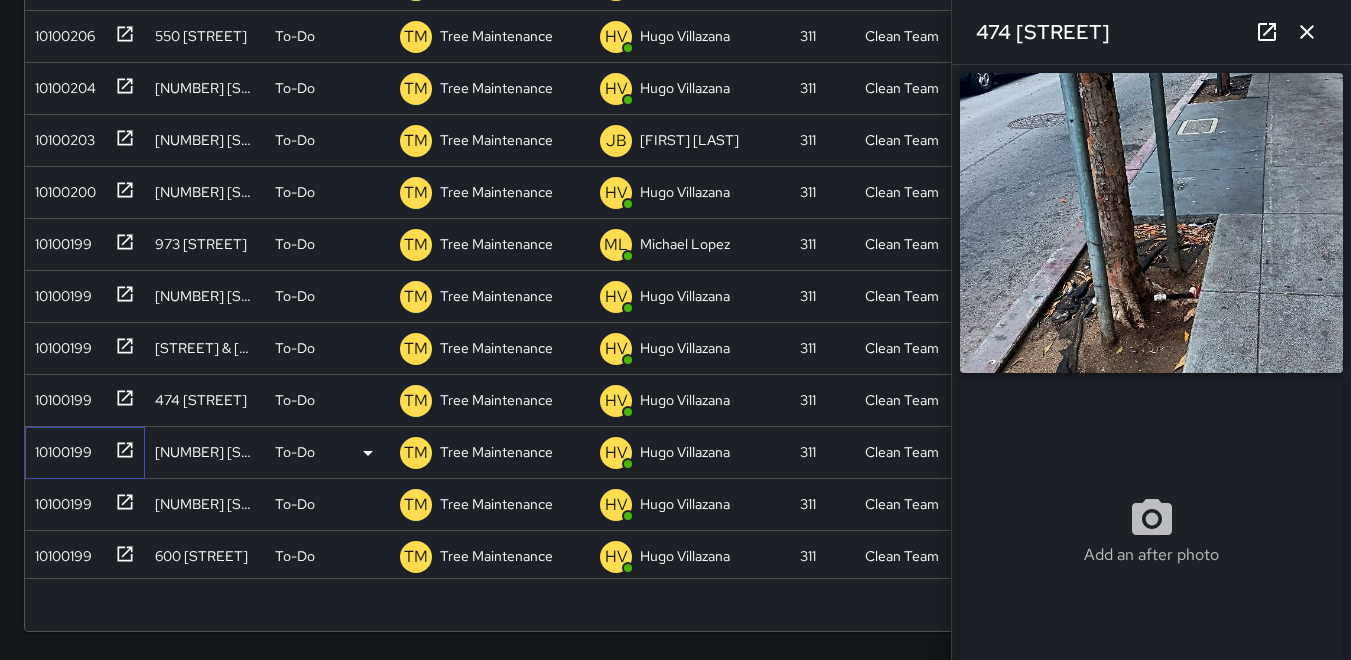 click on "10100199" at bounding box center [85, 453] 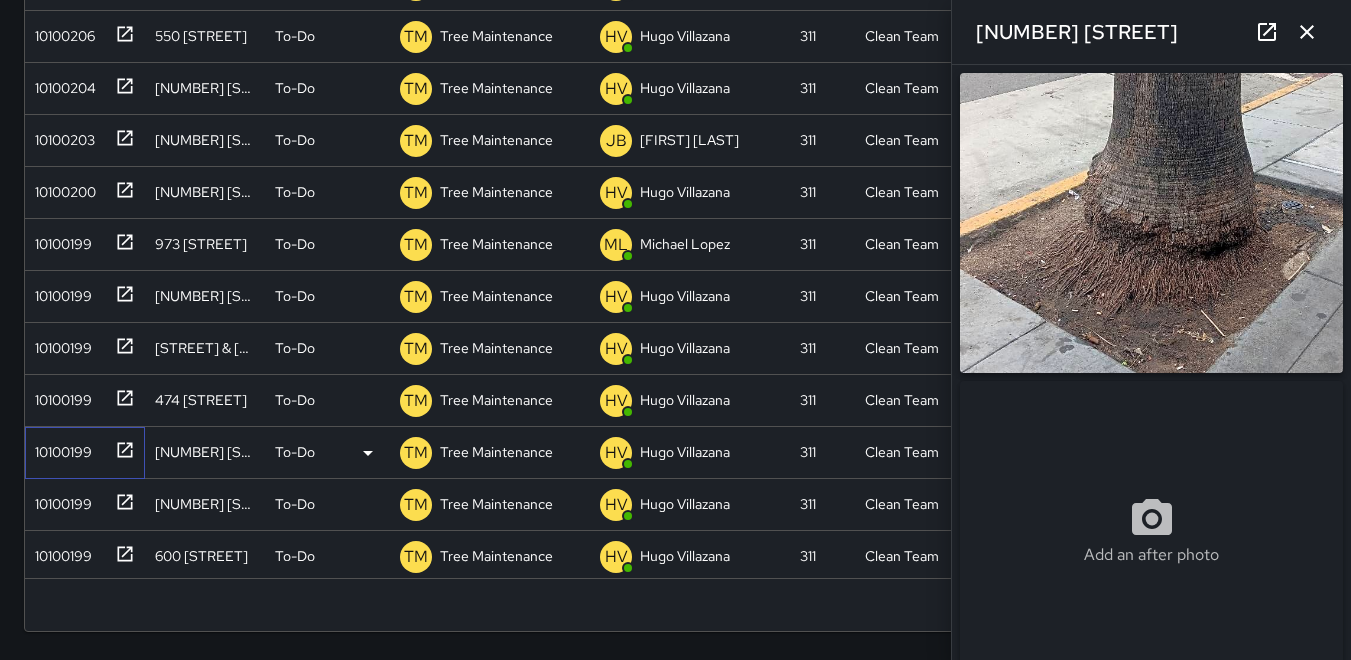 type on "**********" 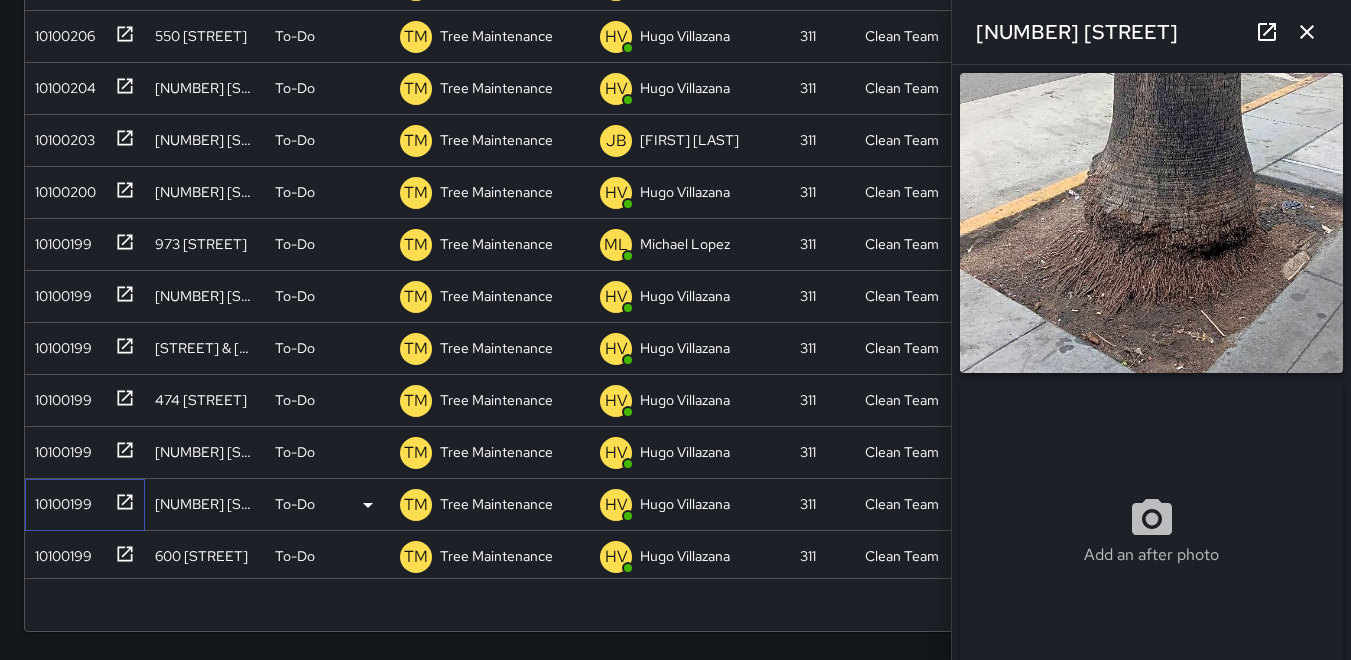 click on "10100199" at bounding box center [59, 500] 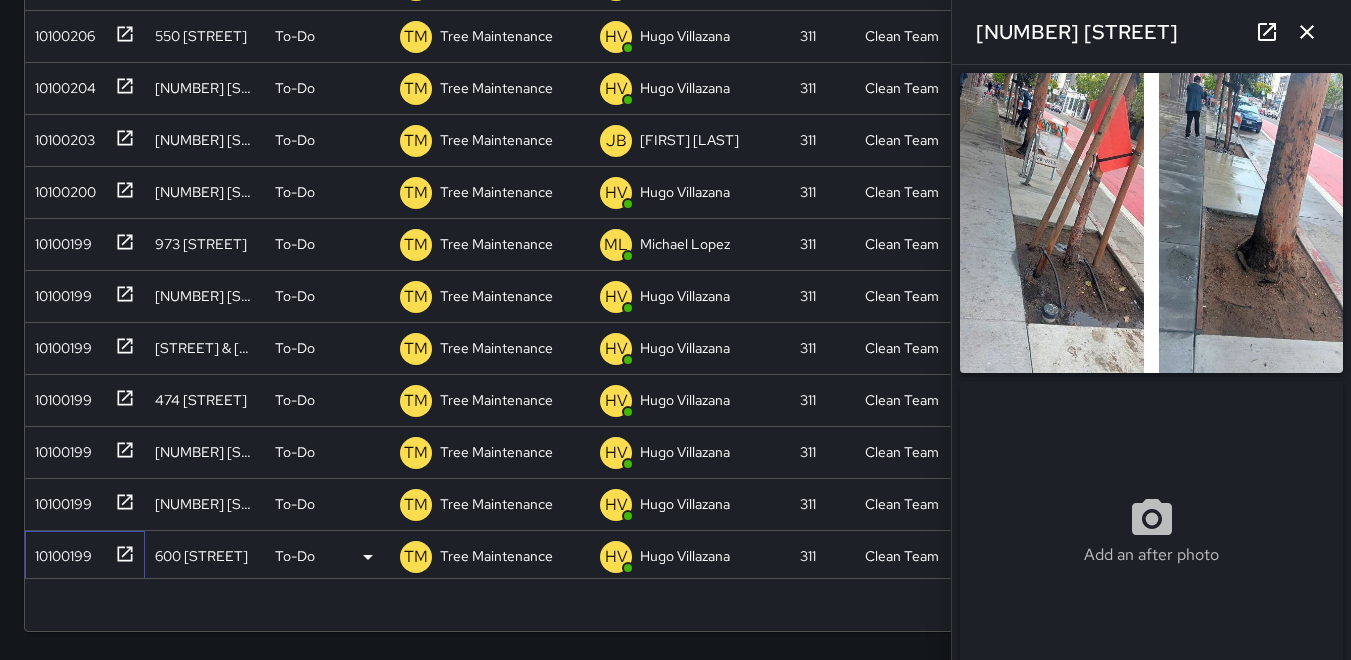 click on "10100199" at bounding box center [85, 557] 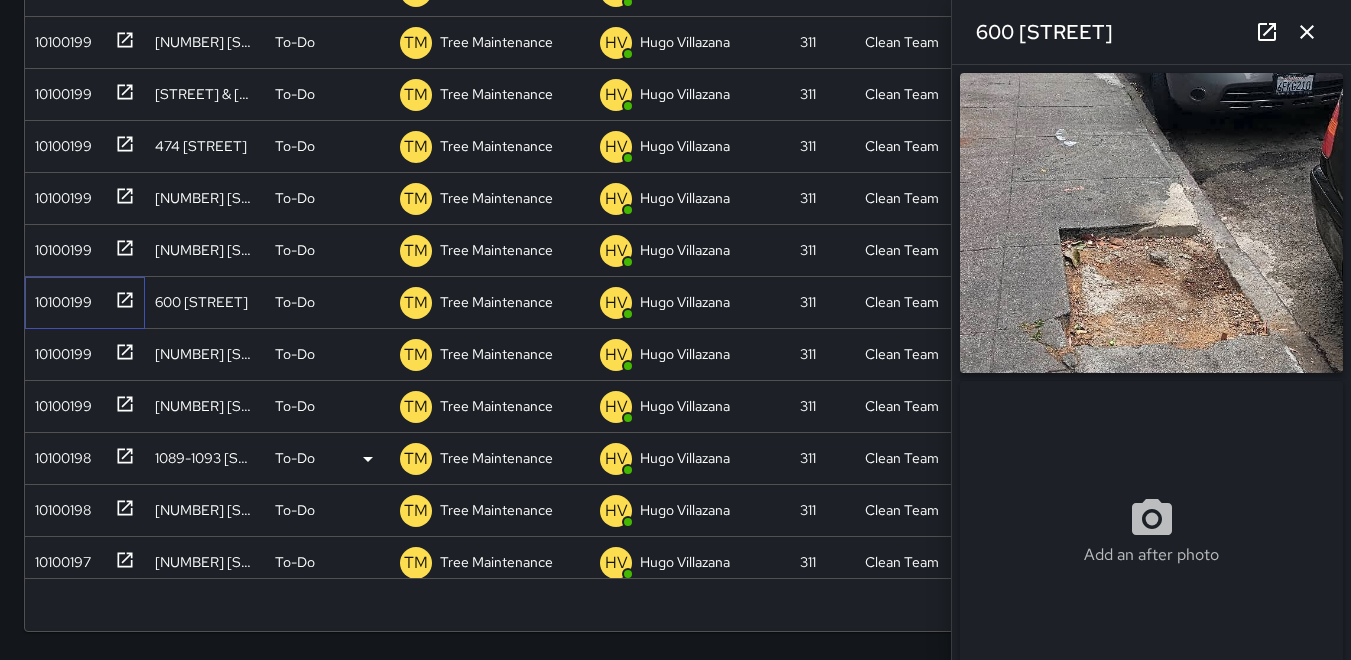 scroll, scrollTop: 4424, scrollLeft: 0, axis: vertical 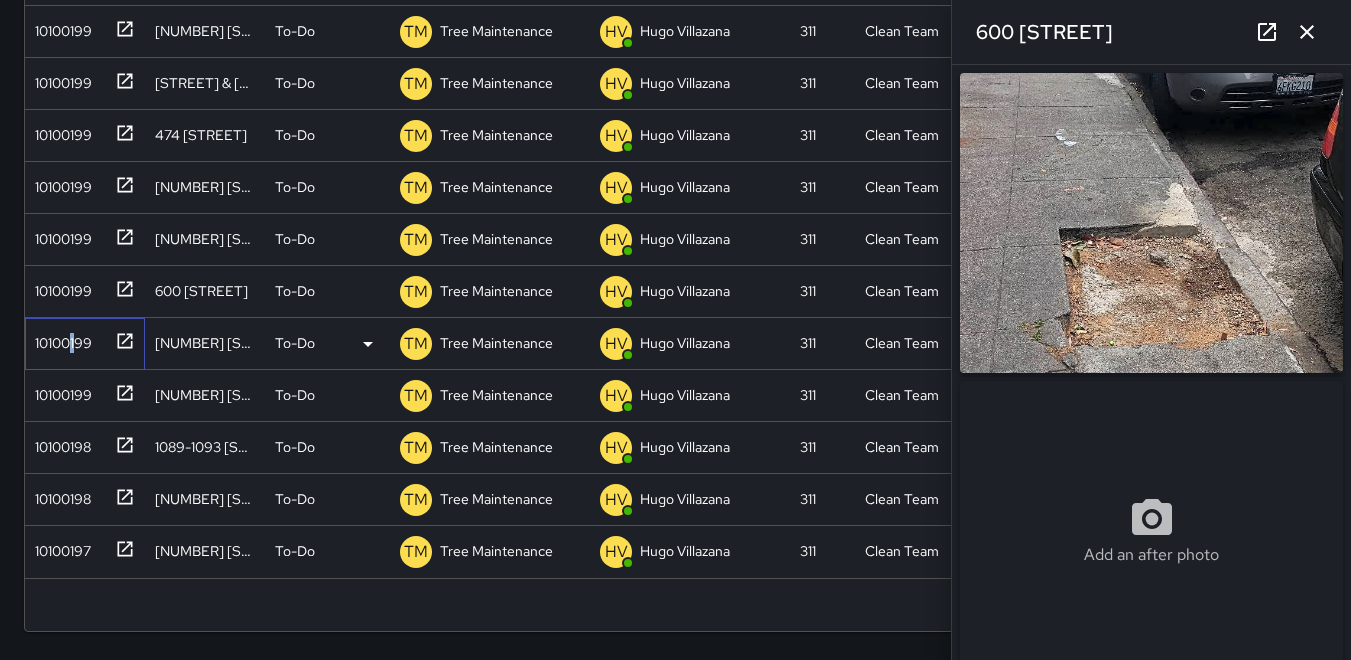 click on "10100199" at bounding box center (59, 339) 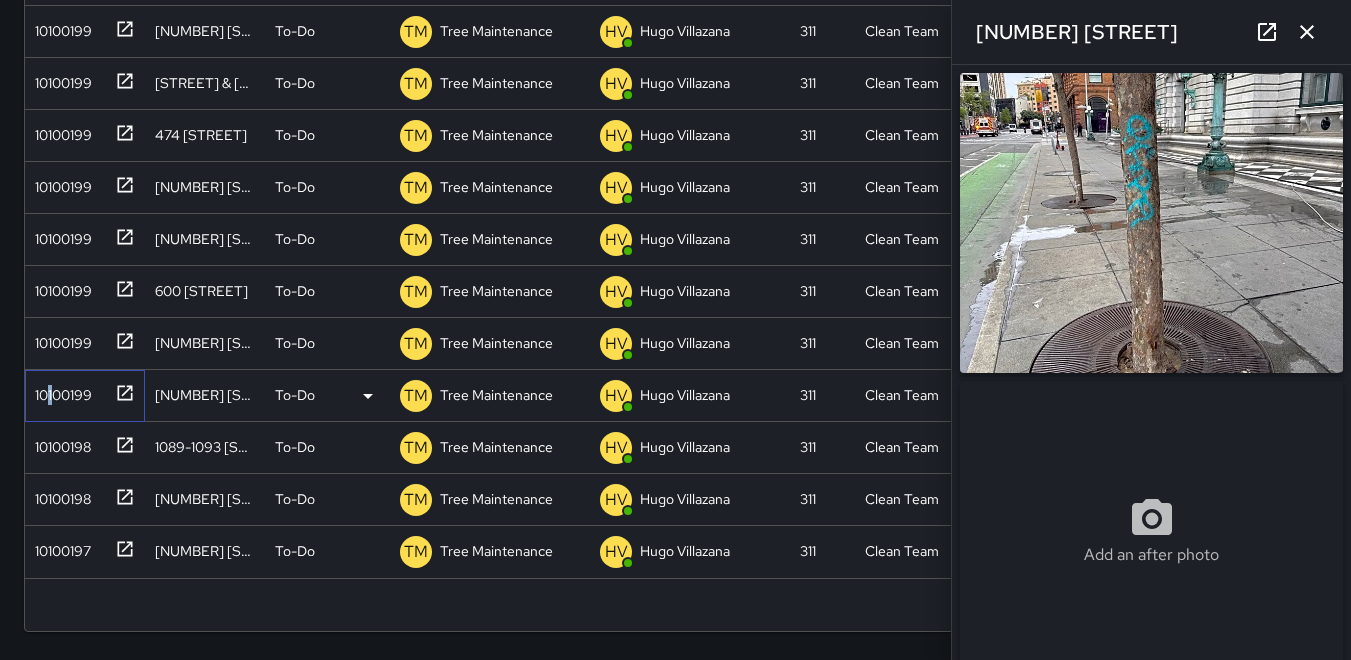 click on "10100199" at bounding box center (59, 391) 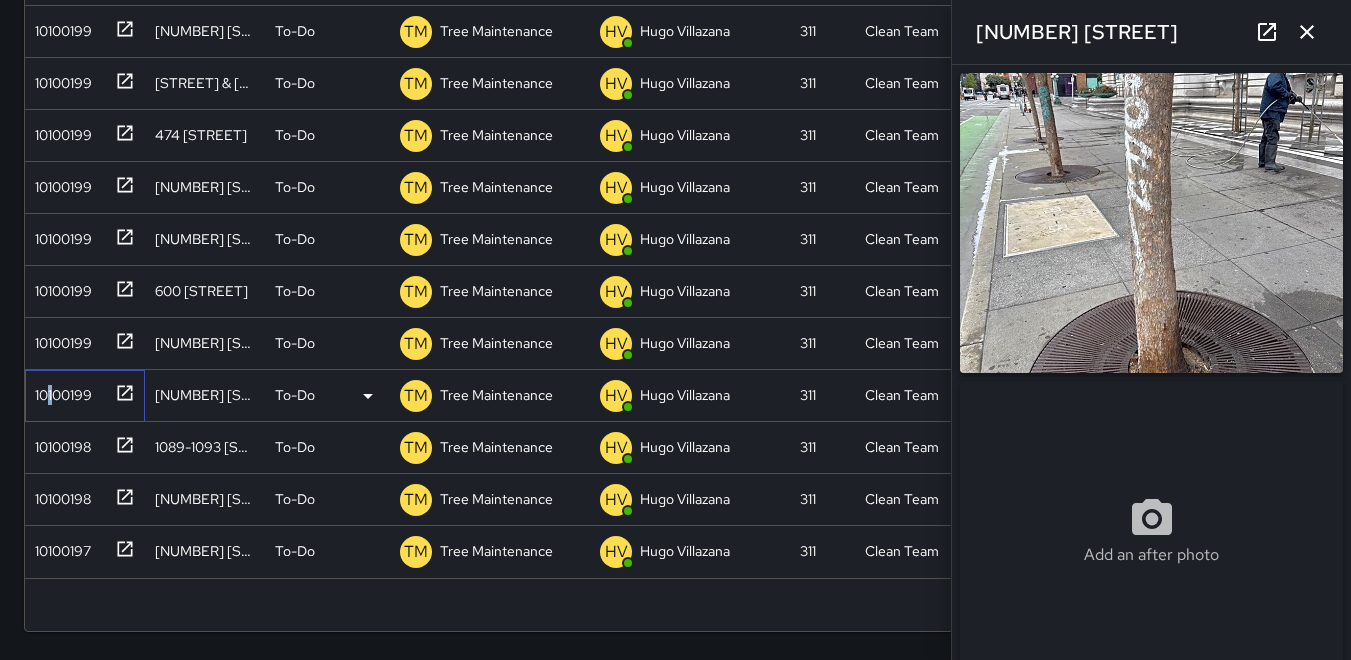 type on "**********" 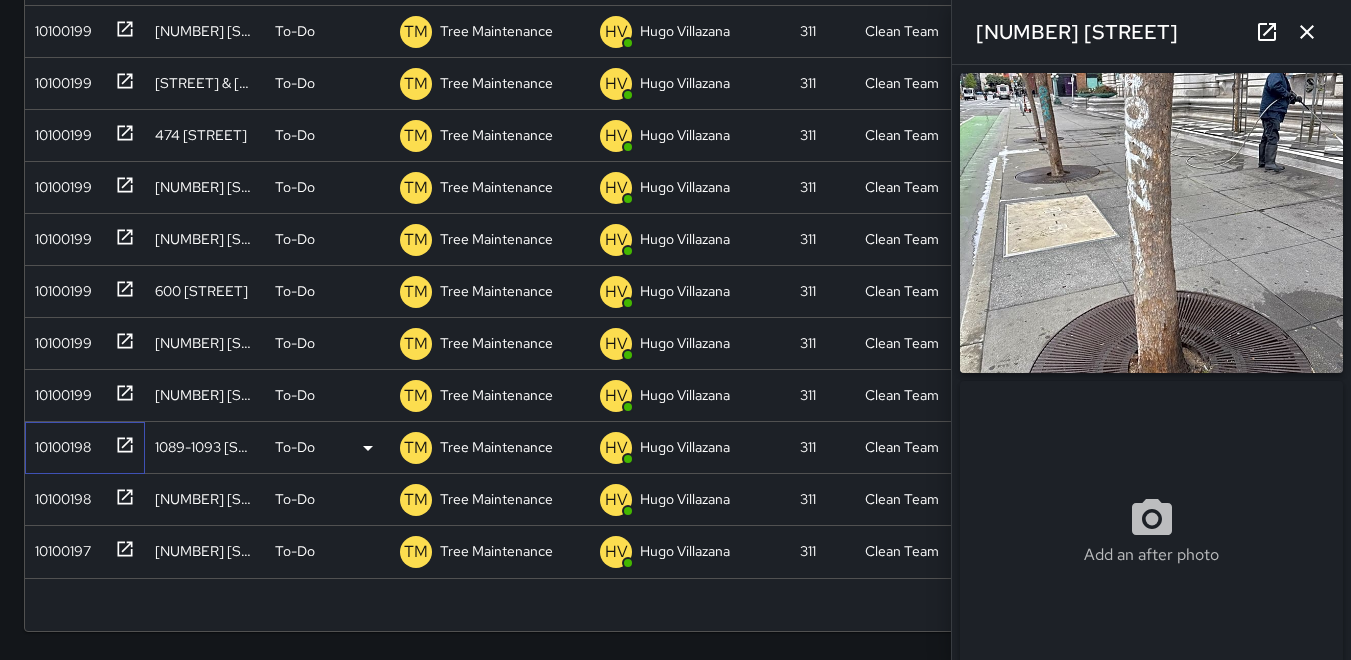 click on "10100198" at bounding box center [59, 443] 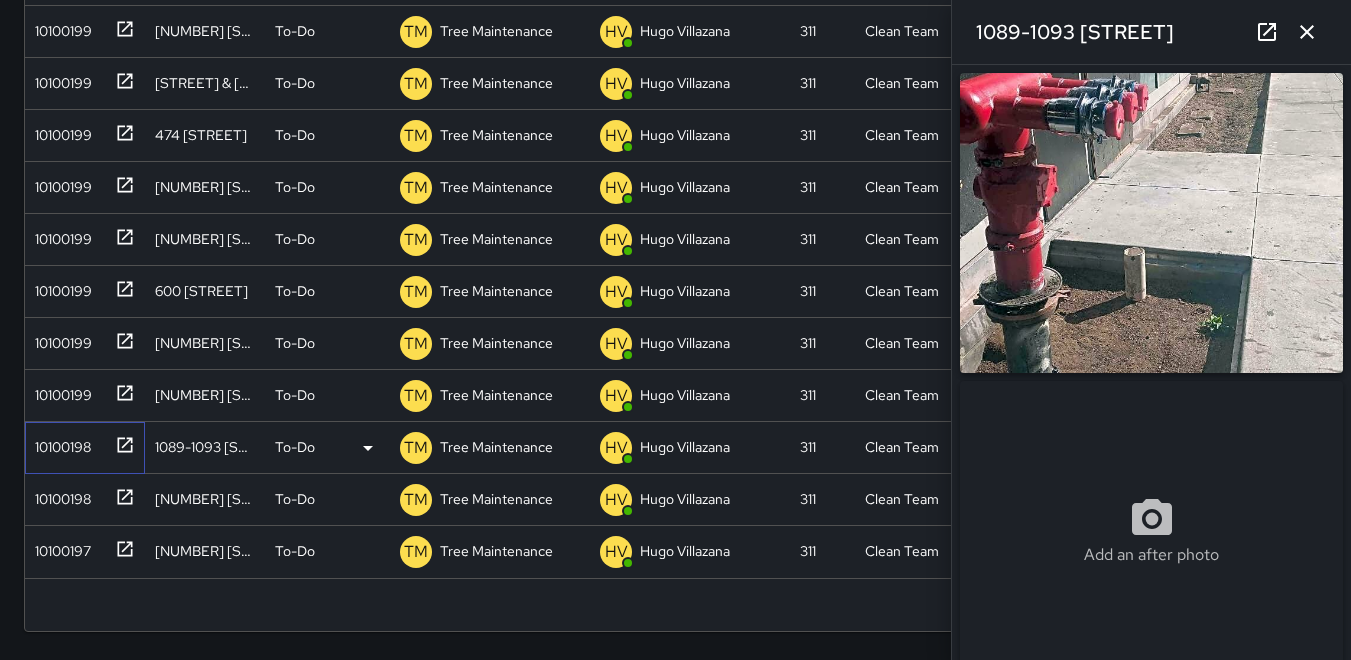 type on "**********" 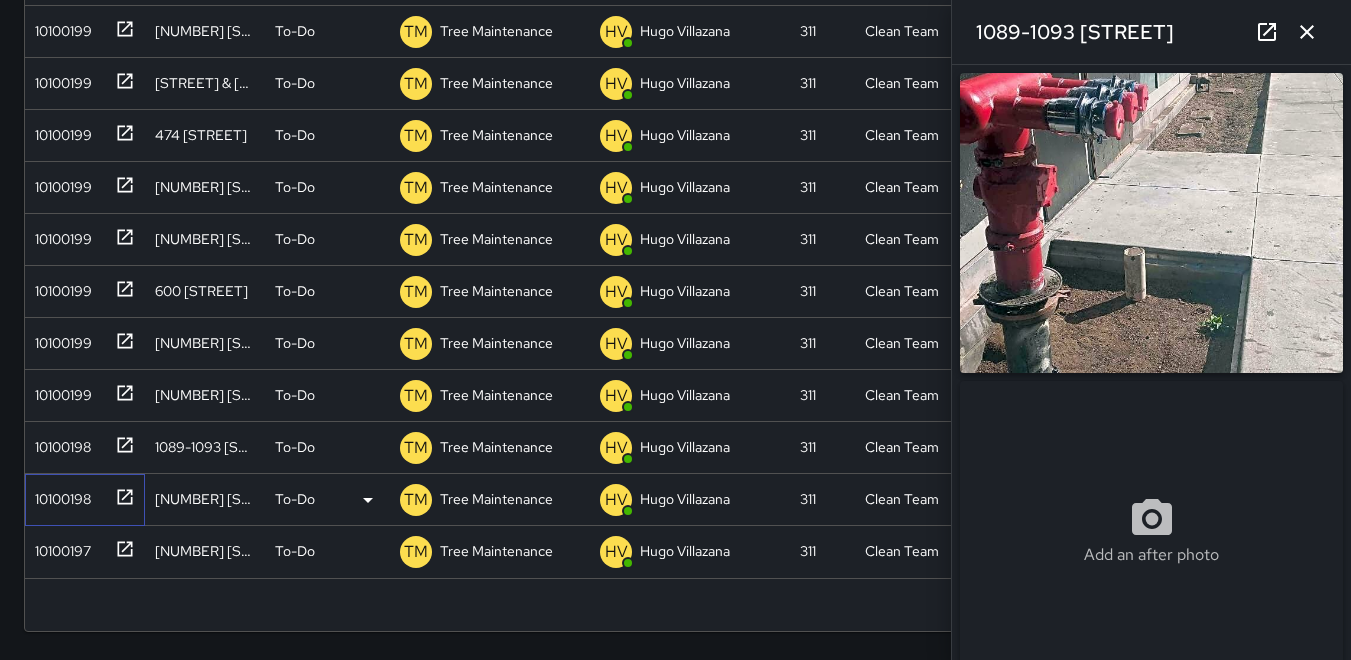 click on "10100198" at bounding box center (59, 495) 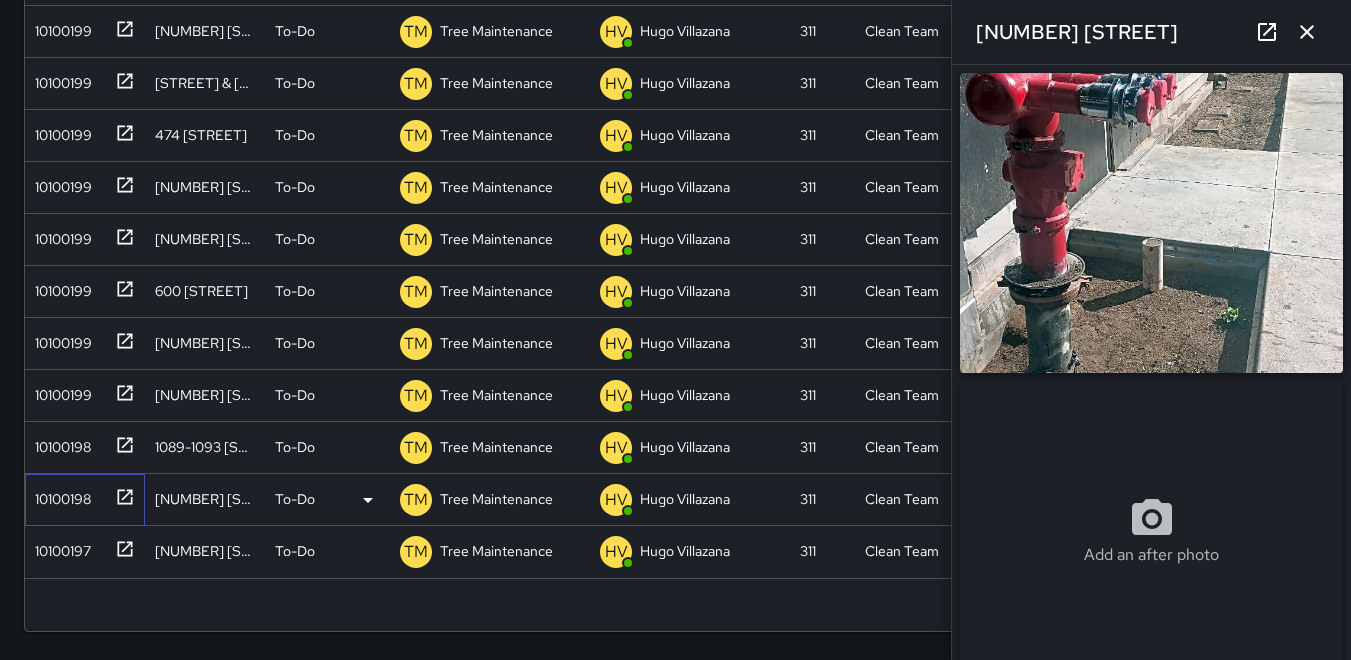type on "**********" 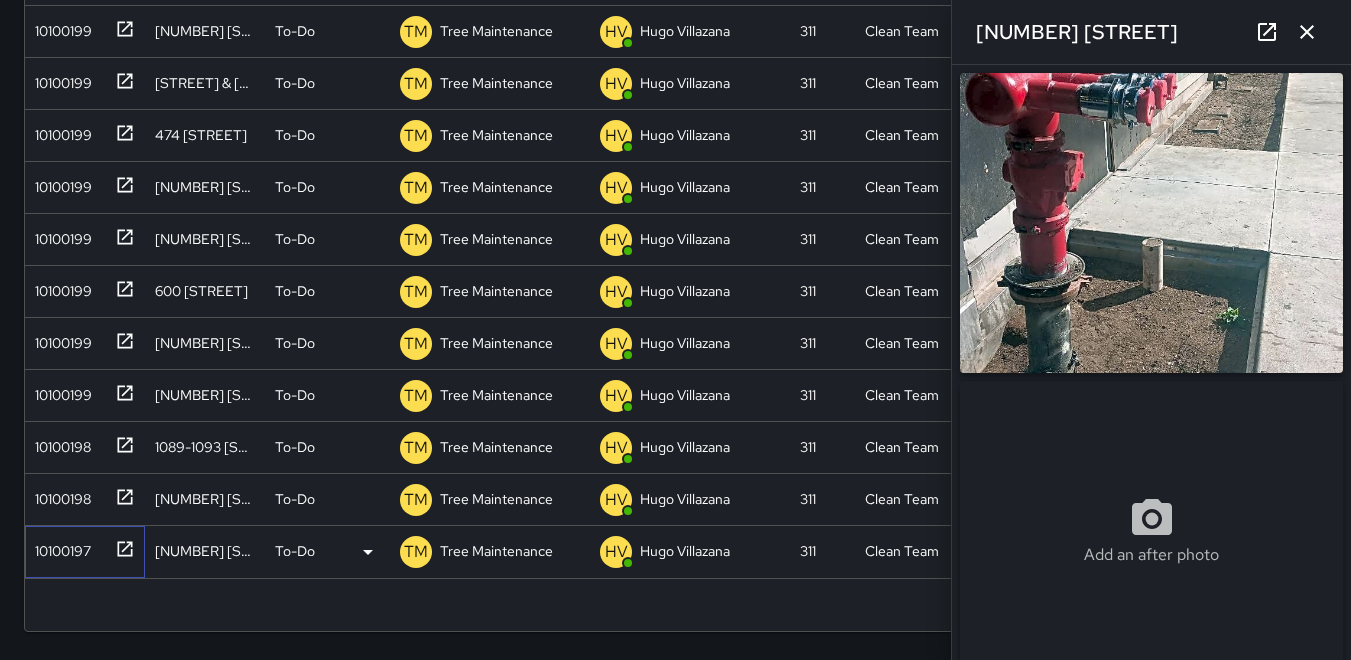click on "10100197" at bounding box center [59, 547] 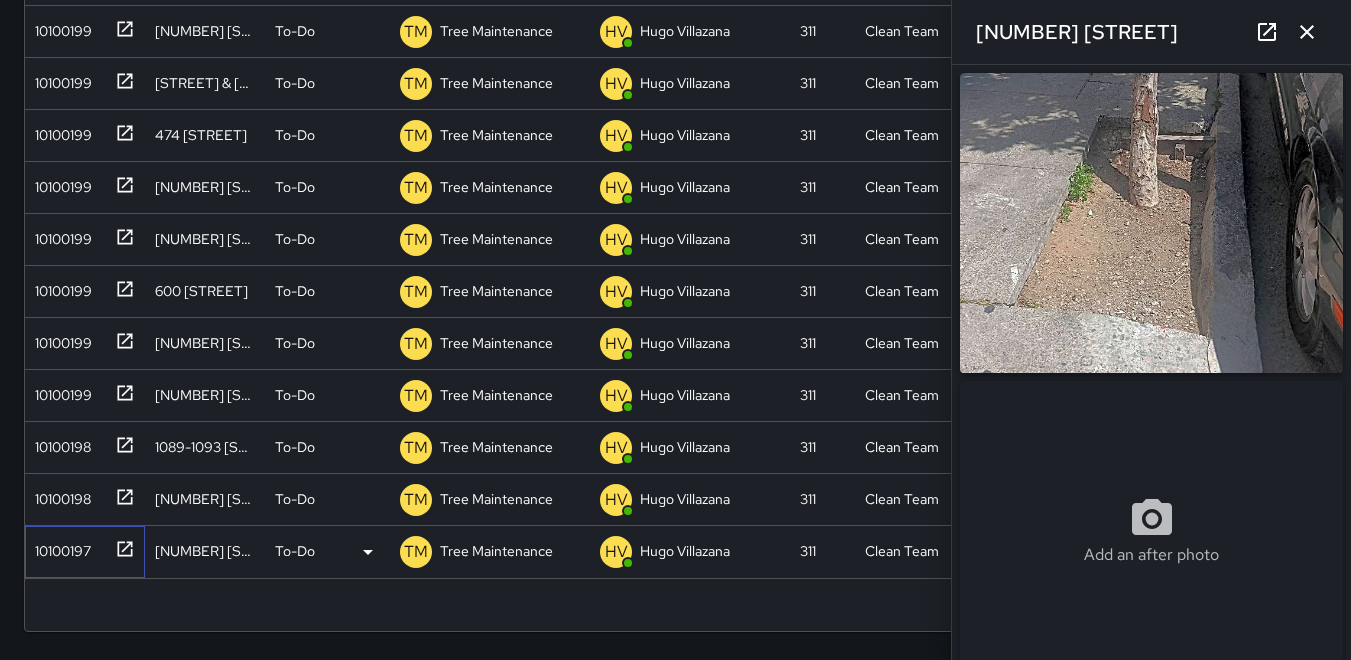 type on "**********" 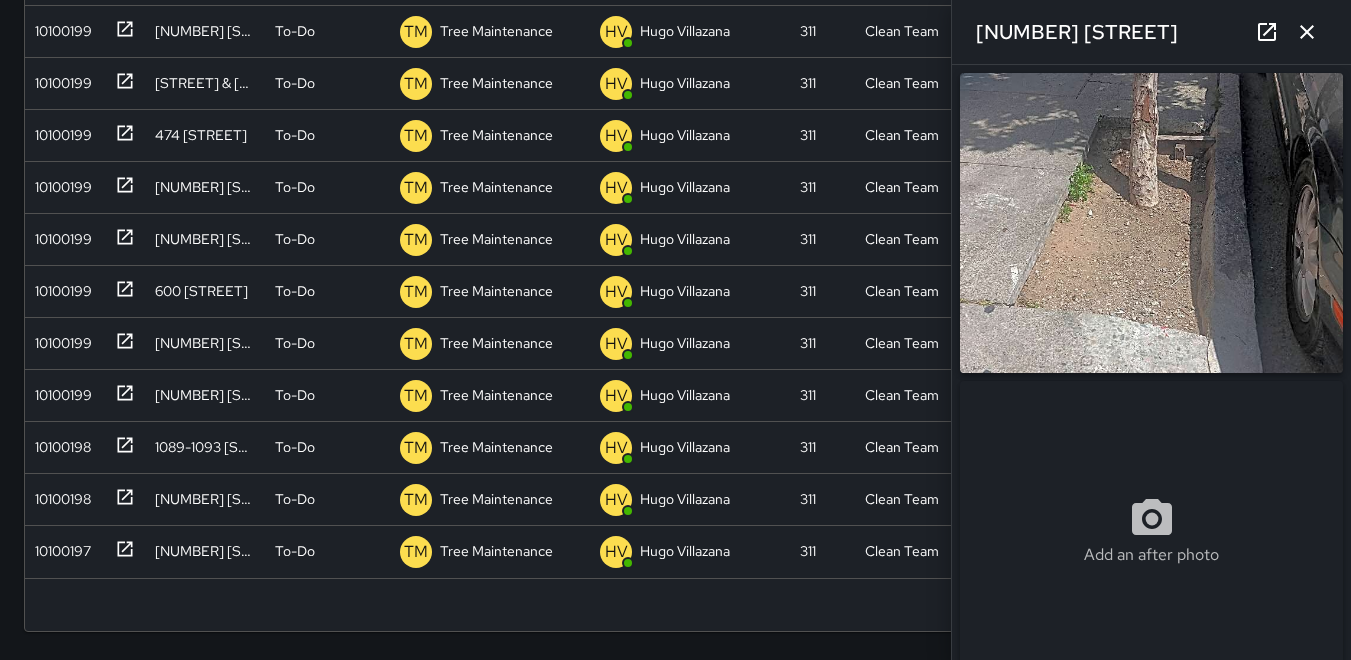 click 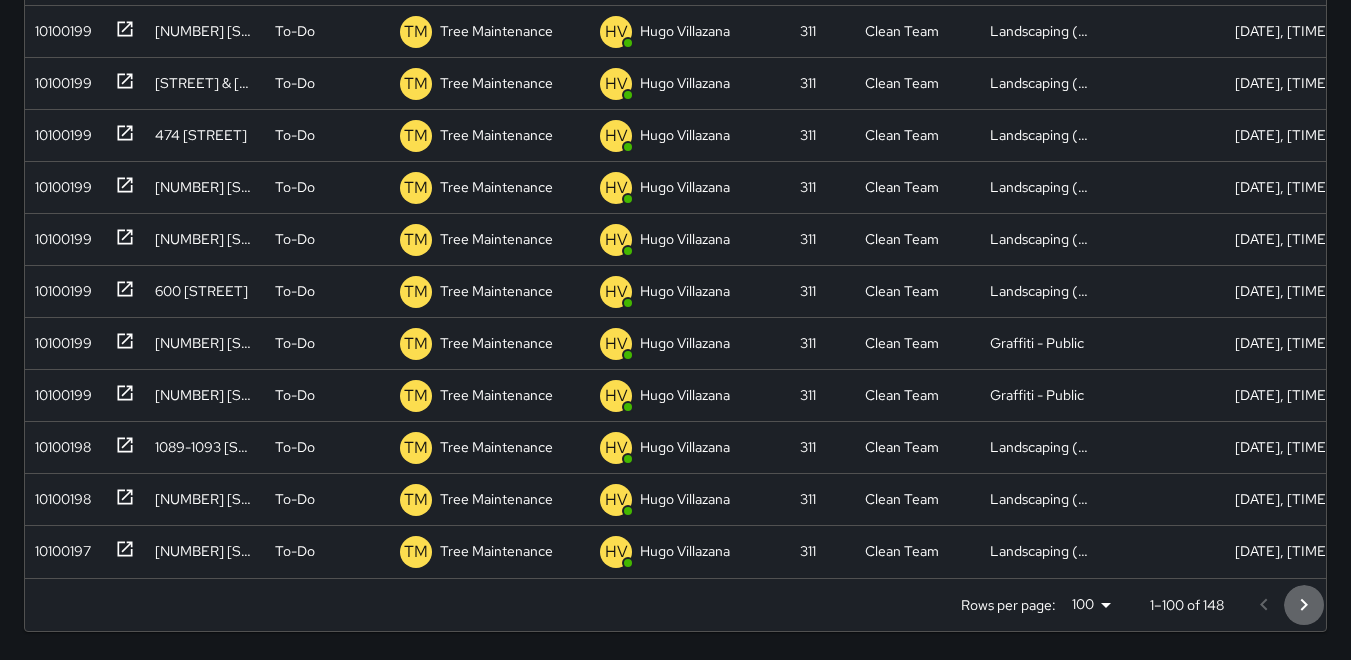 click 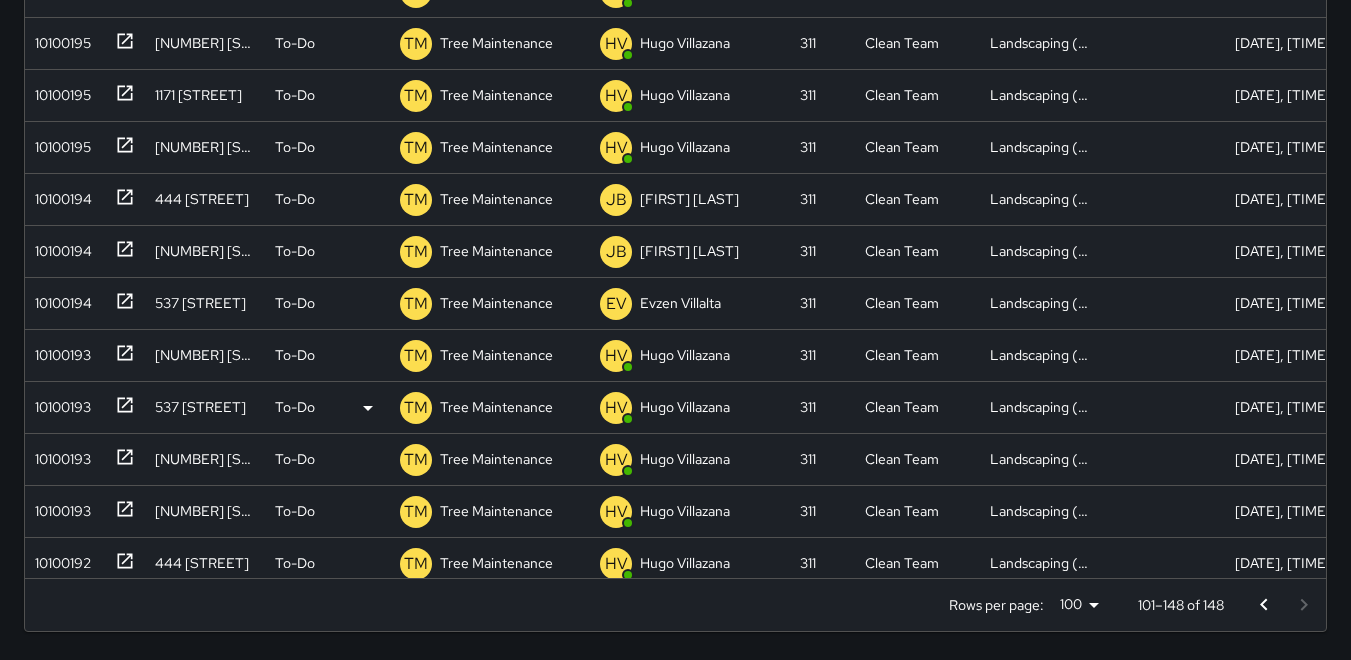 scroll, scrollTop: 200, scrollLeft: 0, axis: vertical 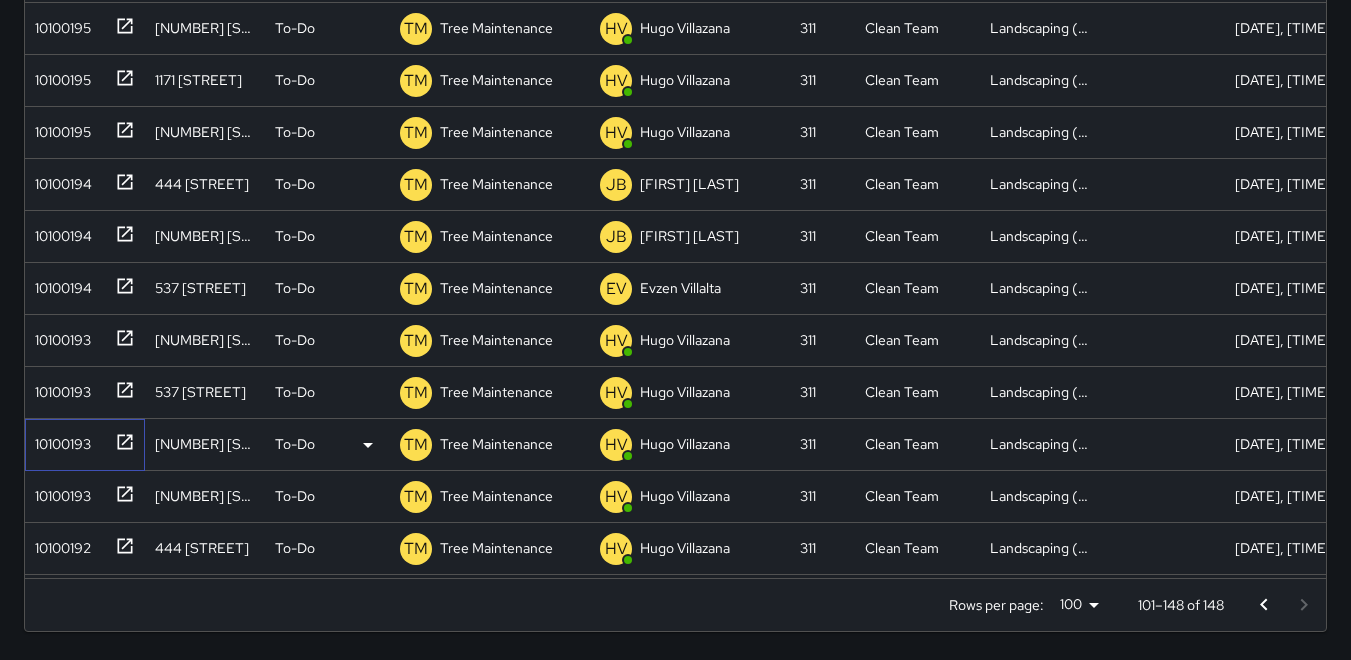 click on "10100193" at bounding box center [81, 440] 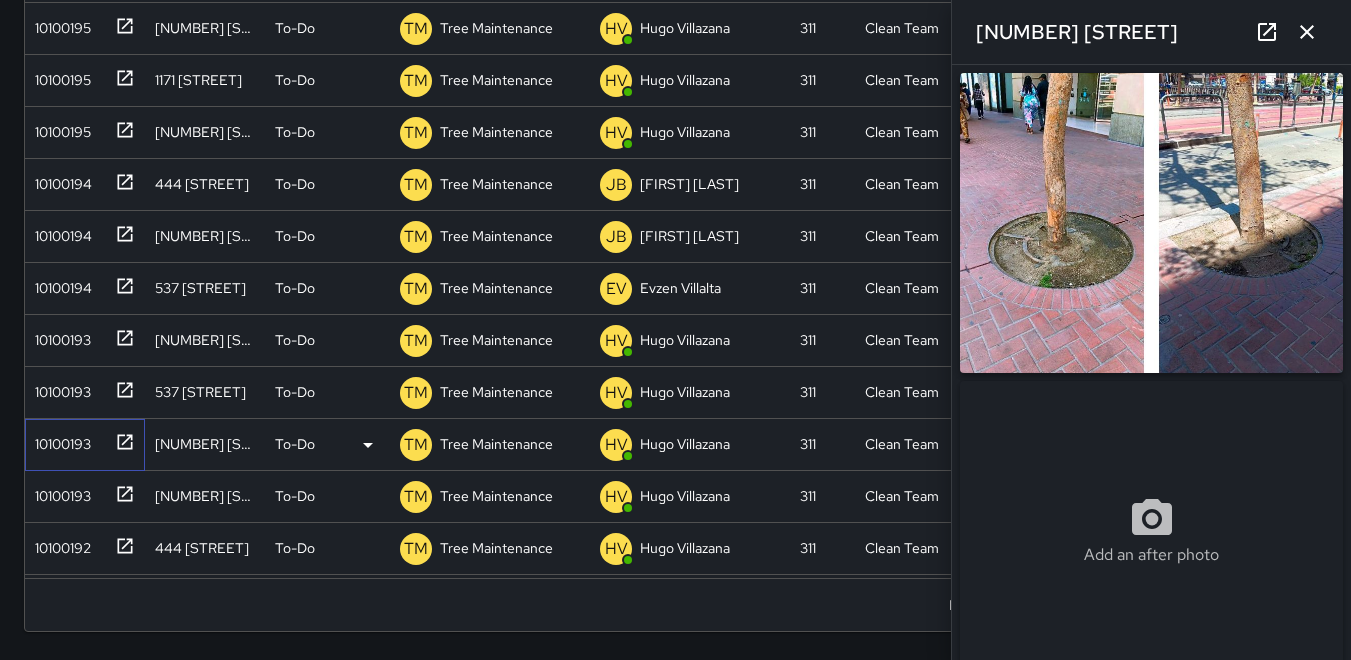type on "**********" 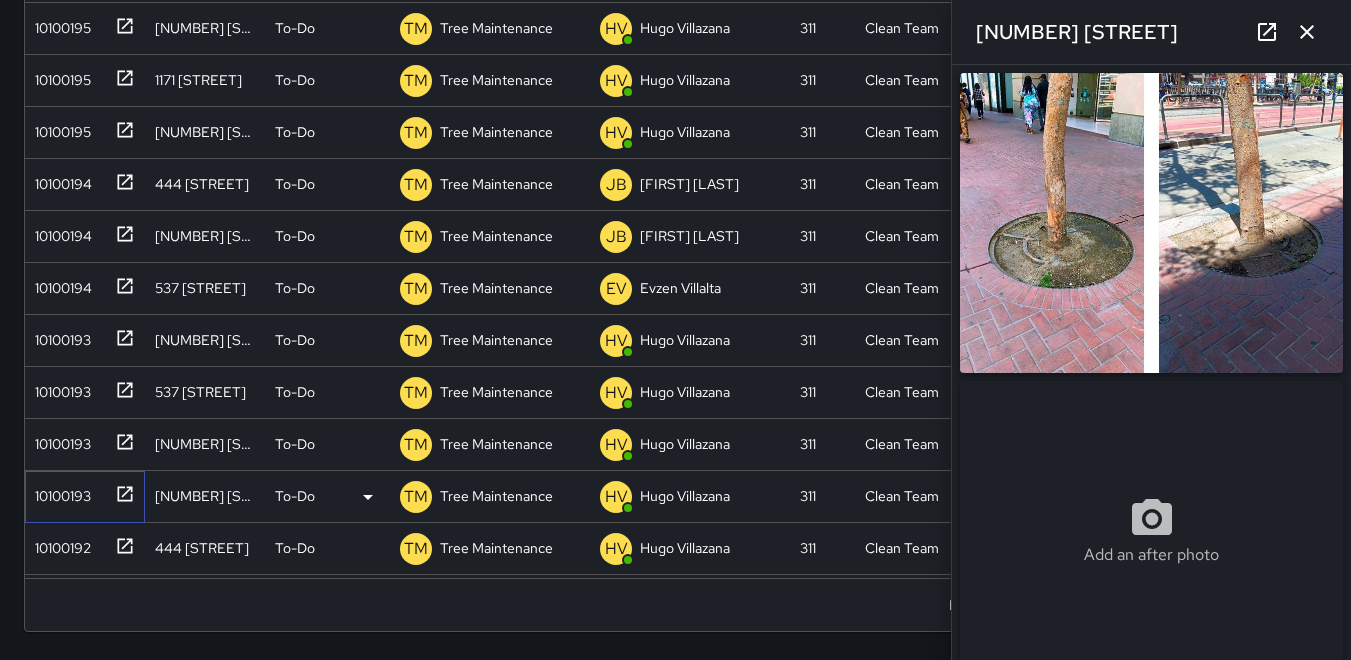 click on "10100193" at bounding box center (59, 492) 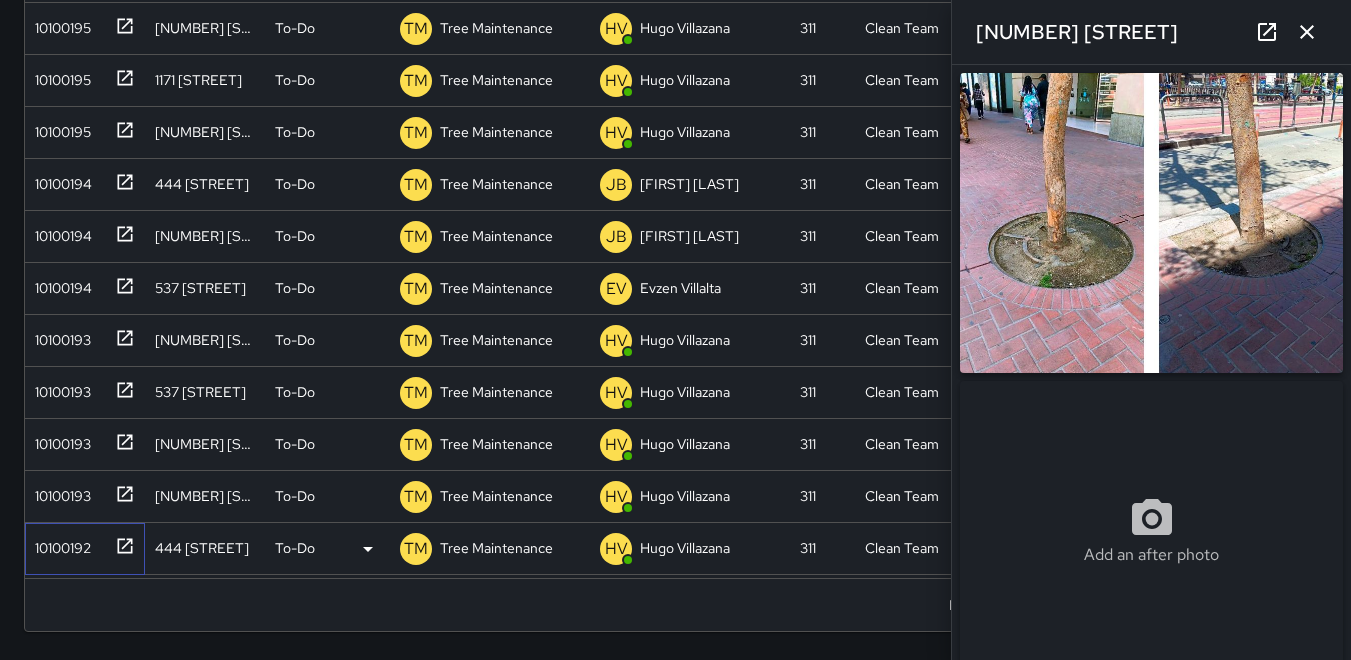 click on "10100192" at bounding box center [59, 544] 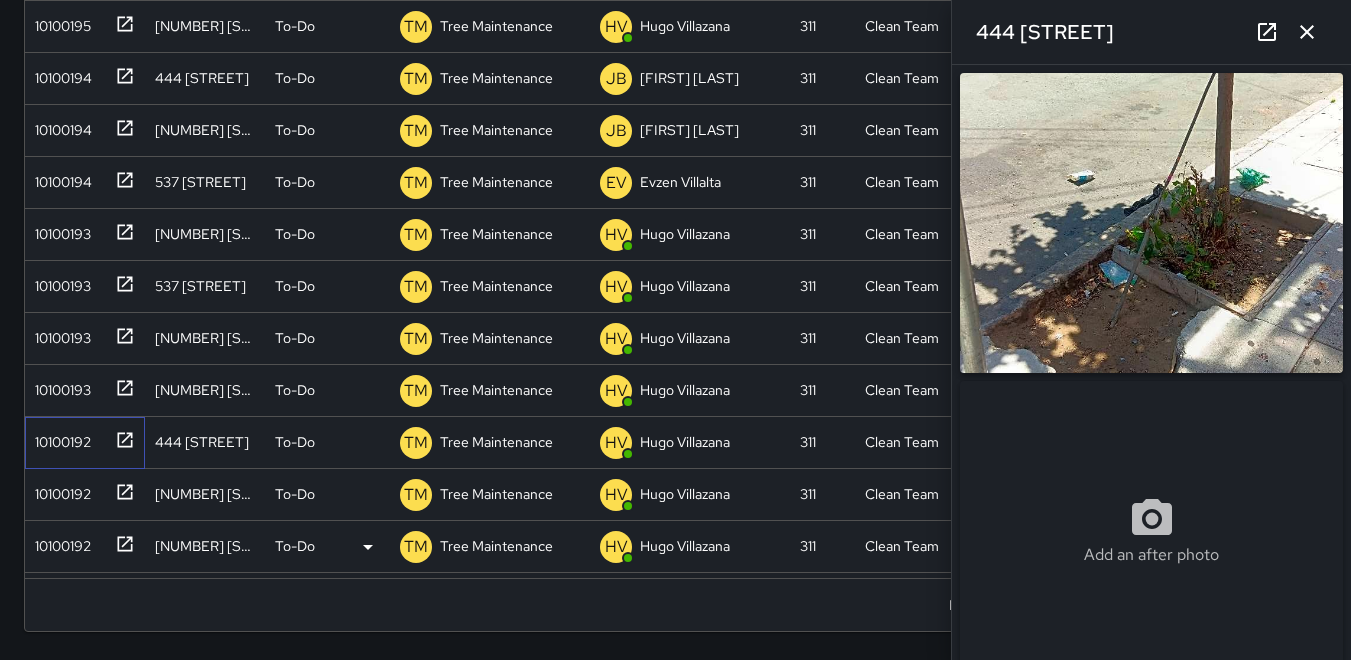 scroll, scrollTop: 400, scrollLeft: 0, axis: vertical 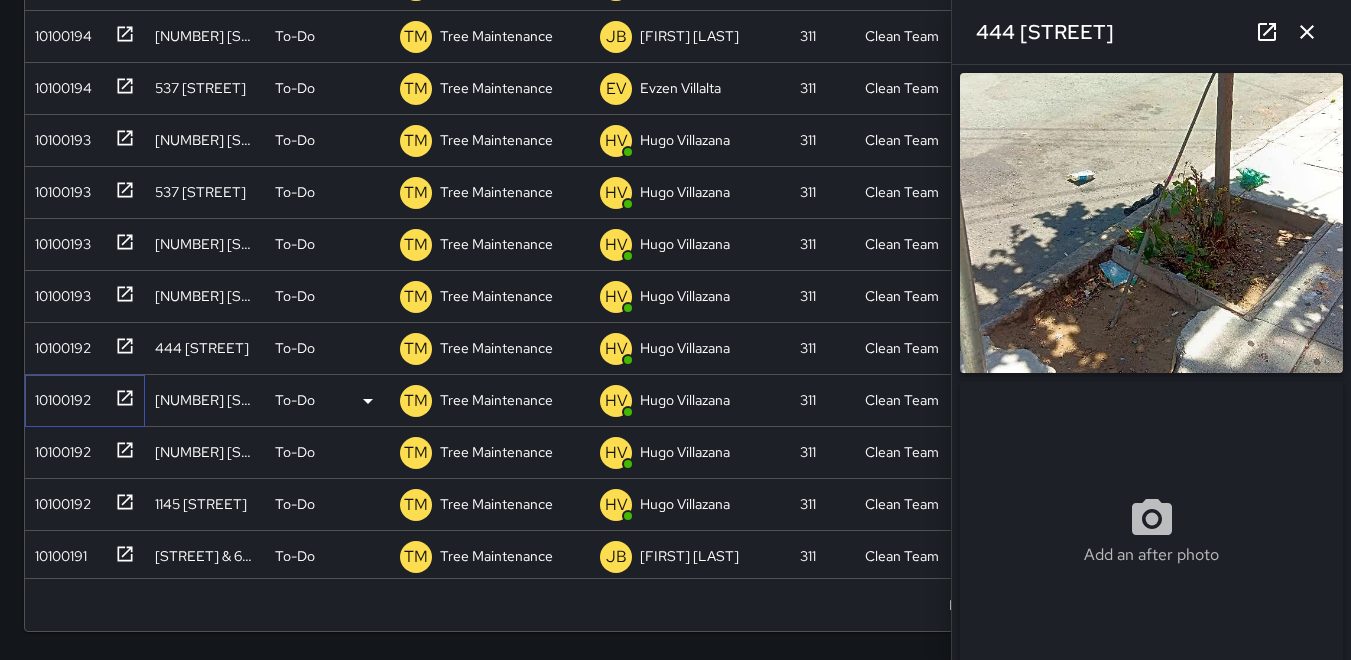 click on "10100192" at bounding box center [81, 396] 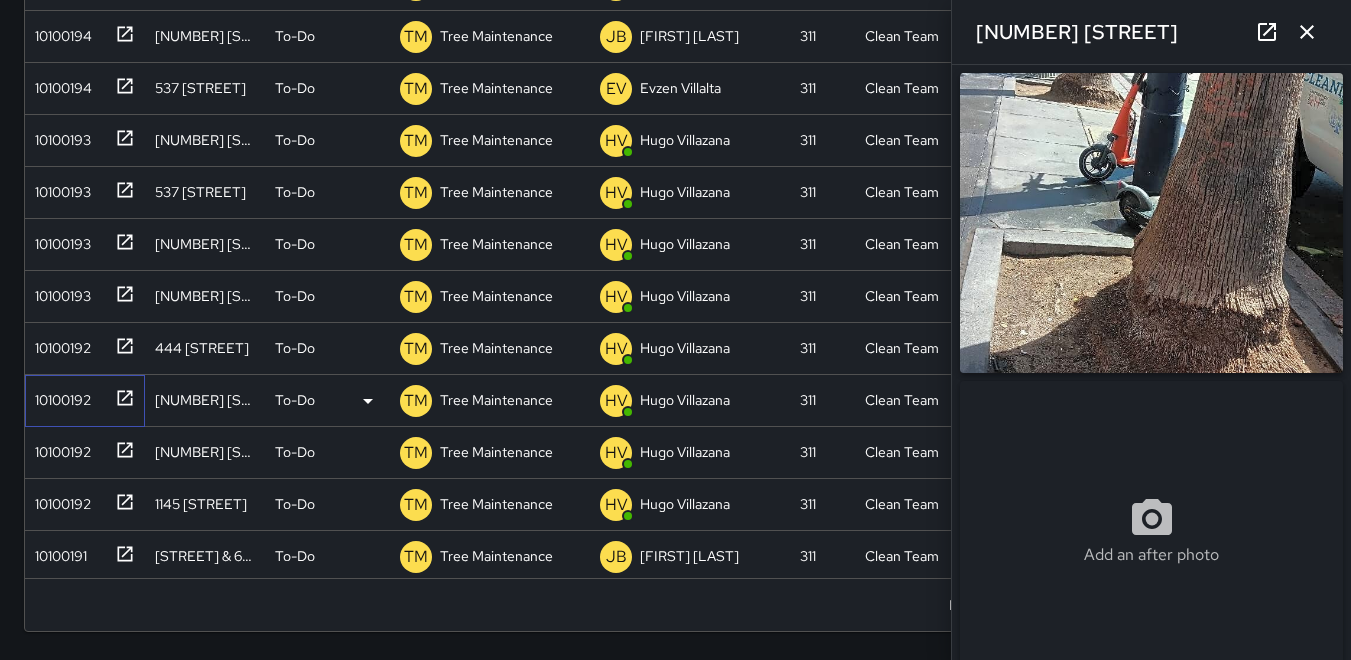 type on "**********" 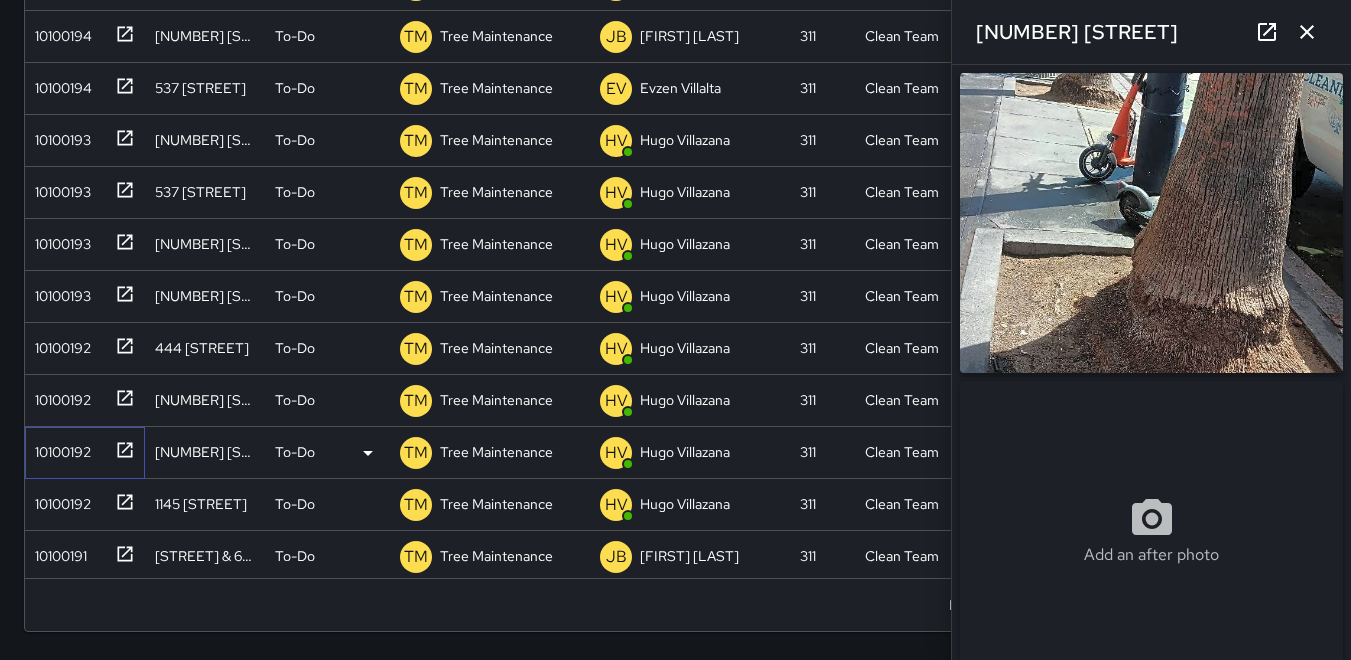 click on "10100192" at bounding box center [81, 448] 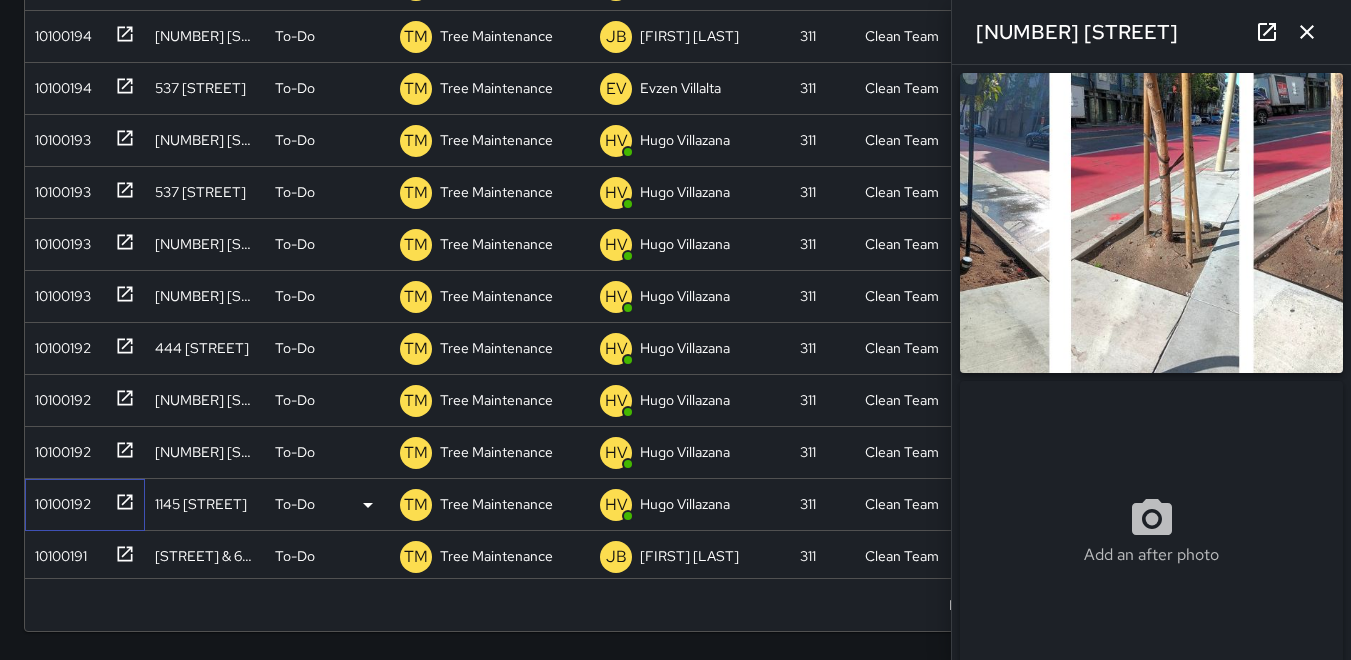 click on "10100192" at bounding box center [59, 500] 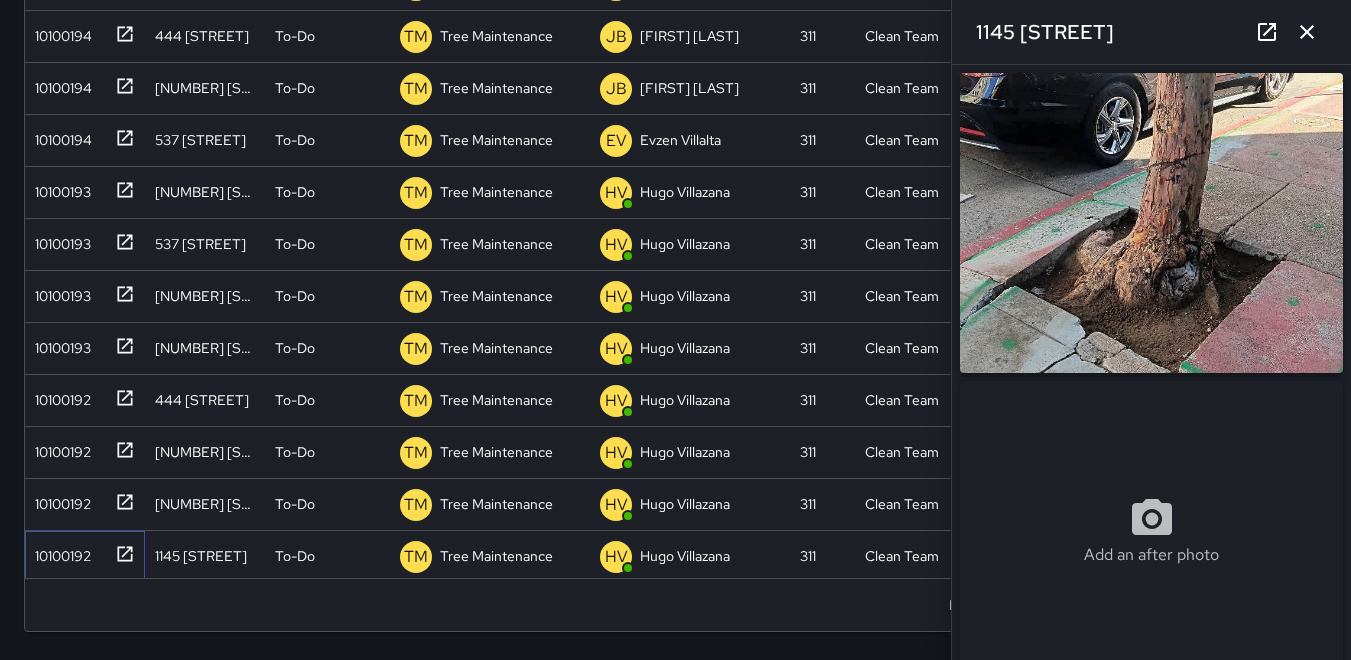 scroll, scrollTop: 452, scrollLeft: 0, axis: vertical 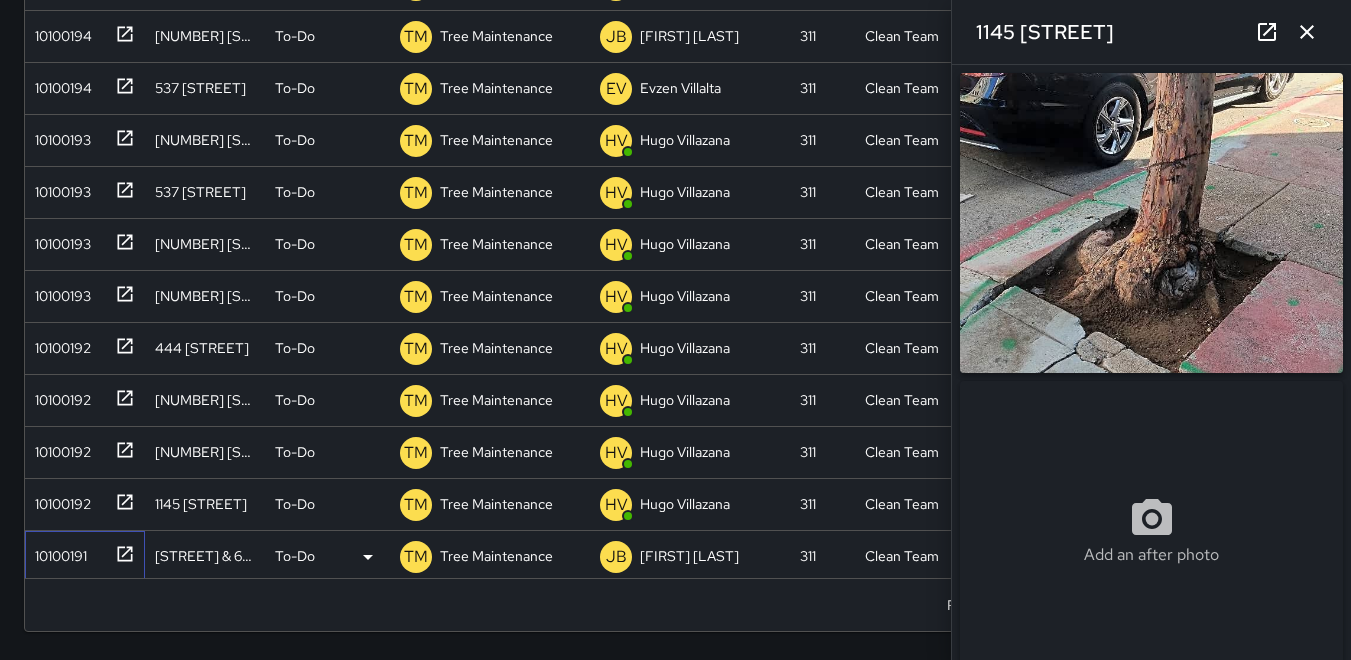 click on "10100191" at bounding box center (57, 552) 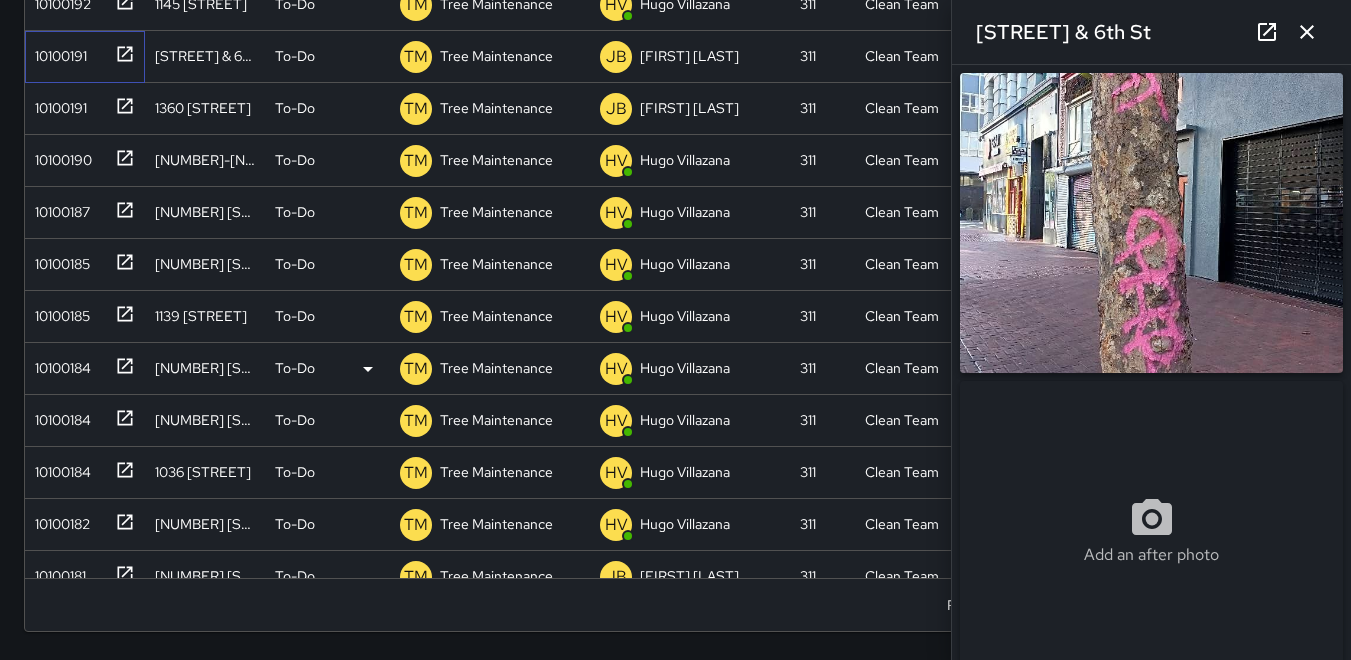 scroll, scrollTop: 1052, scrollLeft: 0, axis: vertical 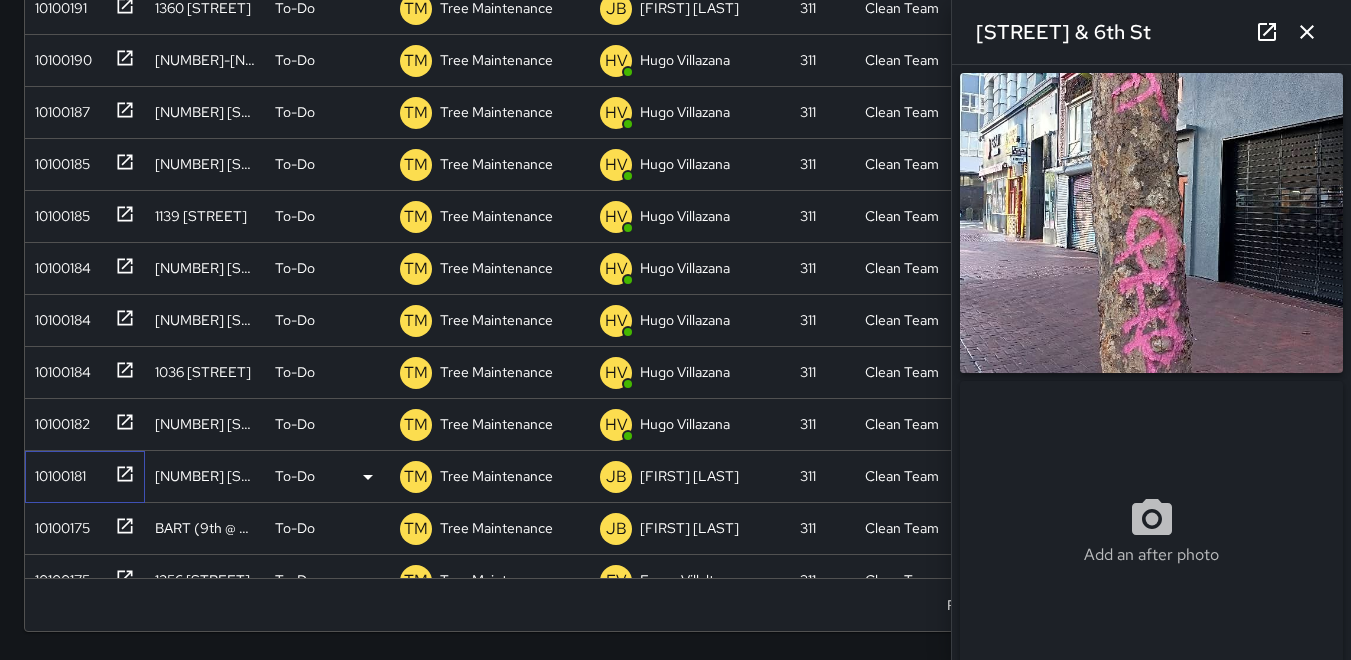 click on "10100181" at bounding box center (81, 472) 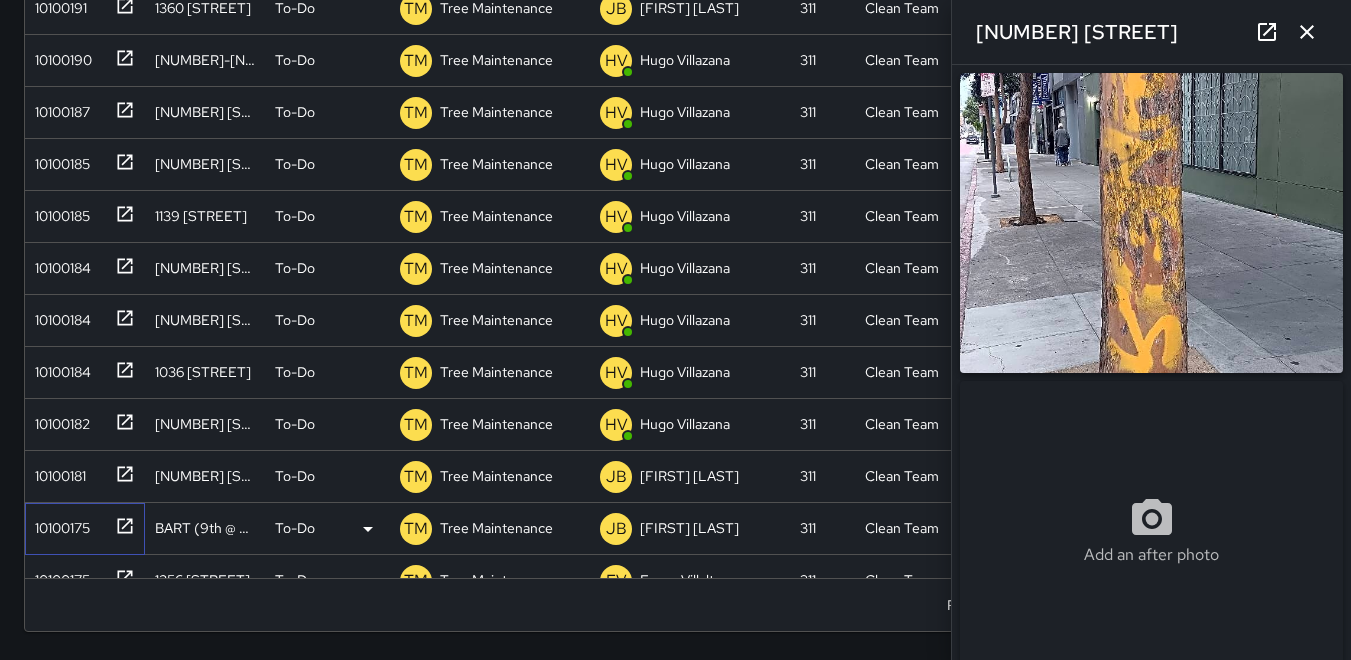 click on "10100175" at bounding box center (58, 524) 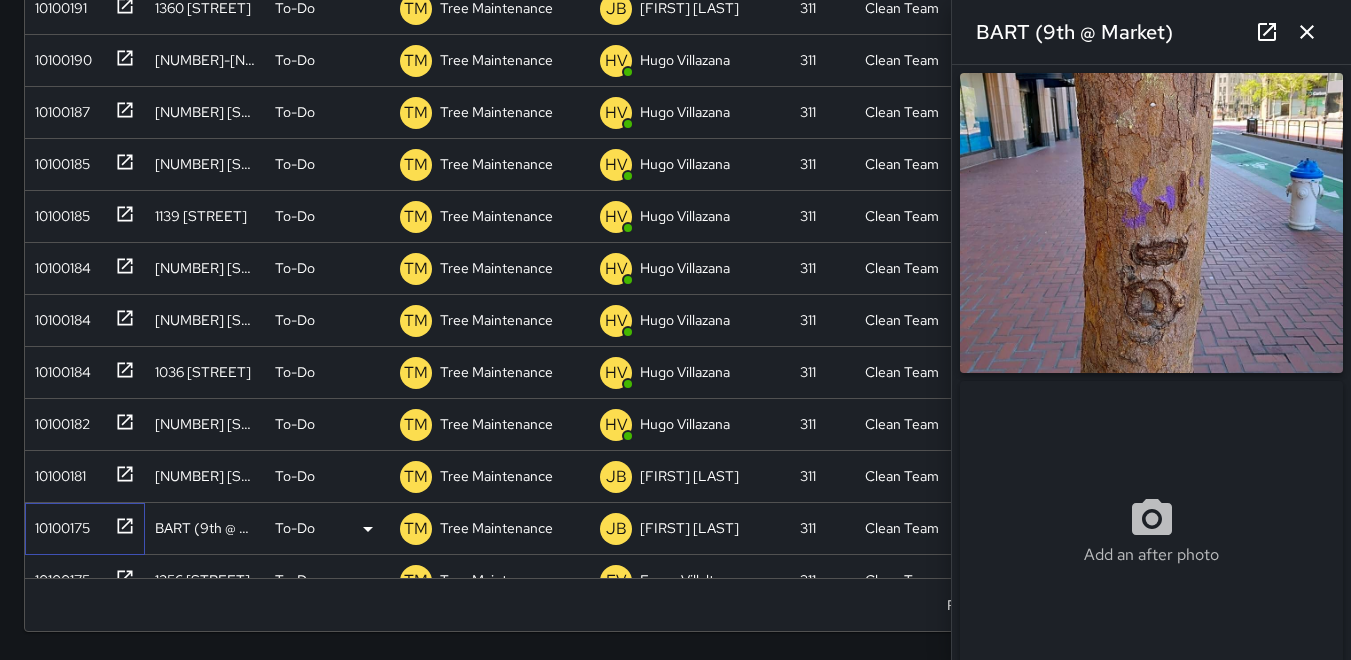 type on "**********" 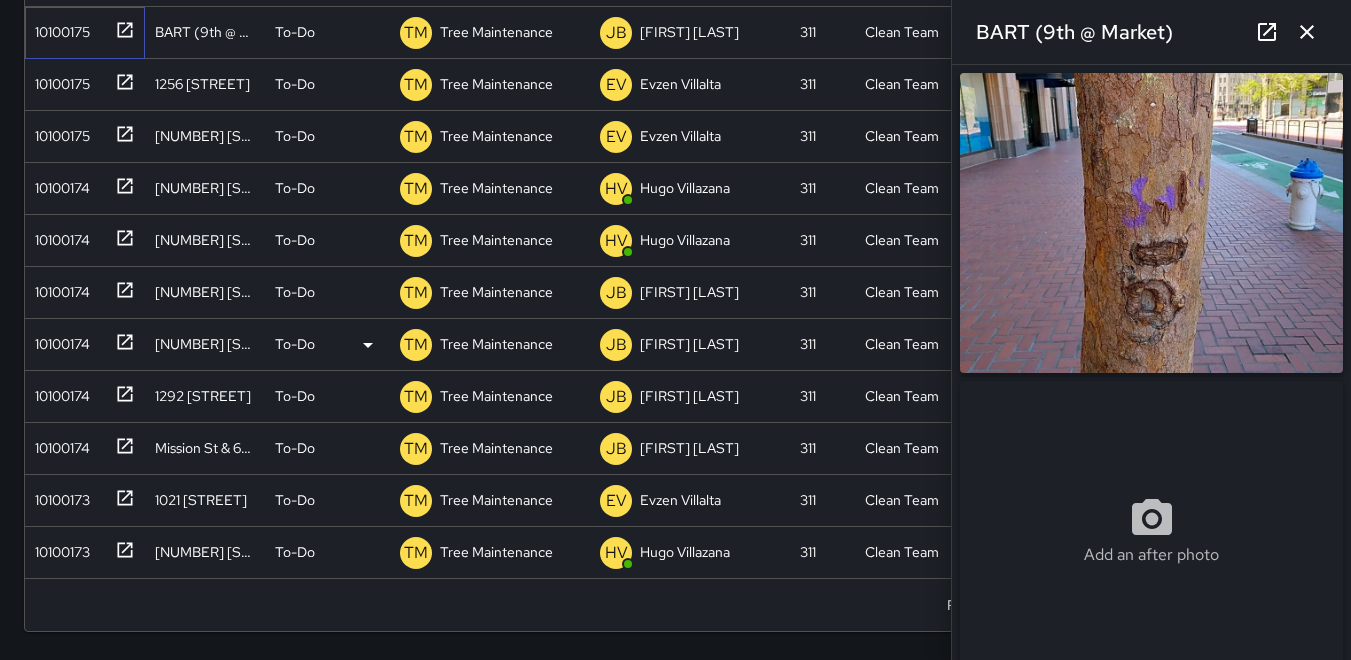 scroll, scrollTop: 1552, scrollLeft: 0, axis: vertical 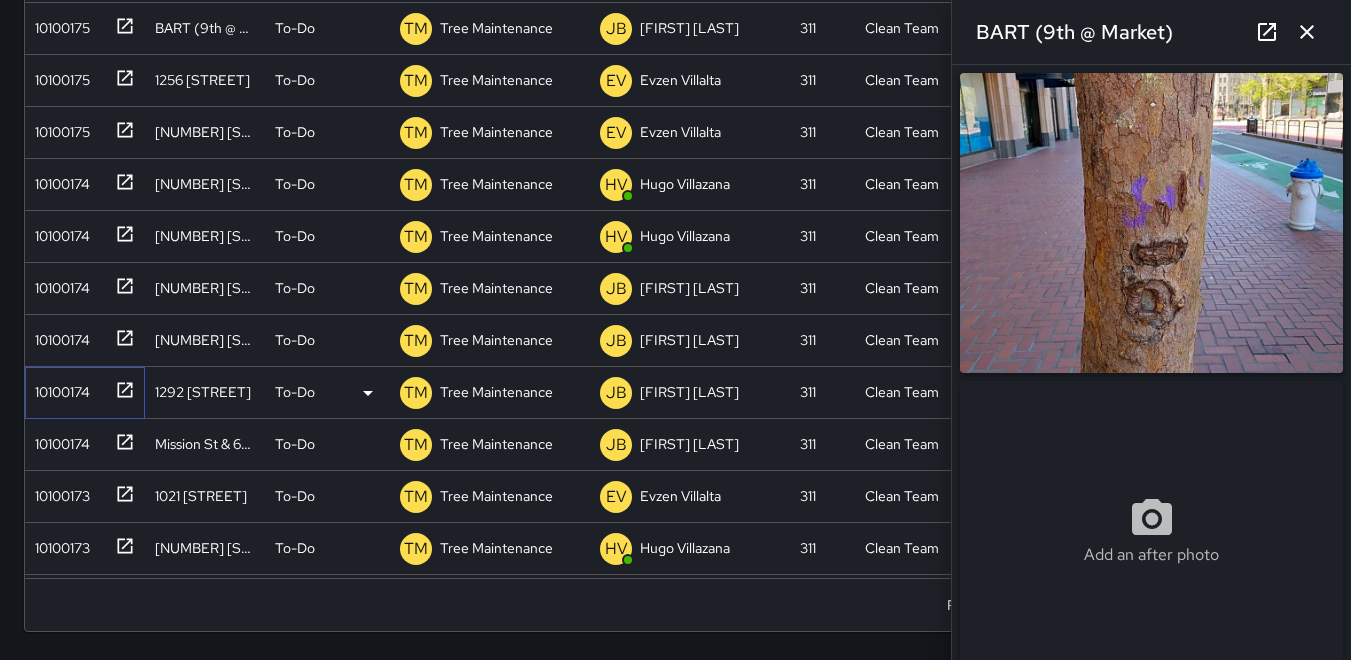 click on "10100174" at bounding box center (81, 388) 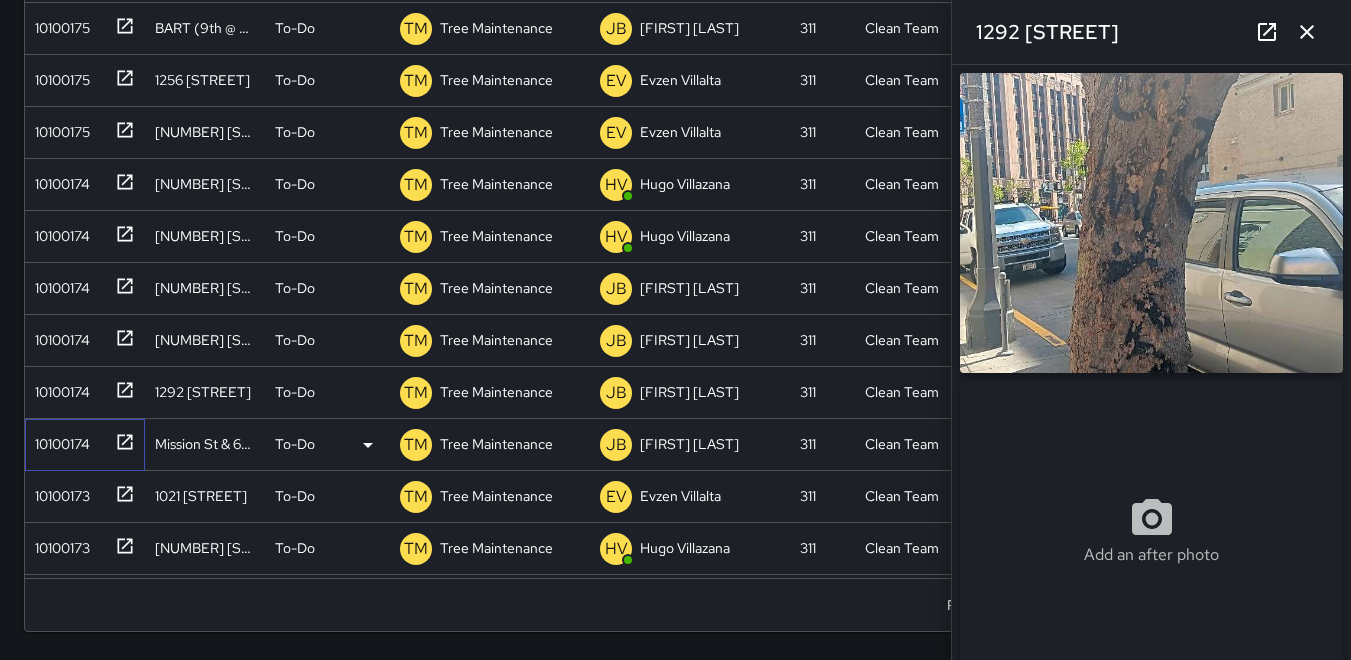 click on "10100174" at bounding box center [58, 440] 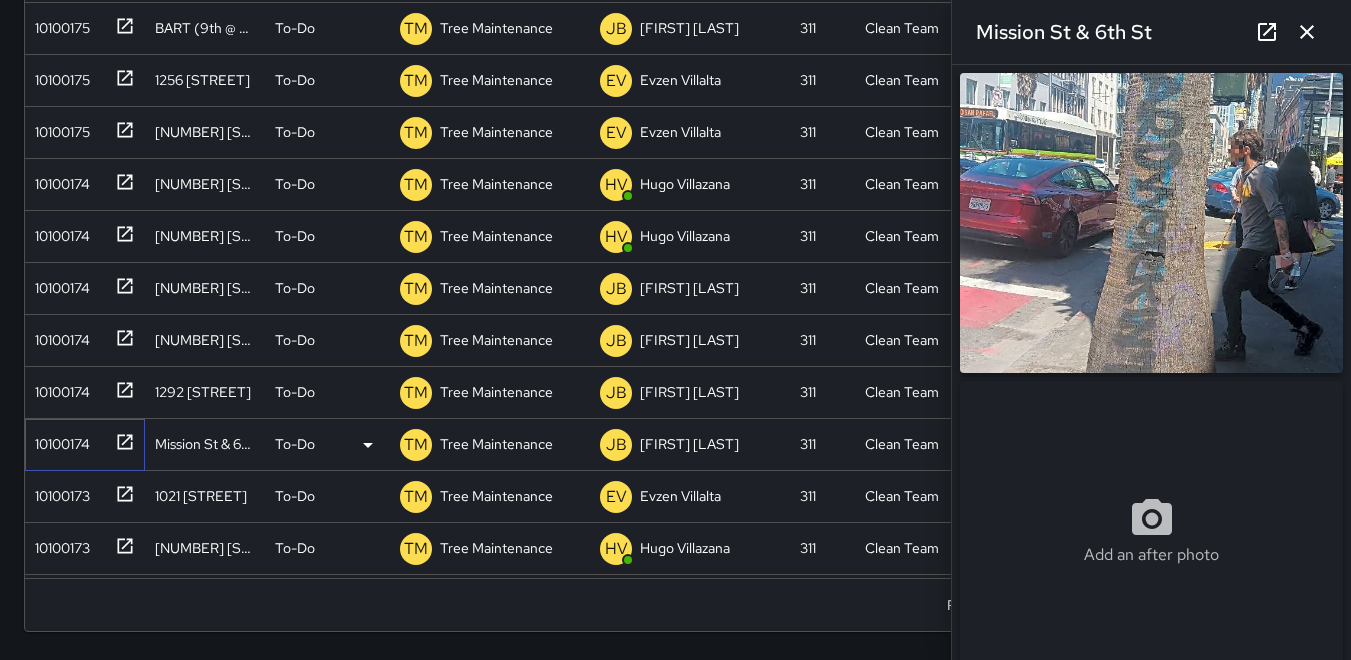type on "**********" 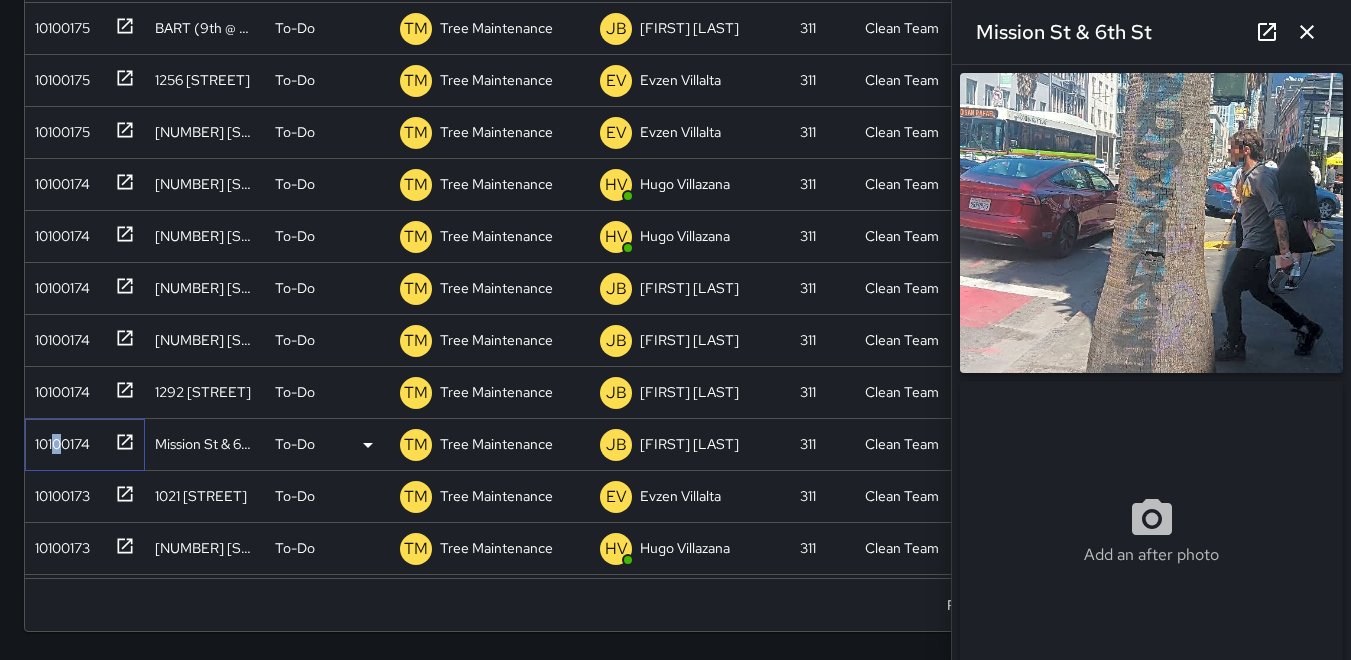 click on "10100174" at bounding box center [58, 440] 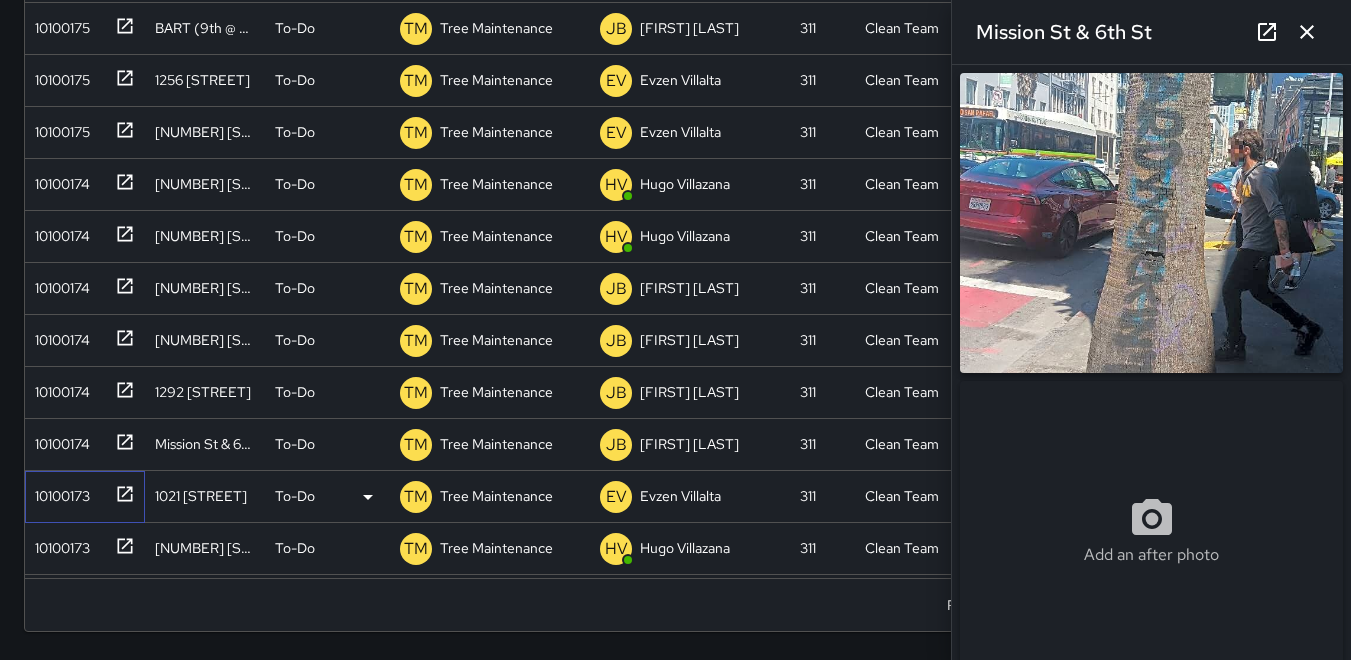 click on "10100173" at bounding box center (58, 492) 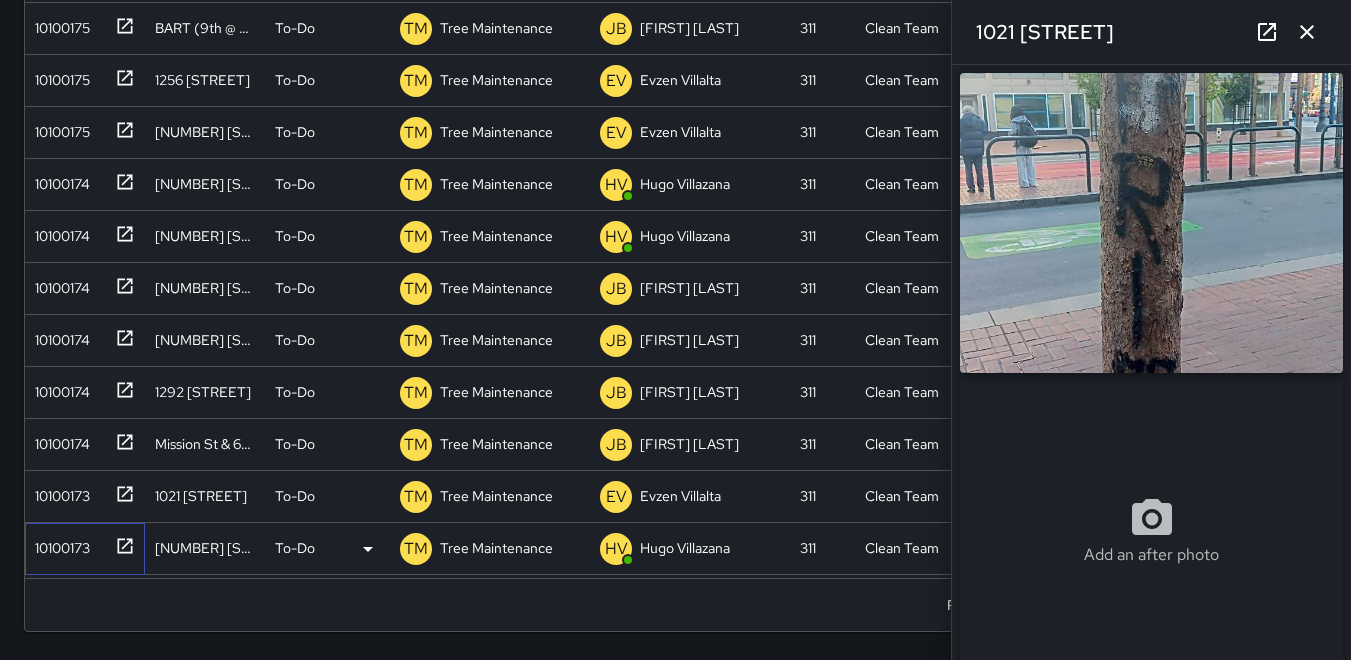 click on "10100173" at bounding box center (58, 544) 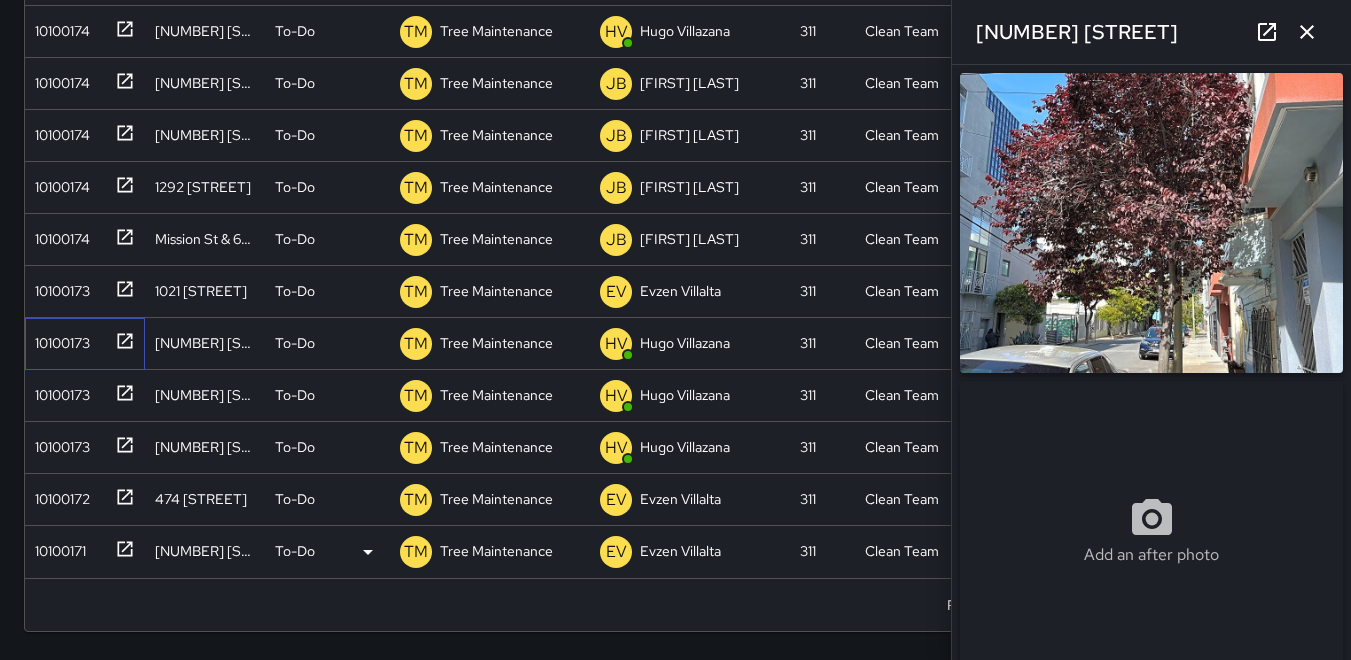 scroll, scrollTop: 1772, scrollLeft: 0, axis: vertical 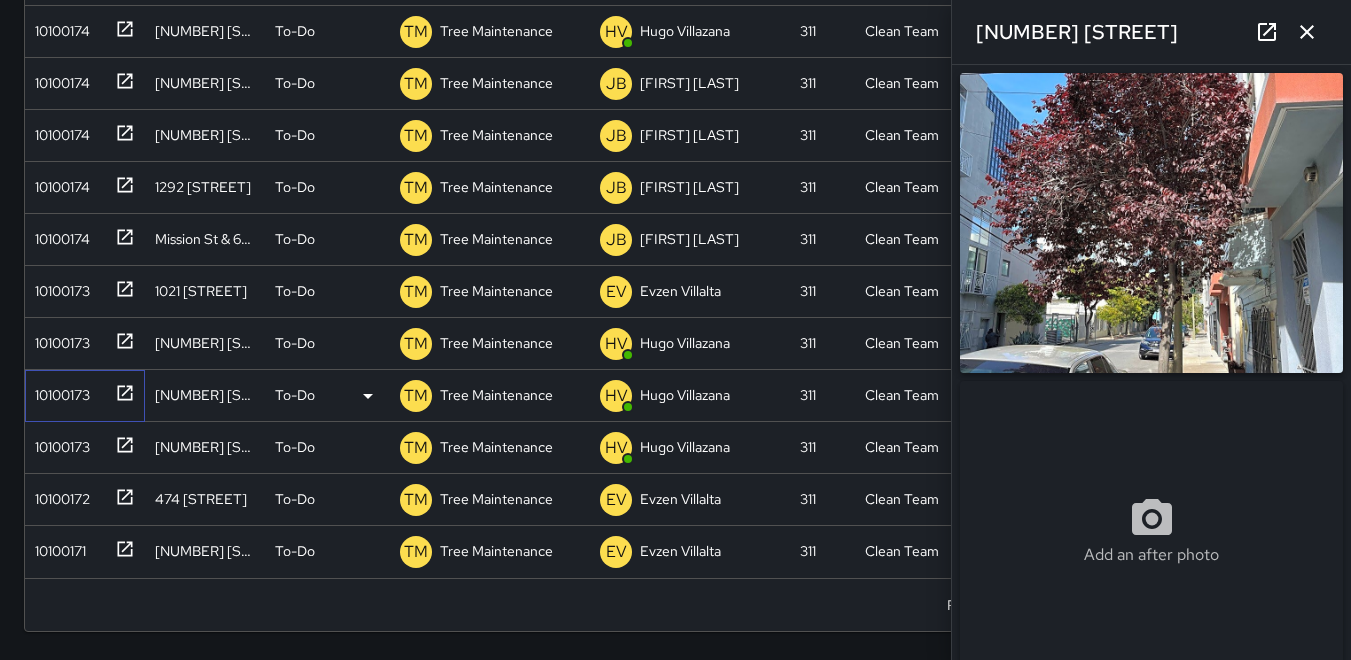 click on "10100173" at bounding box center (58, 391) 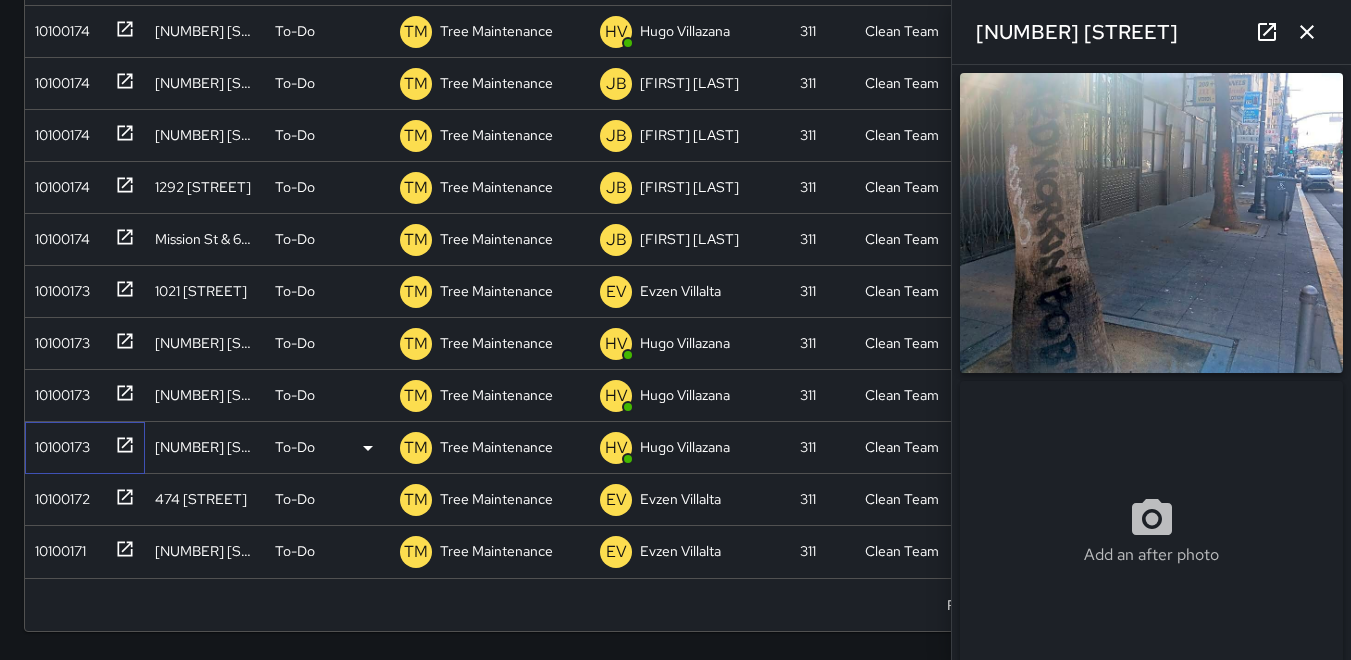 click on "10100173" at bounding box center [58, 443] 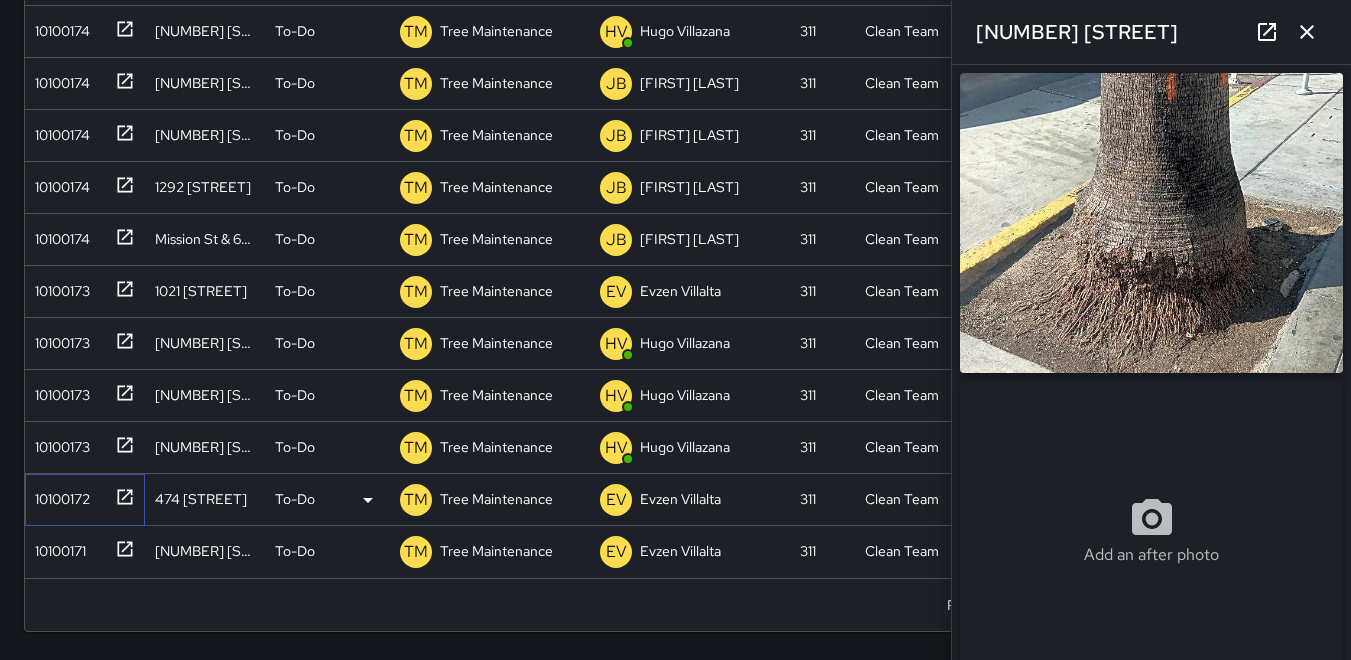 click on "10100172" at bounding box center [58, 495] 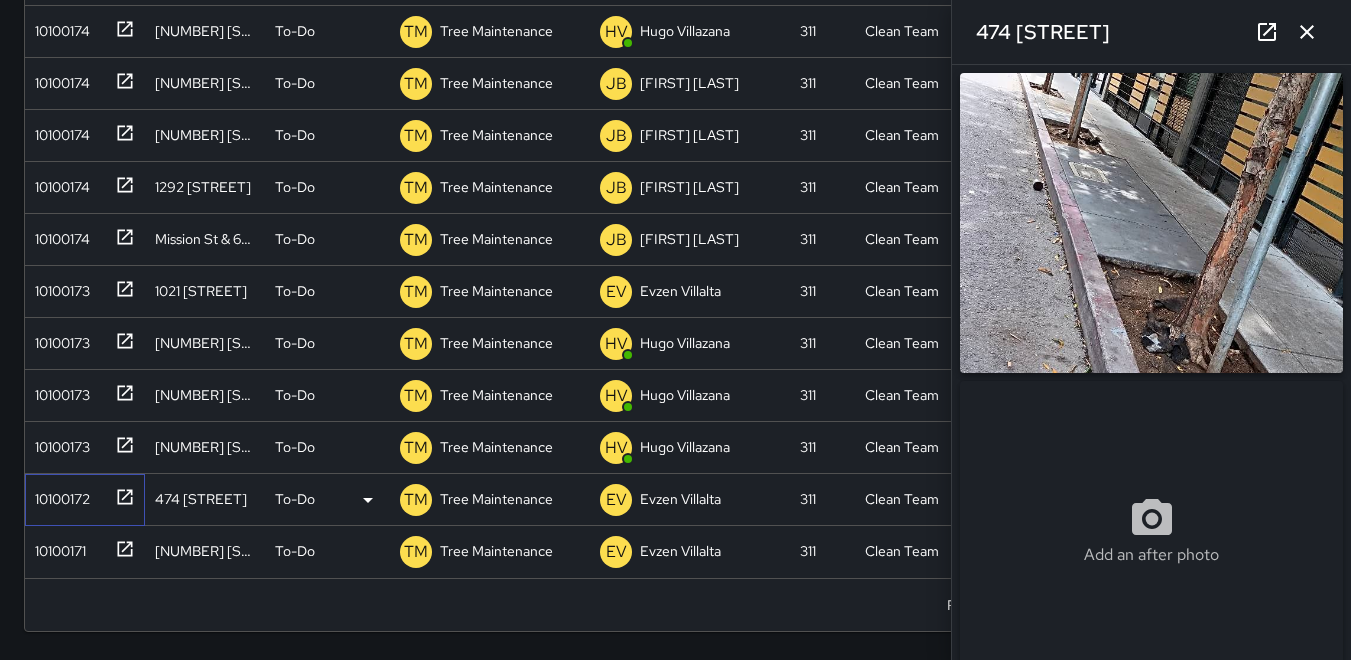 type on "**********" 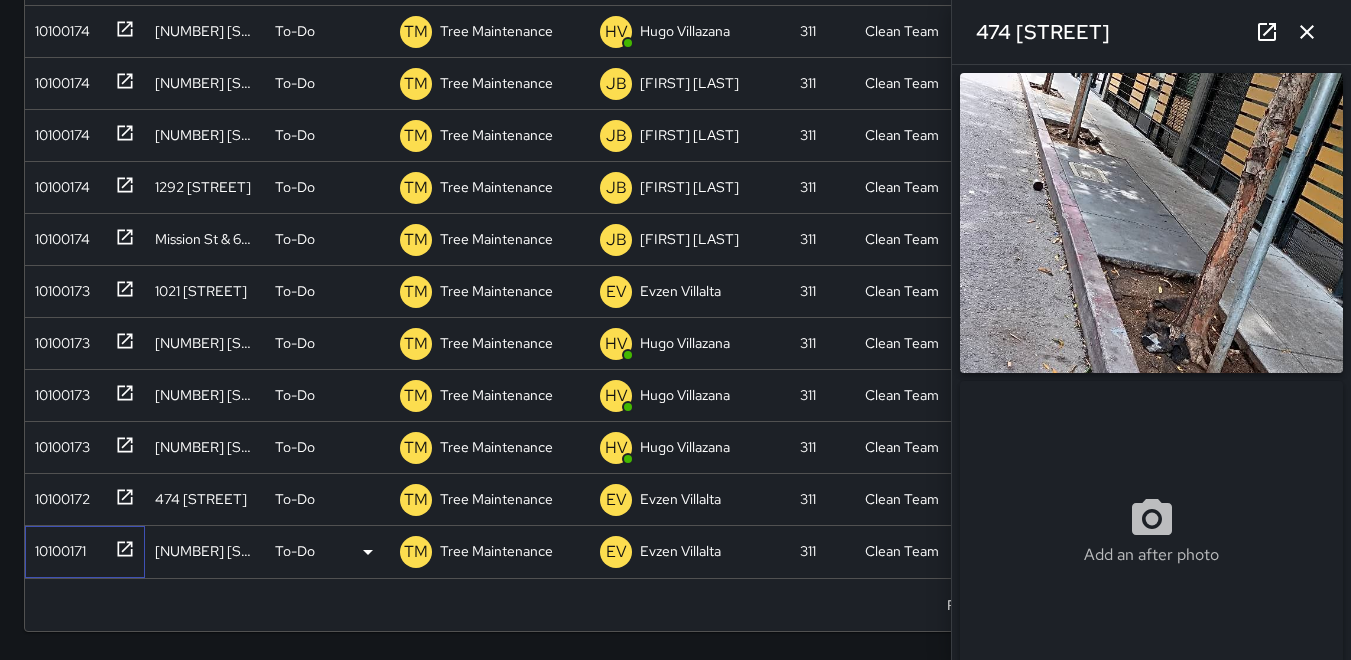click on "10100171" at bounding box center (56, 547) 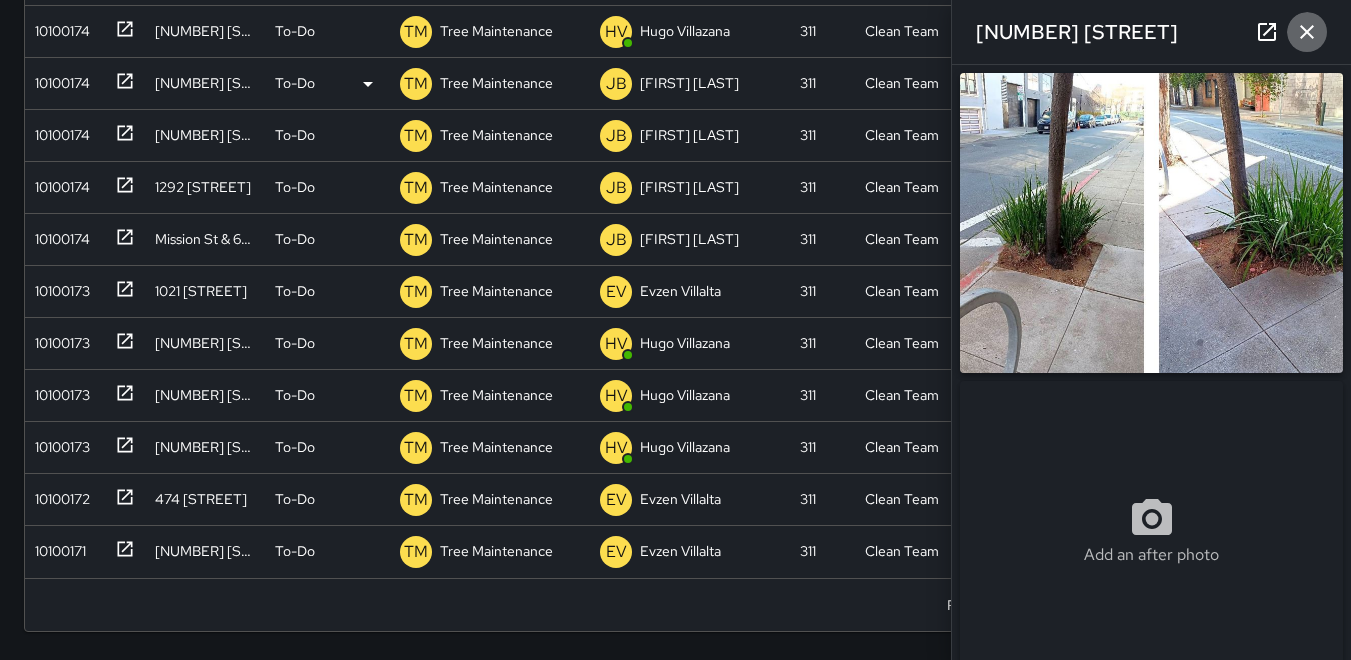 drag, startPoint x: 1318, startPoint y: 34, endPoint x: 1307, endPoint y: 50, distance: 19.416489 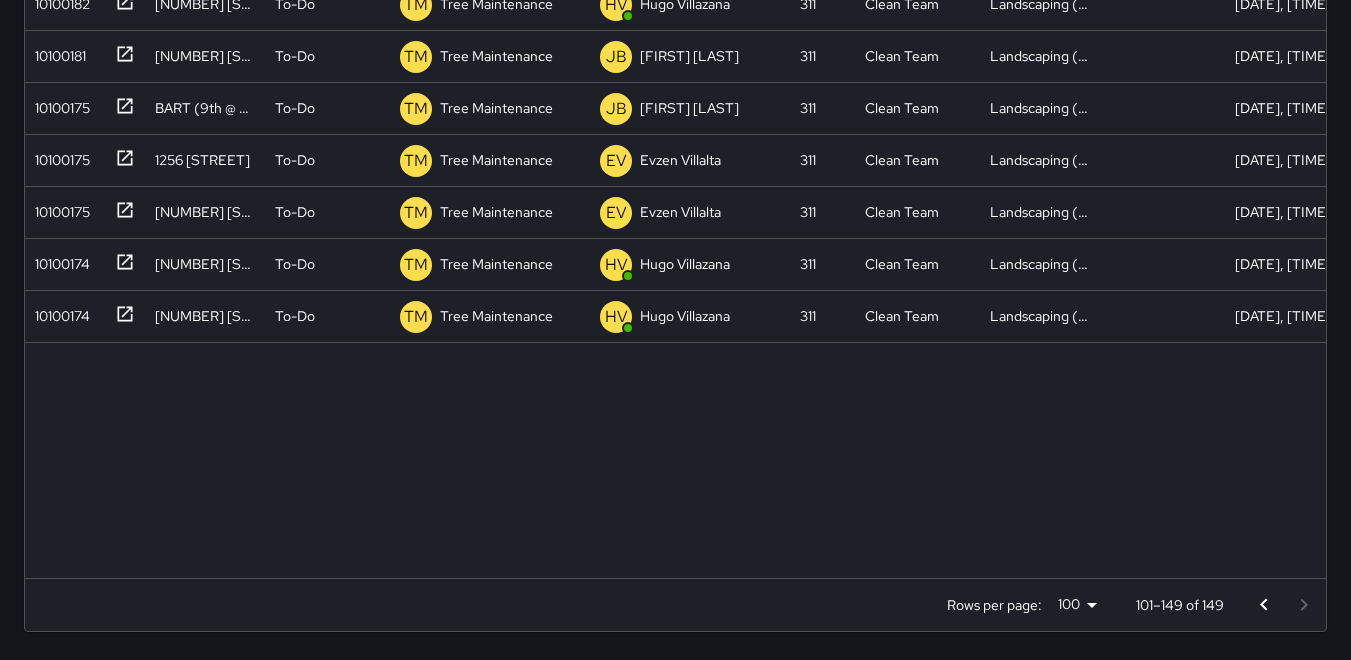 scroll, scrollTop: 972, scrollLeft: 0, axis: vertical 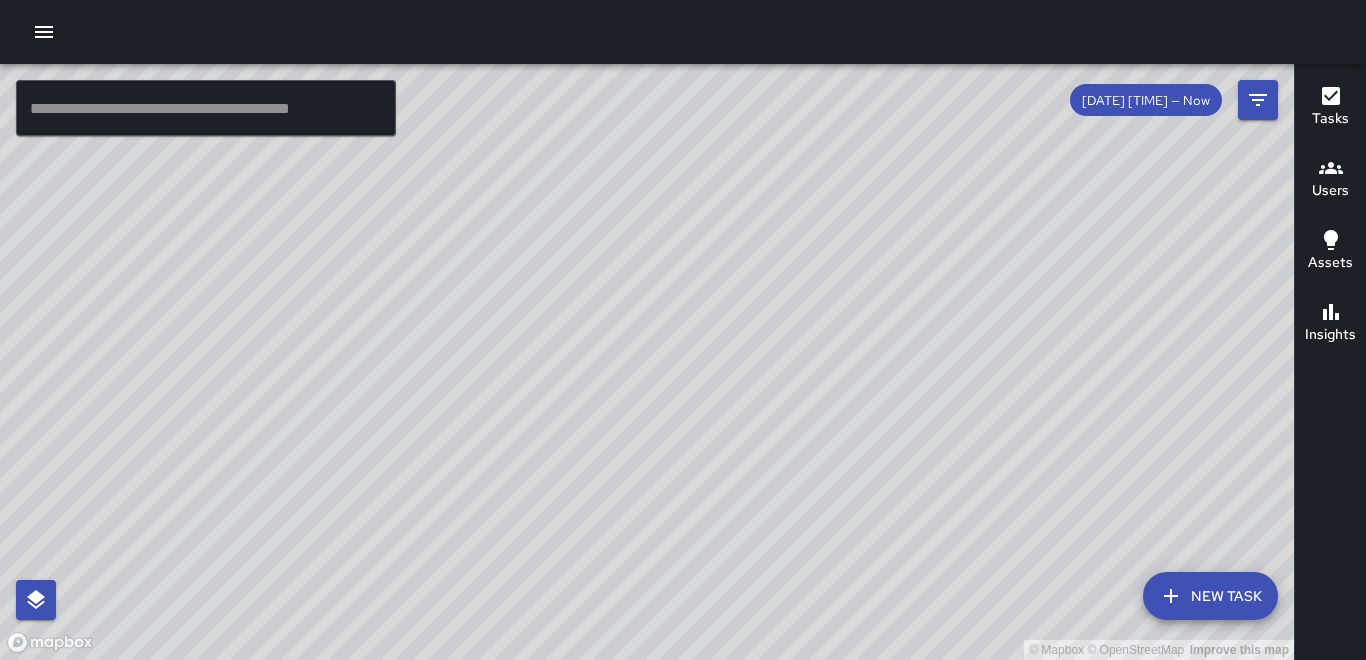 click 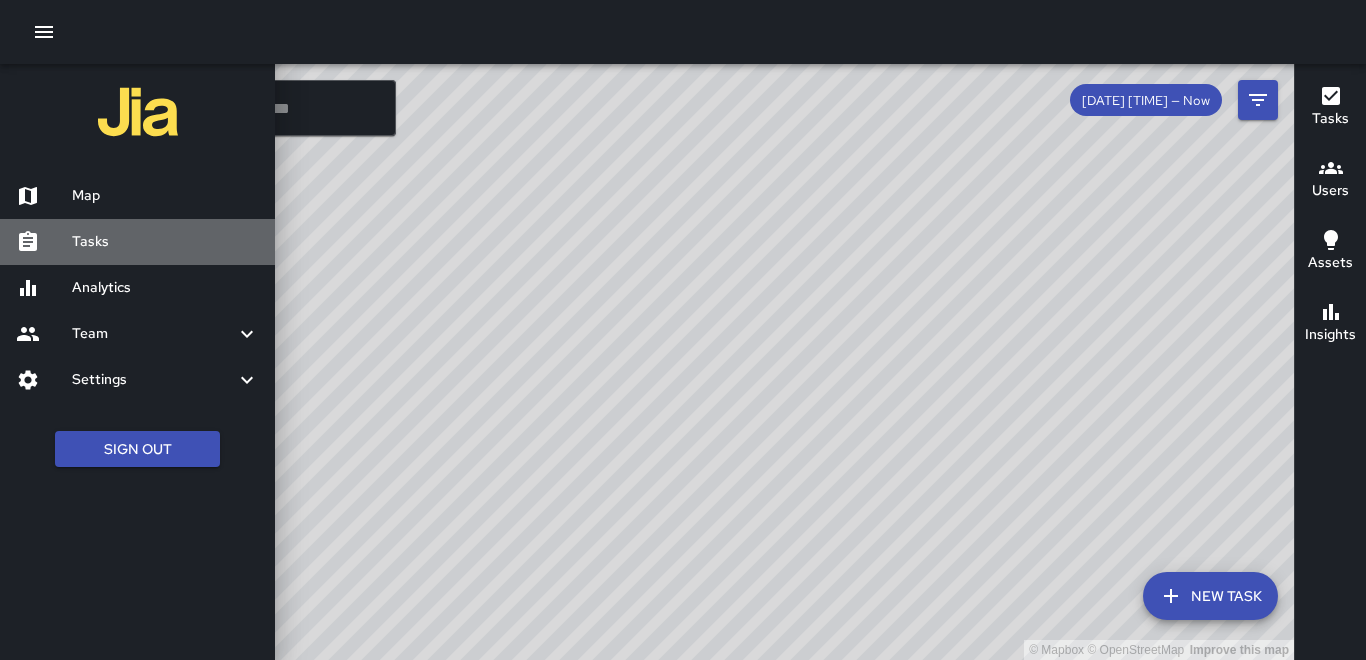 click on "Tasks" at bounding box center [165, 242] 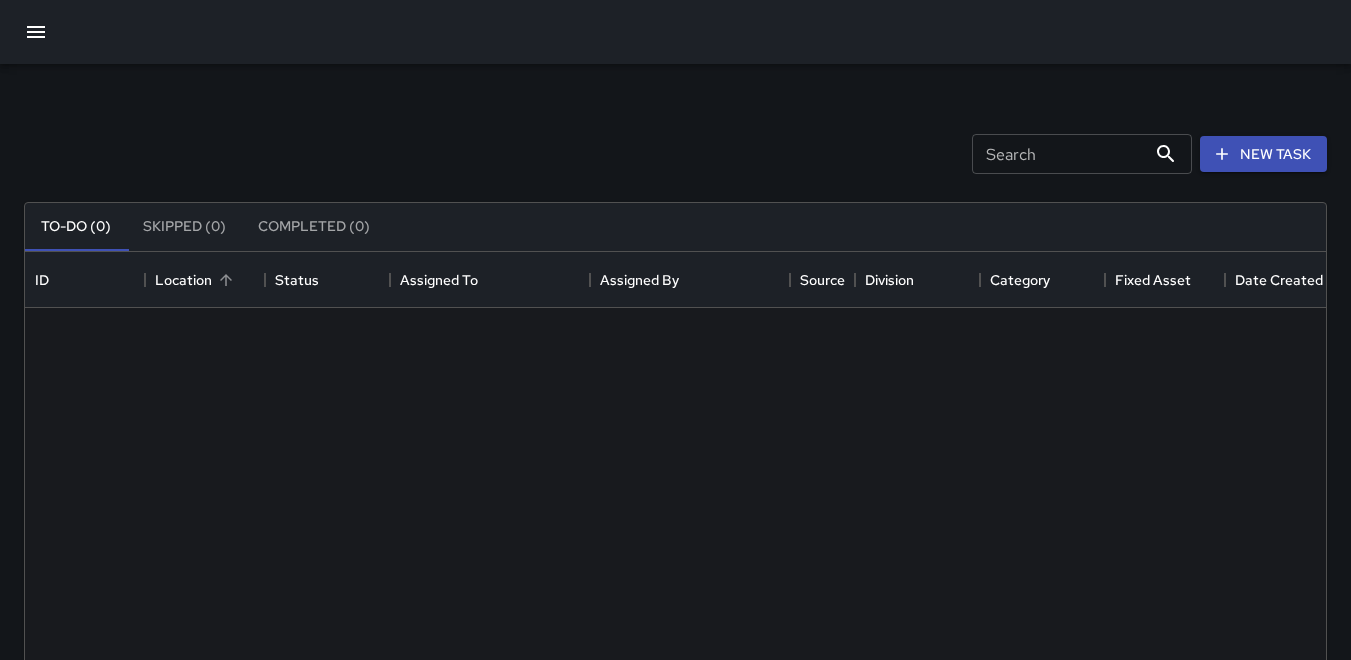 scroll, scrollTop: 16, scrollLeft: 16, axis: both 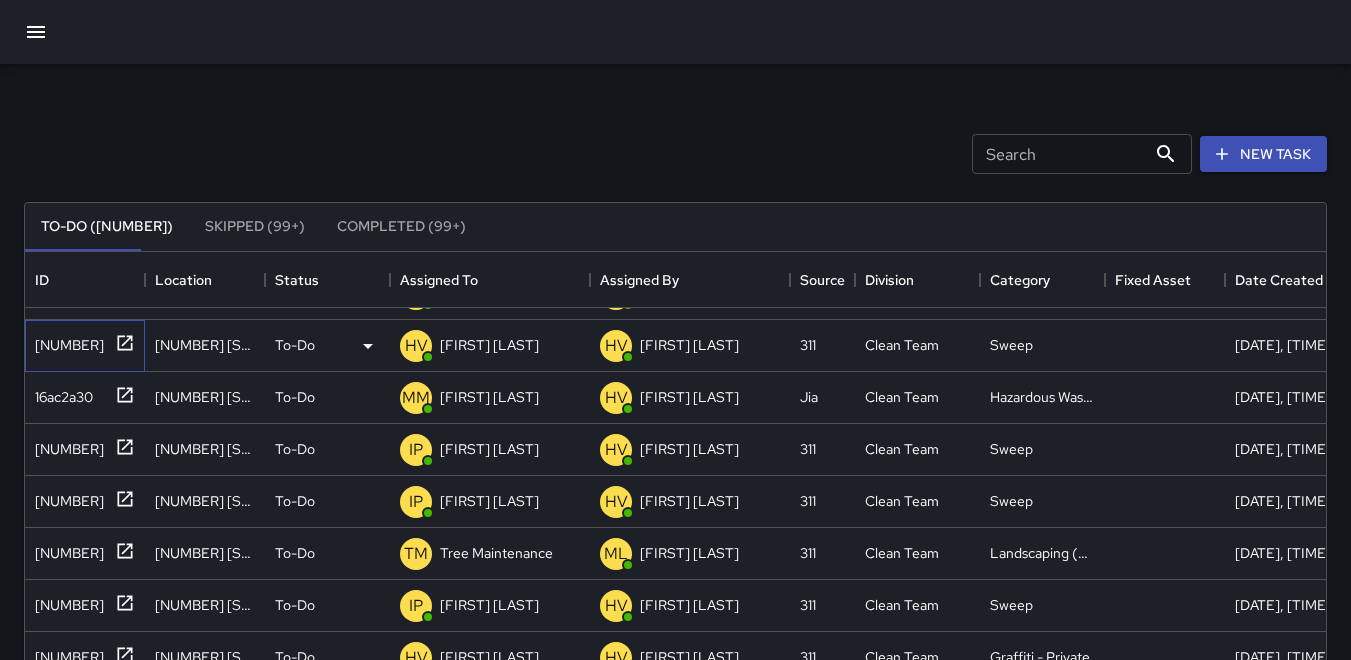 click on "[NUMBER]" at bounding box center (65, 341) 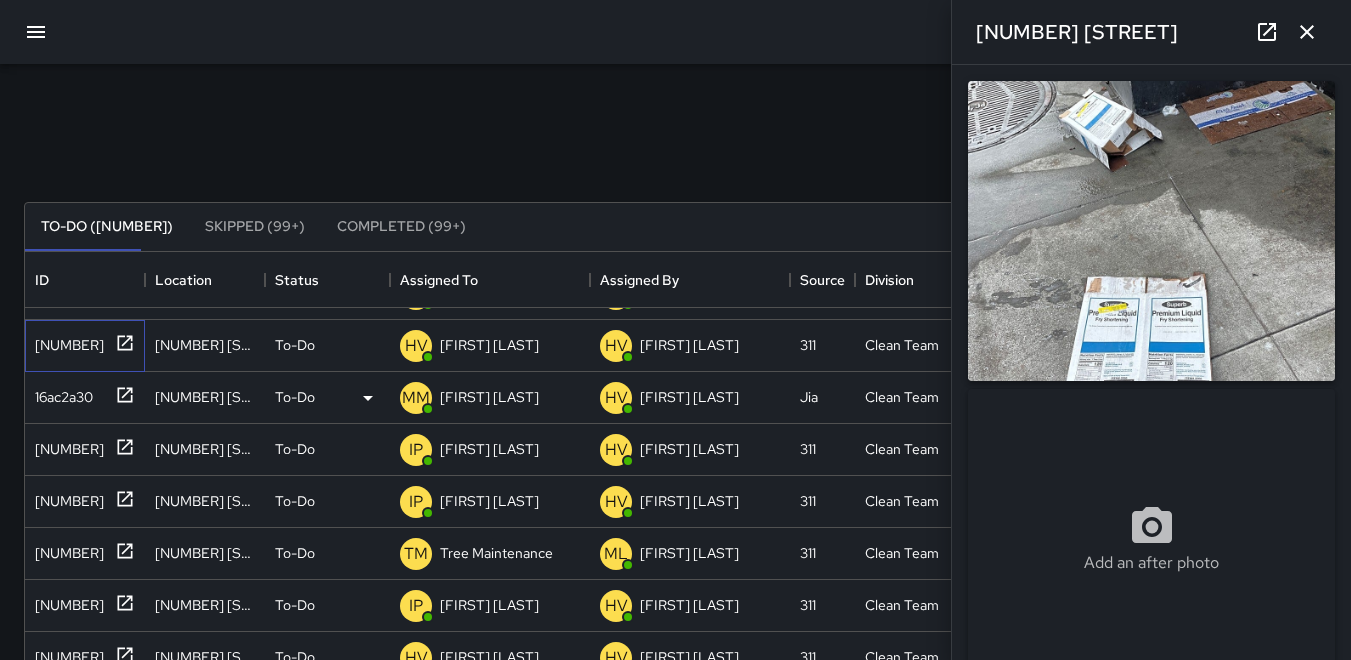 type on "**********" 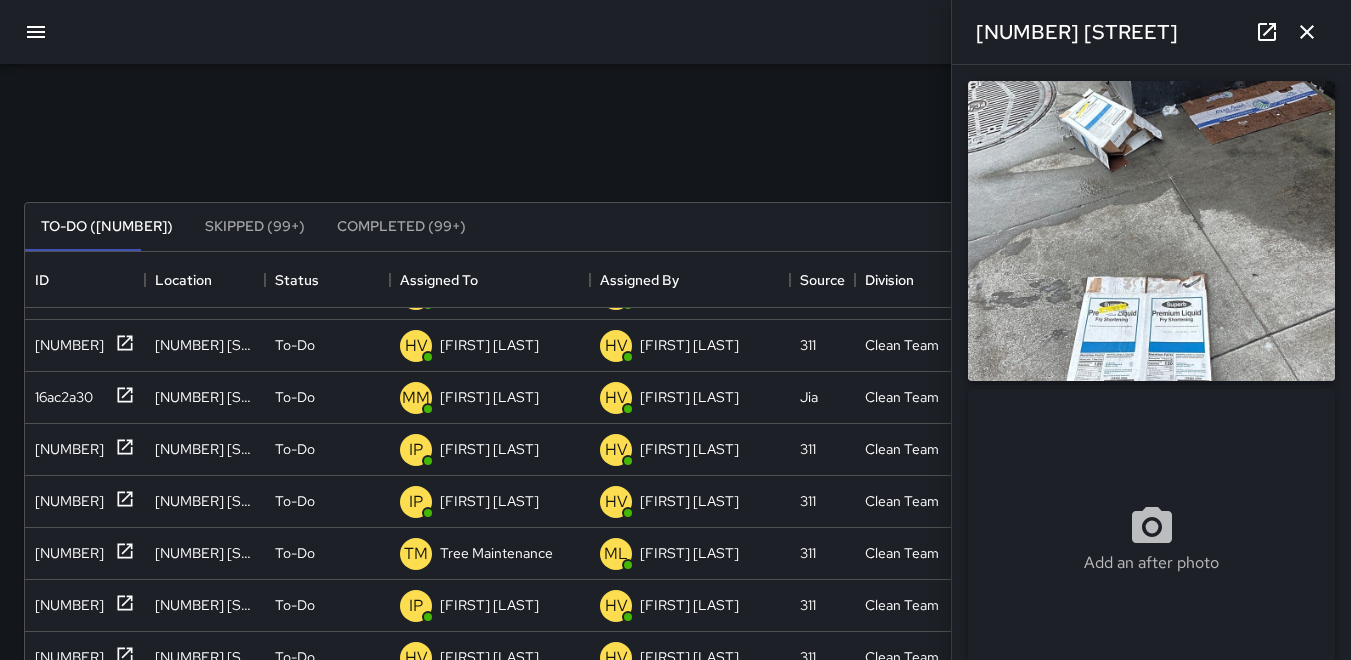 click 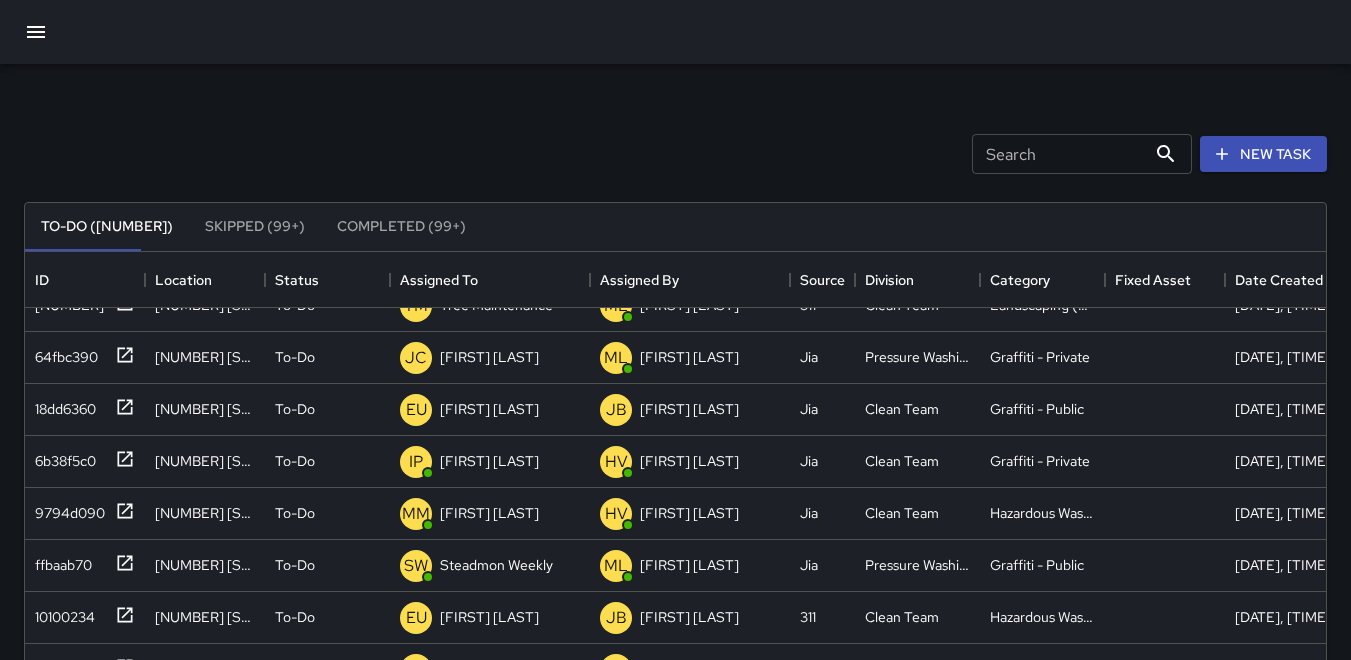 scroll, scrollTop: 1100, scrollLeft: 0, axis: vertical 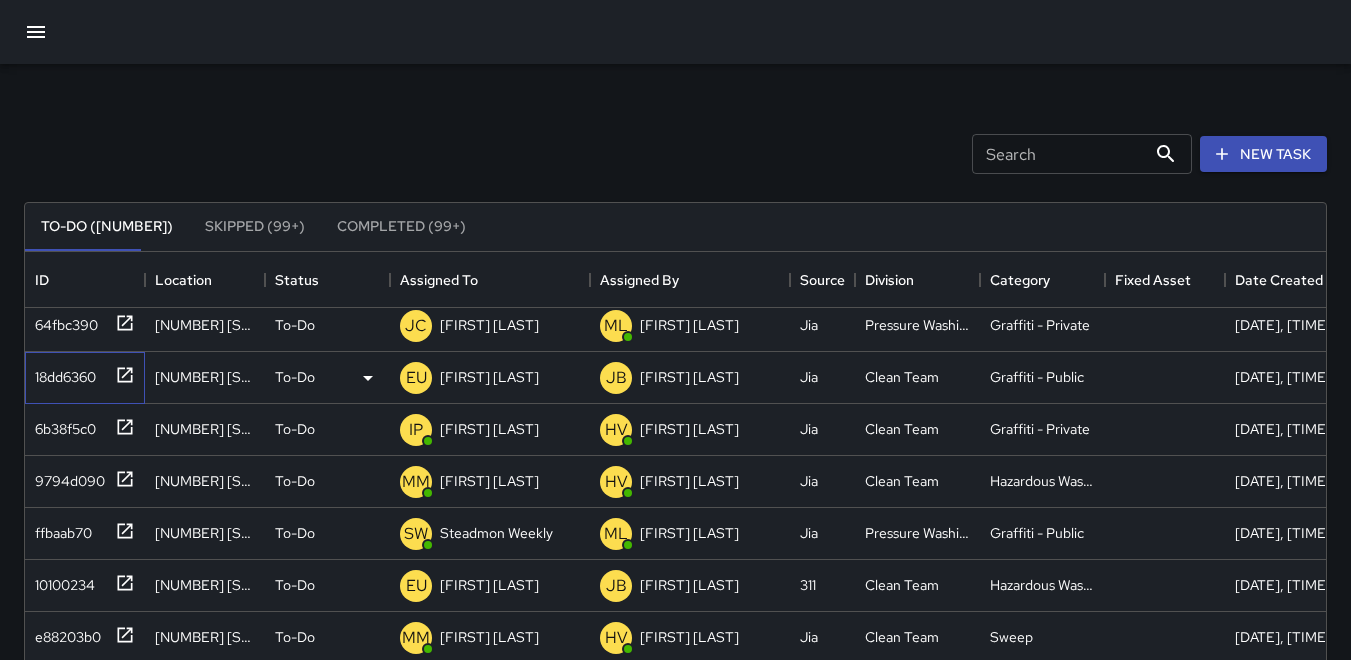 click on "18dd6360" at bounding box center (61, 373) 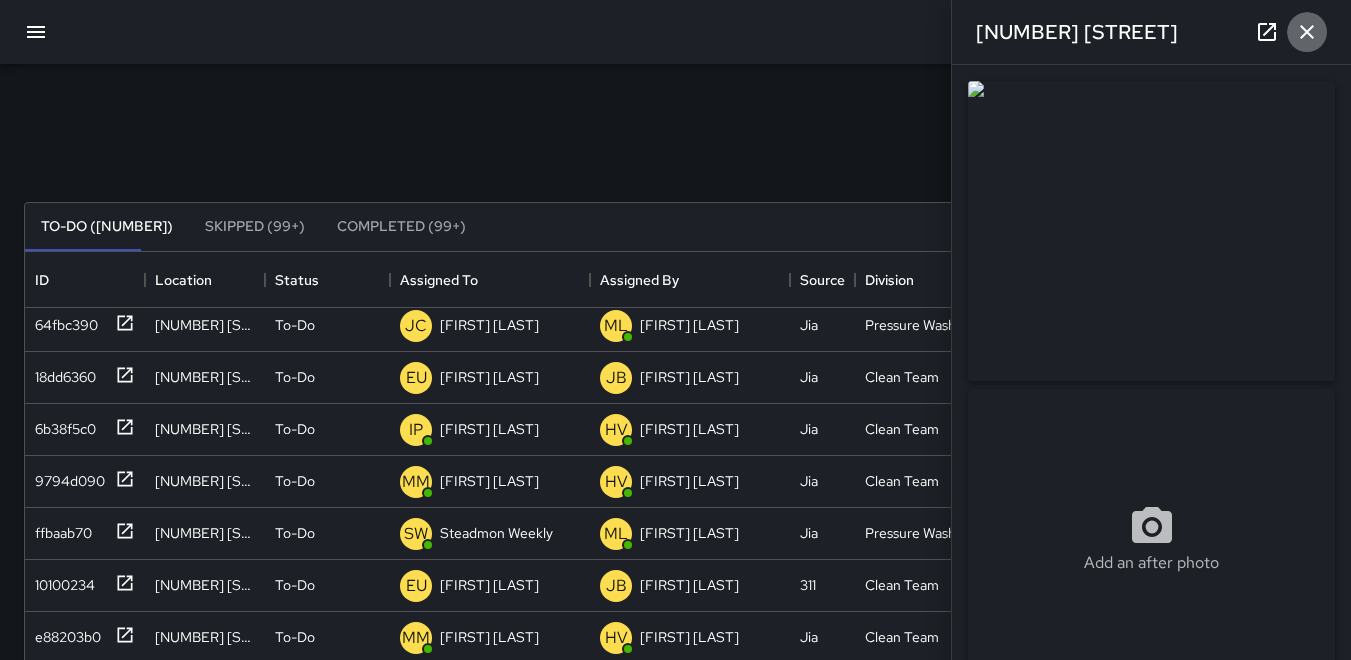 click 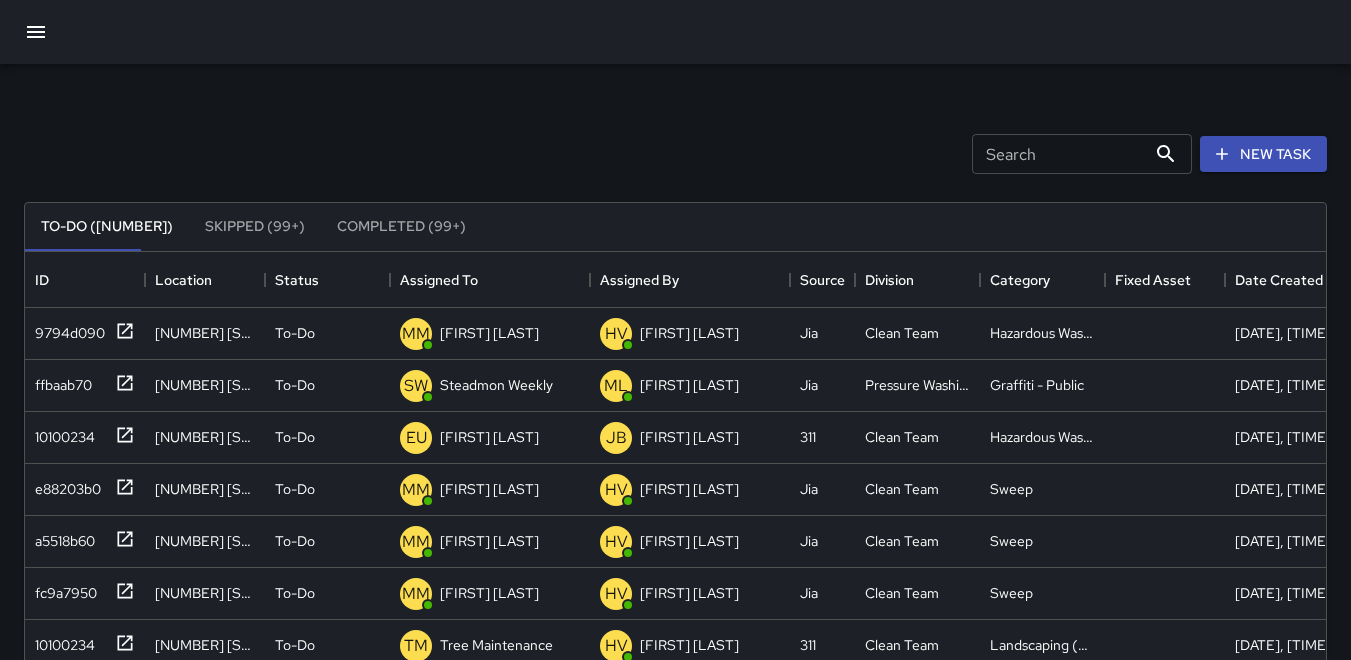 scroll, scrollTop: 1300, scrollLeft: 0, axis: vertical 